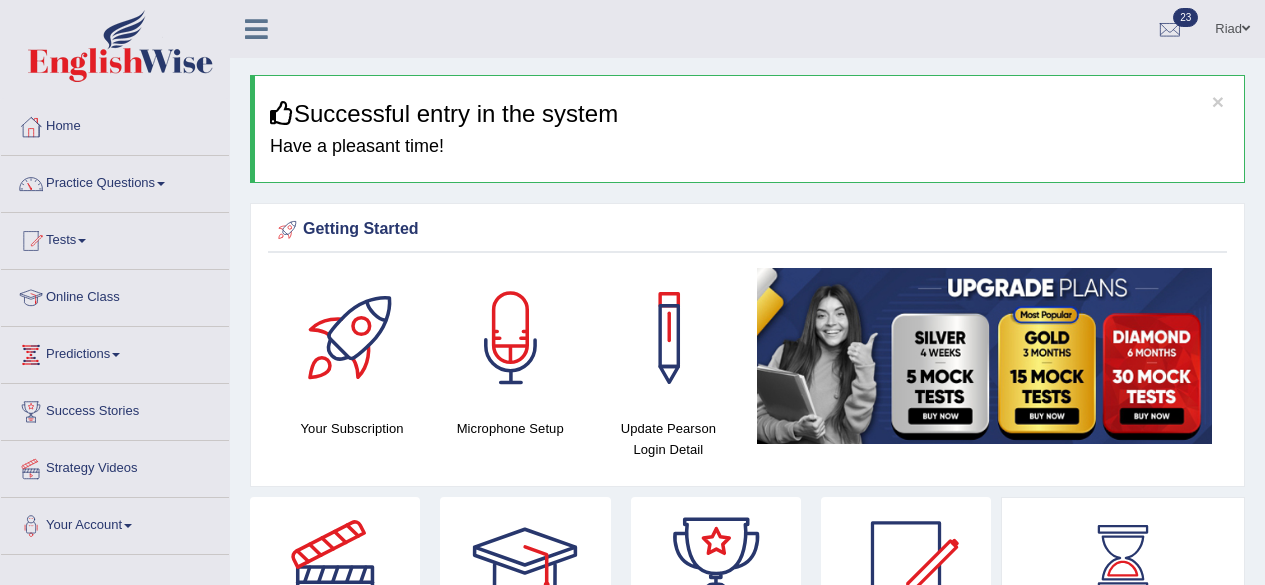 scroll, scrollTop: 2878, scrollLeft: 0, axis: vertical 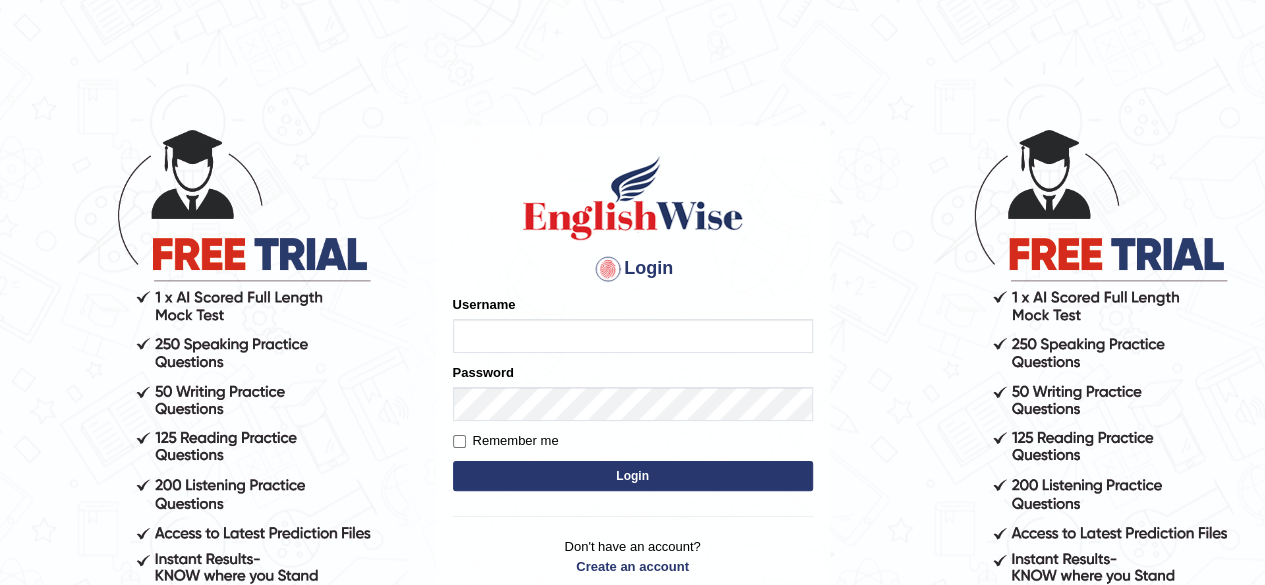 type on "riad83" 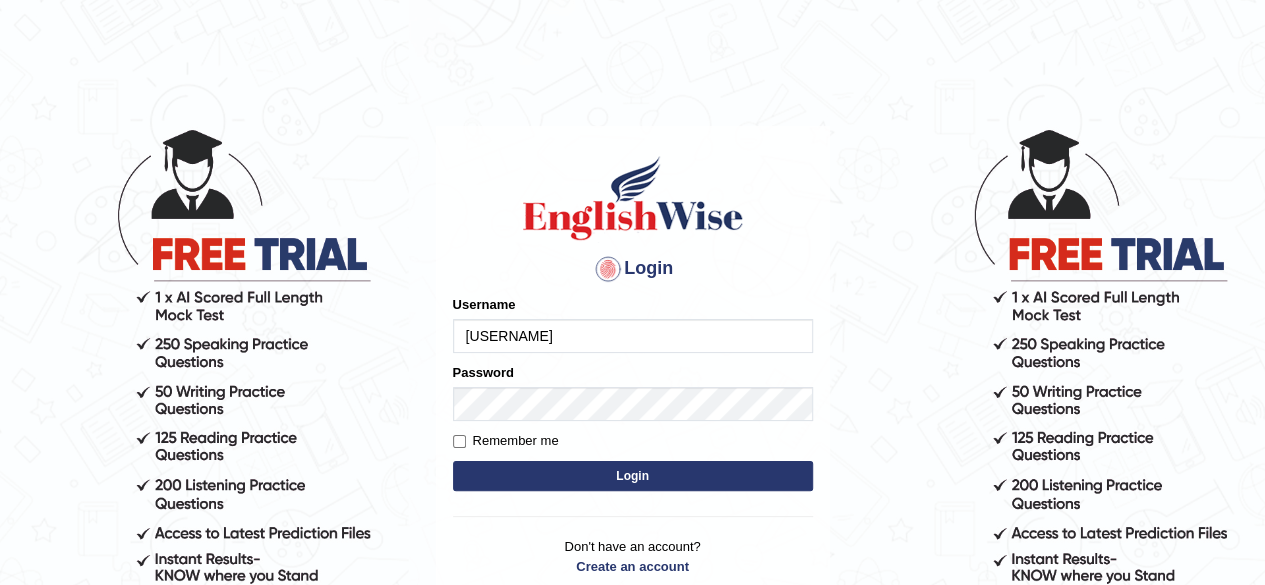click on "Login" at bounding box center [633, 476] 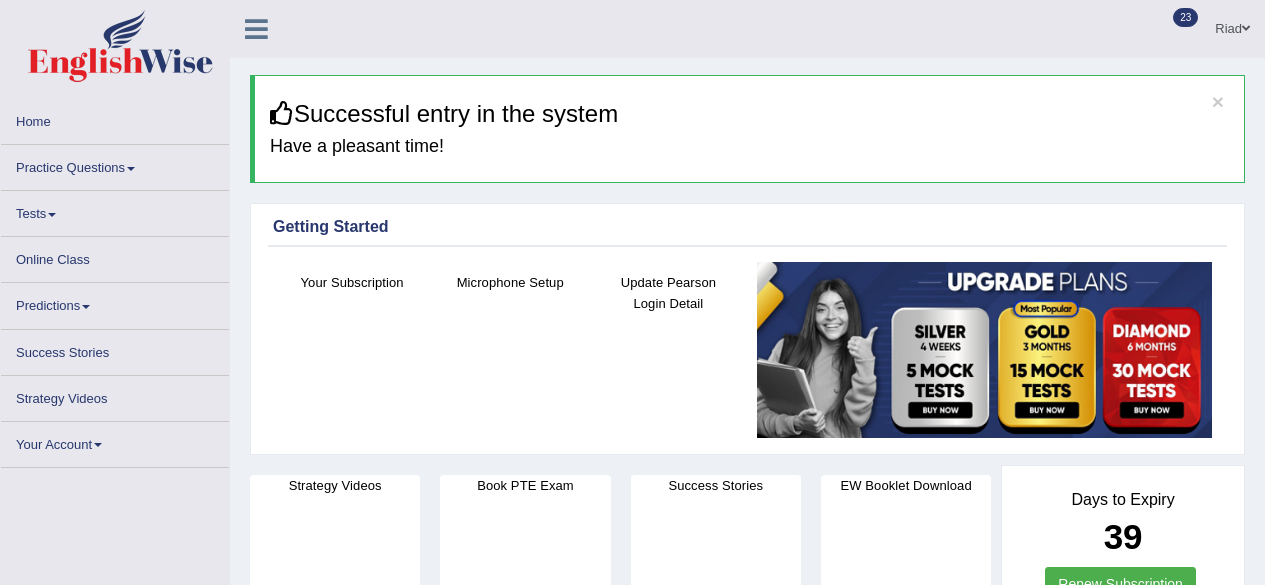 scroll, scrollTop: 0, scrollLeft: 0, axis: both 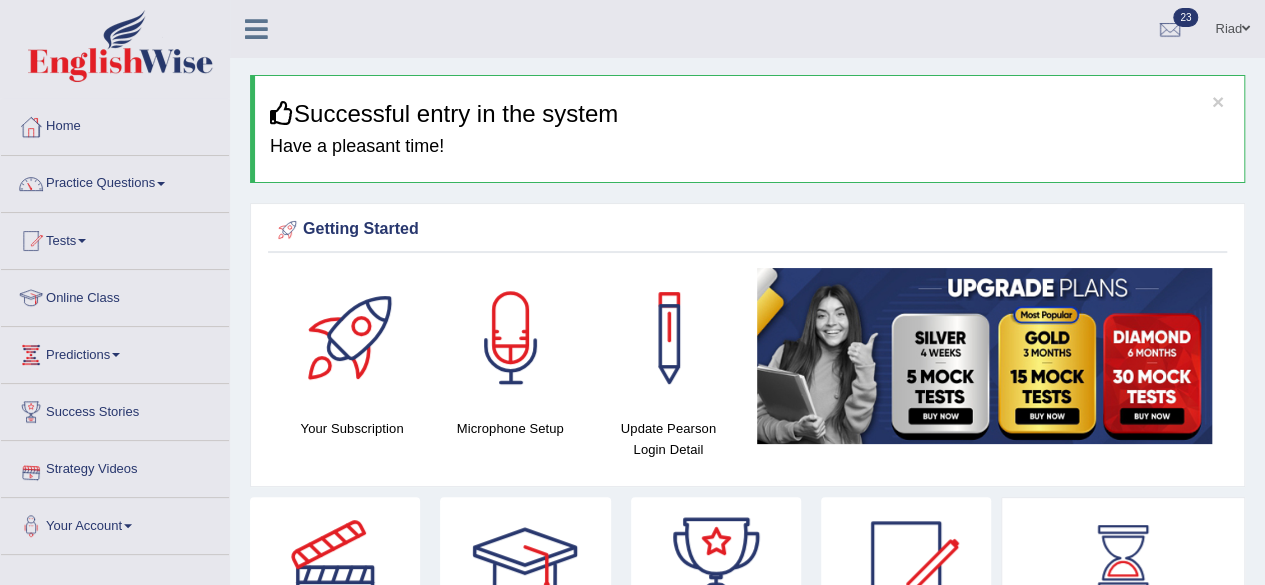 click on "Strategy Videos" at bounding box center (115, 466) 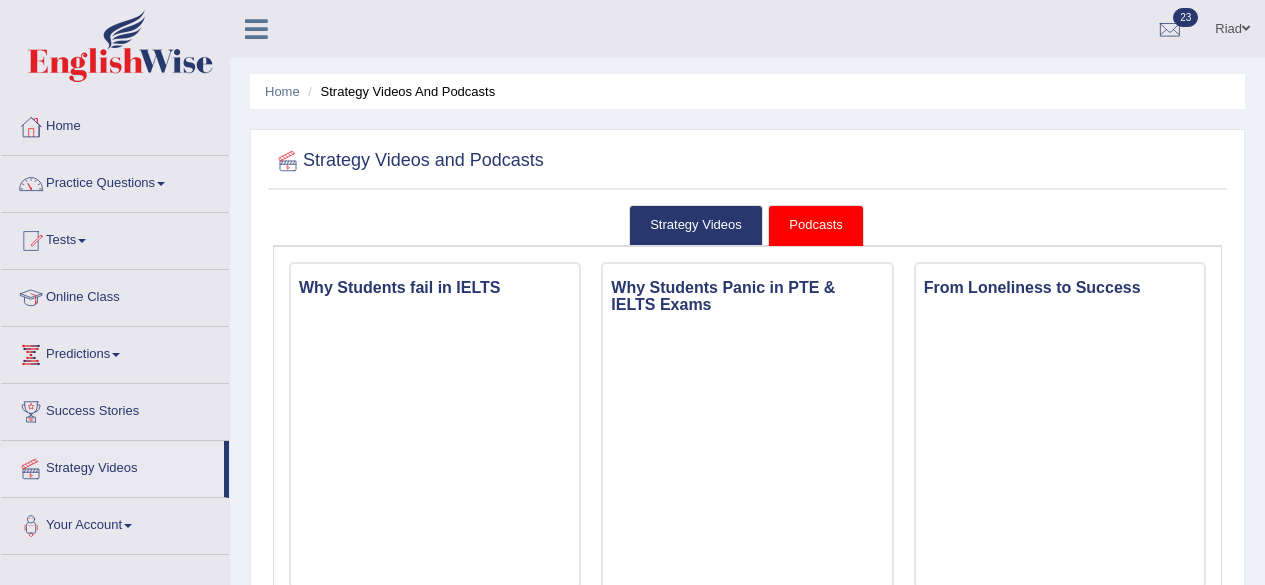 scroll, scrollTop: 0, scrollLeft: 0, axis: both 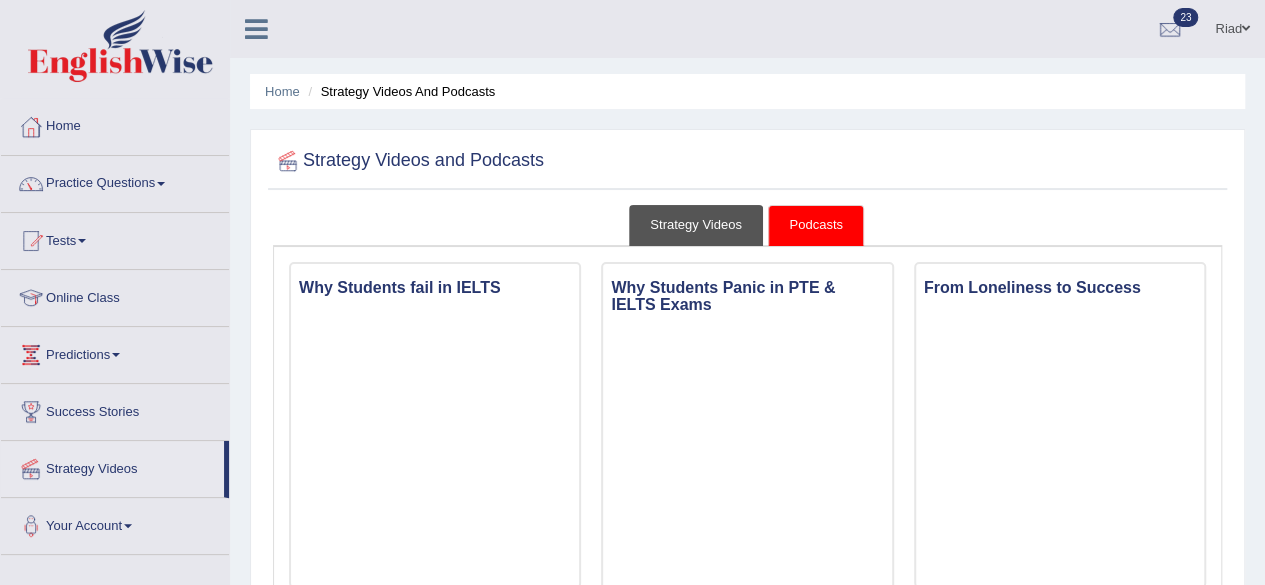 click on "Strategy Videos" at bounding box center (696, 225) 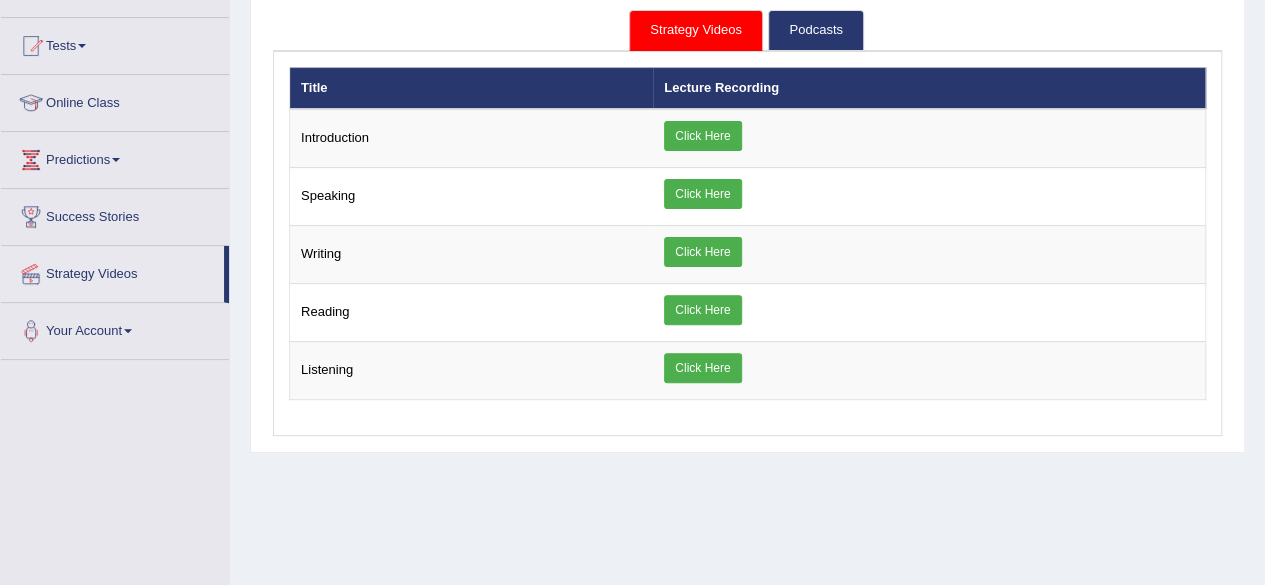 scroll, scrollTop: 196, scrollLeft: 0, axis: vertical 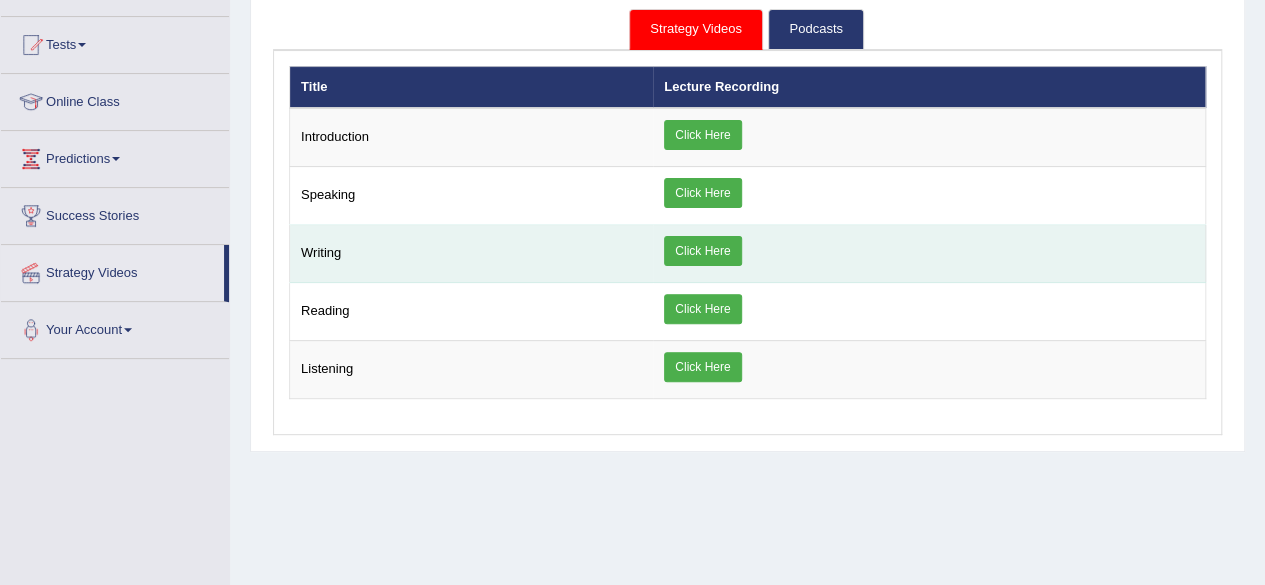 click on "Click Here" at bounding box center [702, 251] 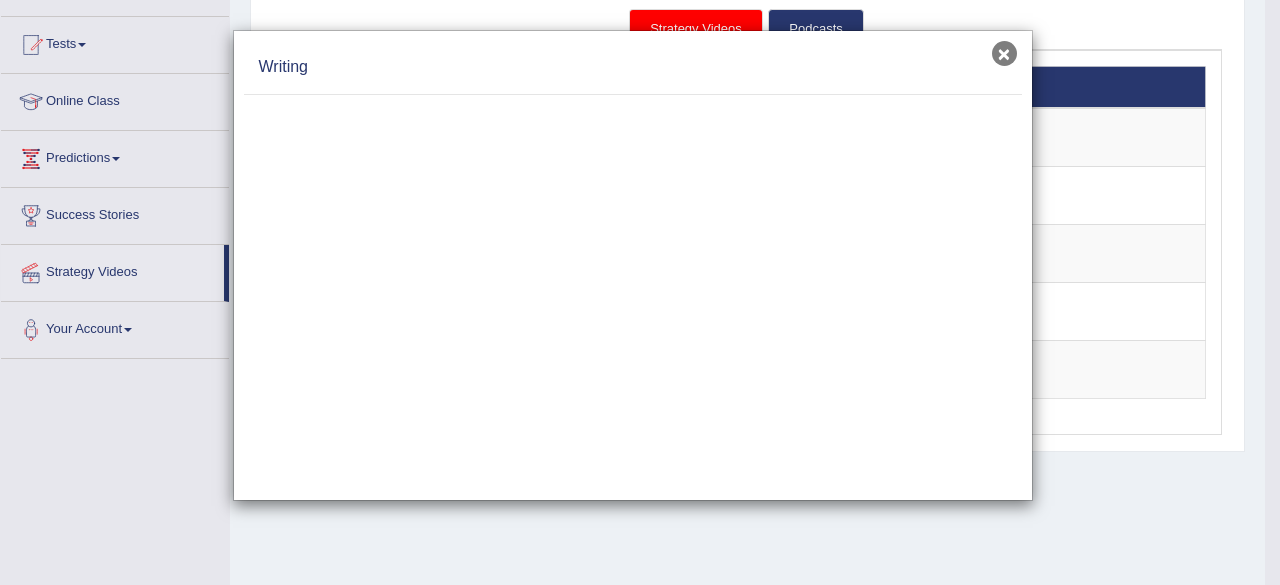 click on "×" at bounding box center (1004, 53) 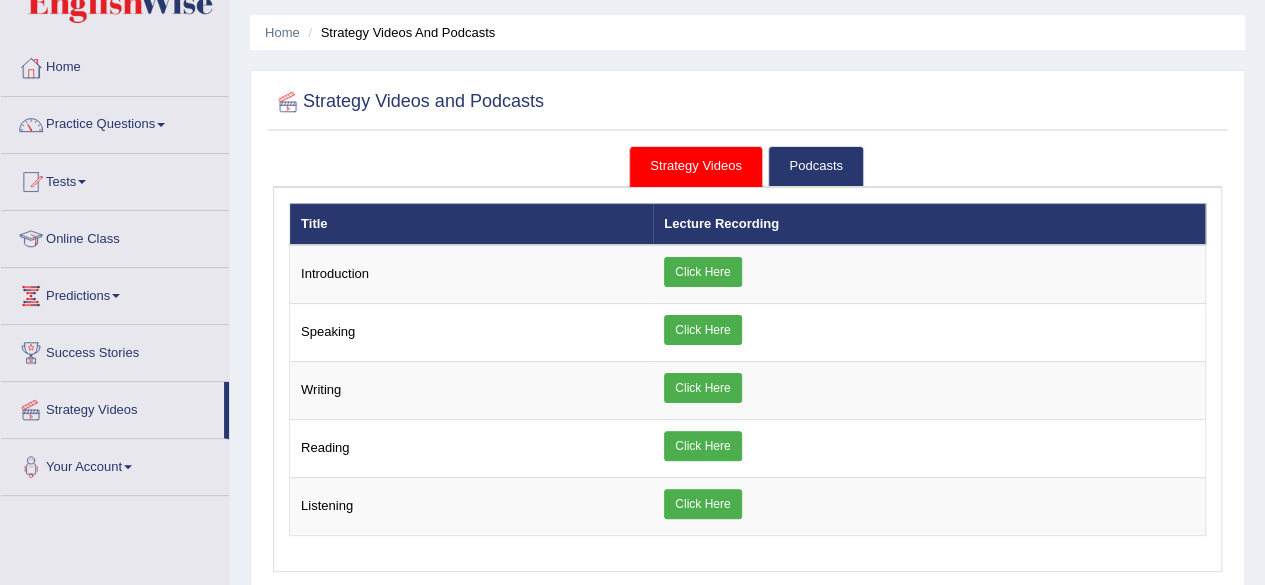 scroll, scrollTop: 0, scrollLeft: 0, axis: both 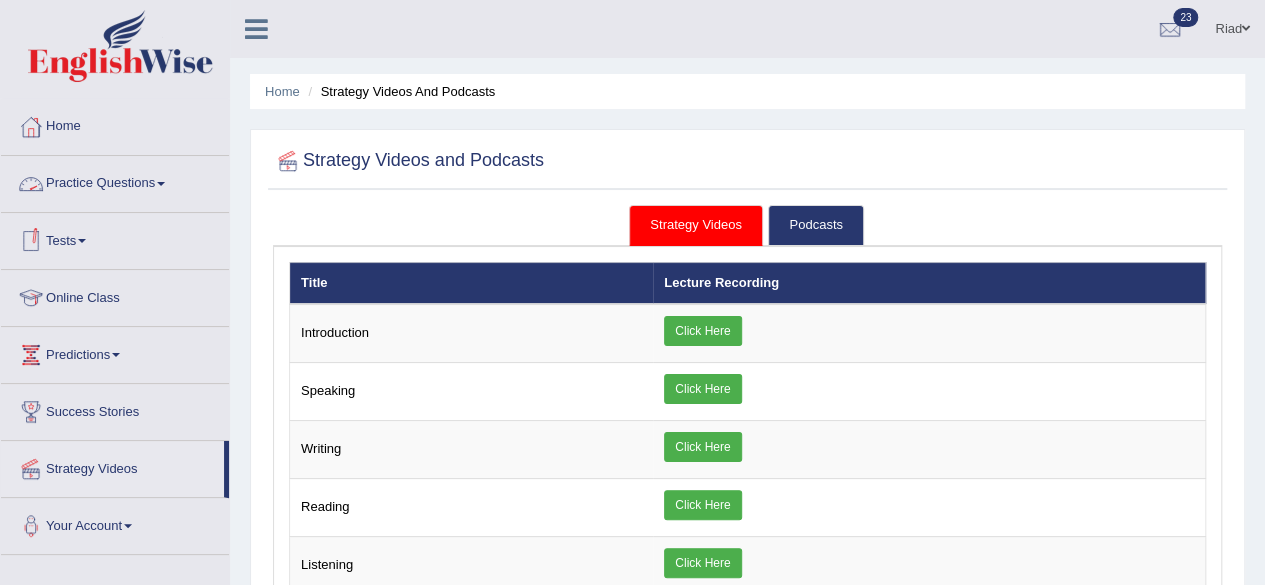 click on "Practice Questions" at bounding box center [115, 181] 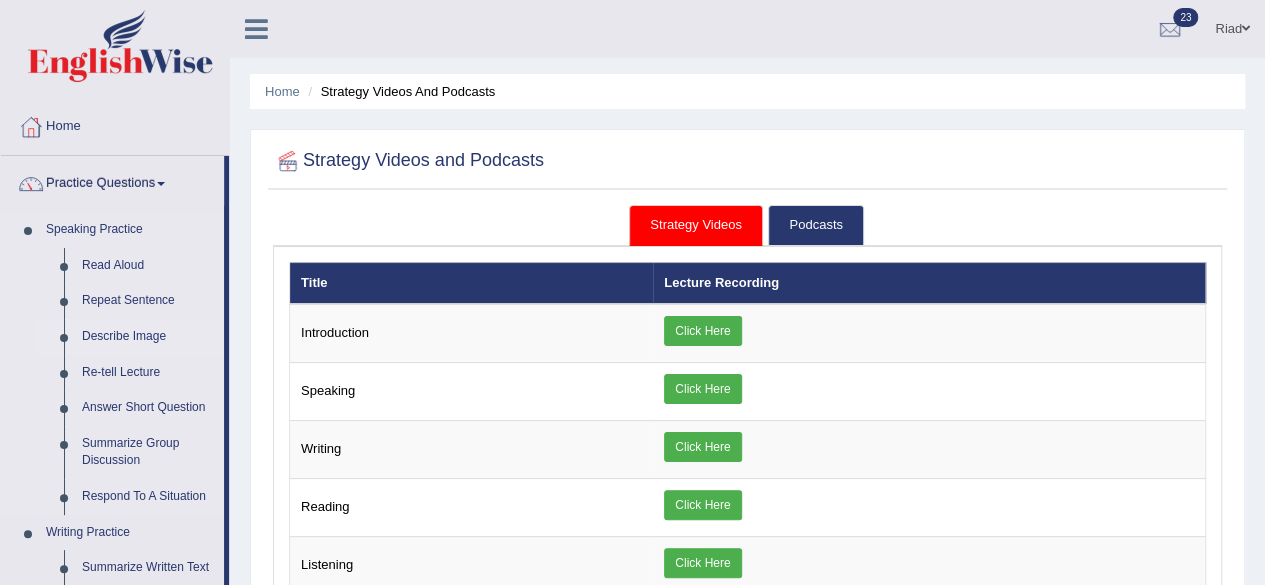 click on "Describe Image" at bounding box center (148, 337) 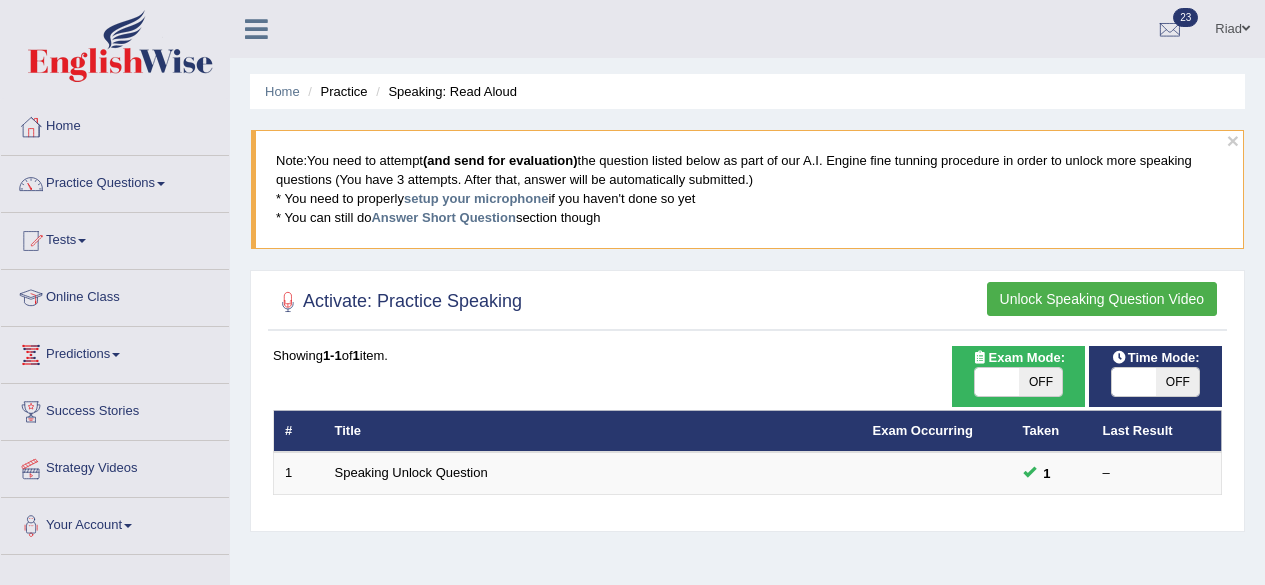 scroll, scrollTop: 0, scrollLeft: 0, axis: both 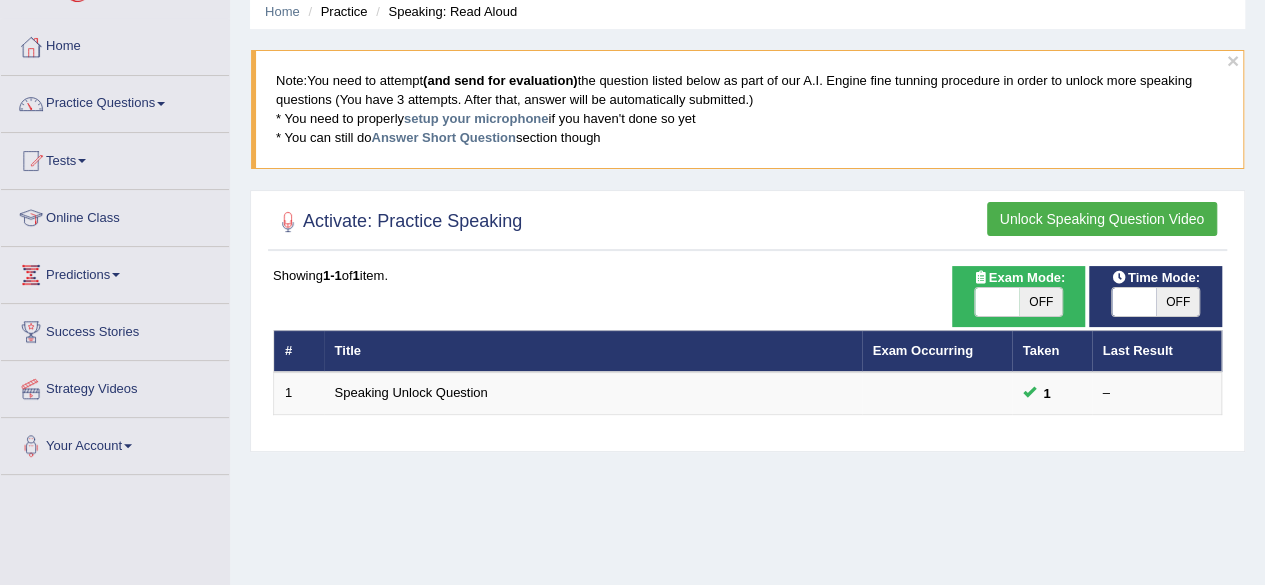 click on "Unlock Speaking Question Video" at bounding box center [1102, 219] 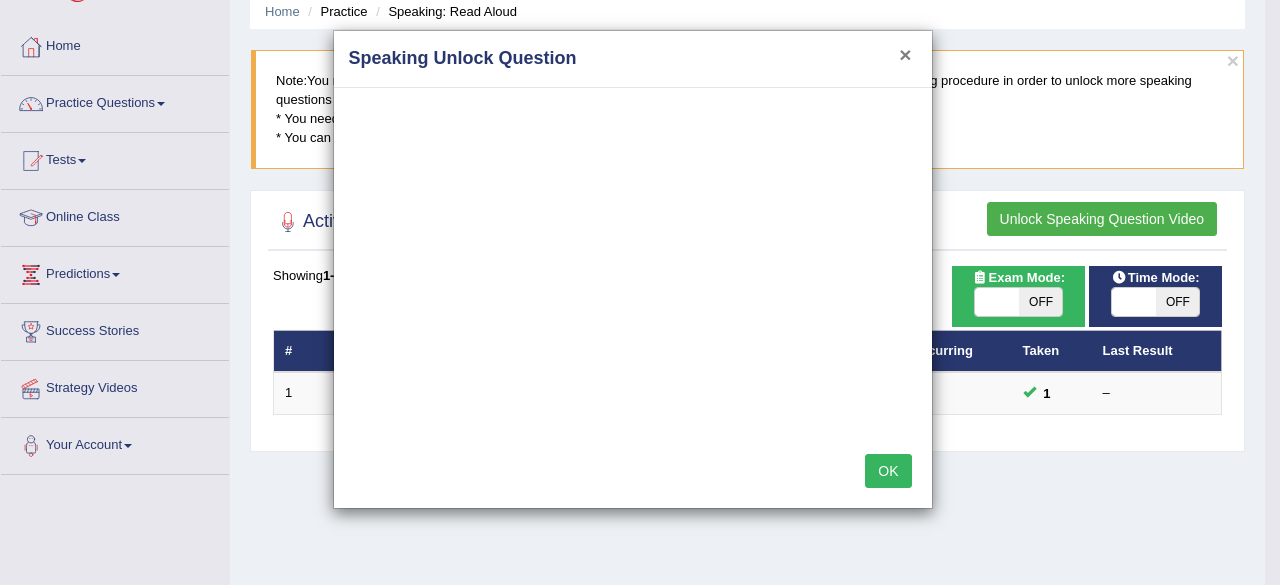 click on "×" at bounding box center [905, 54] 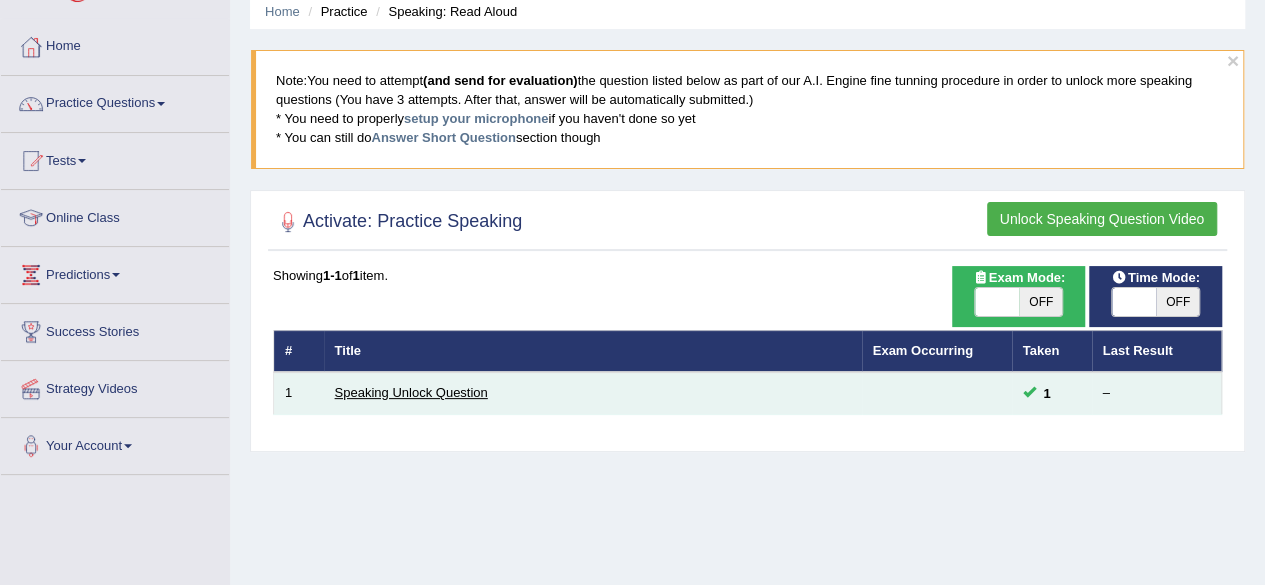 click on "Speaking Unlock Question" at bounding box center (411, 392) 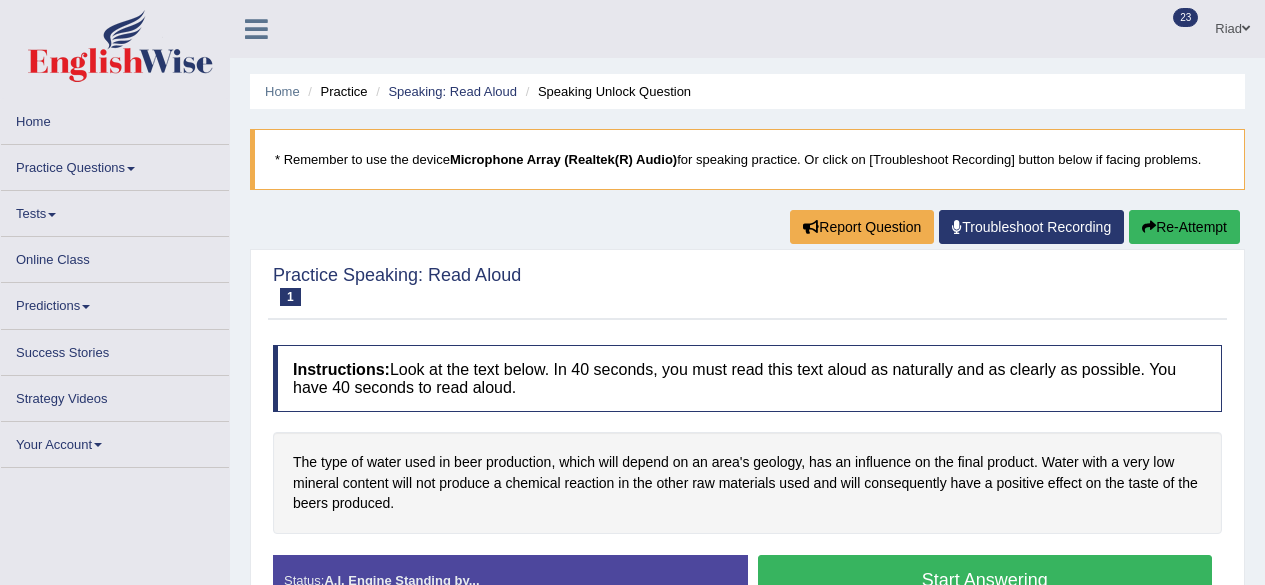 scroll, scrollTop: 0, scrollLeft: 0, axis: both 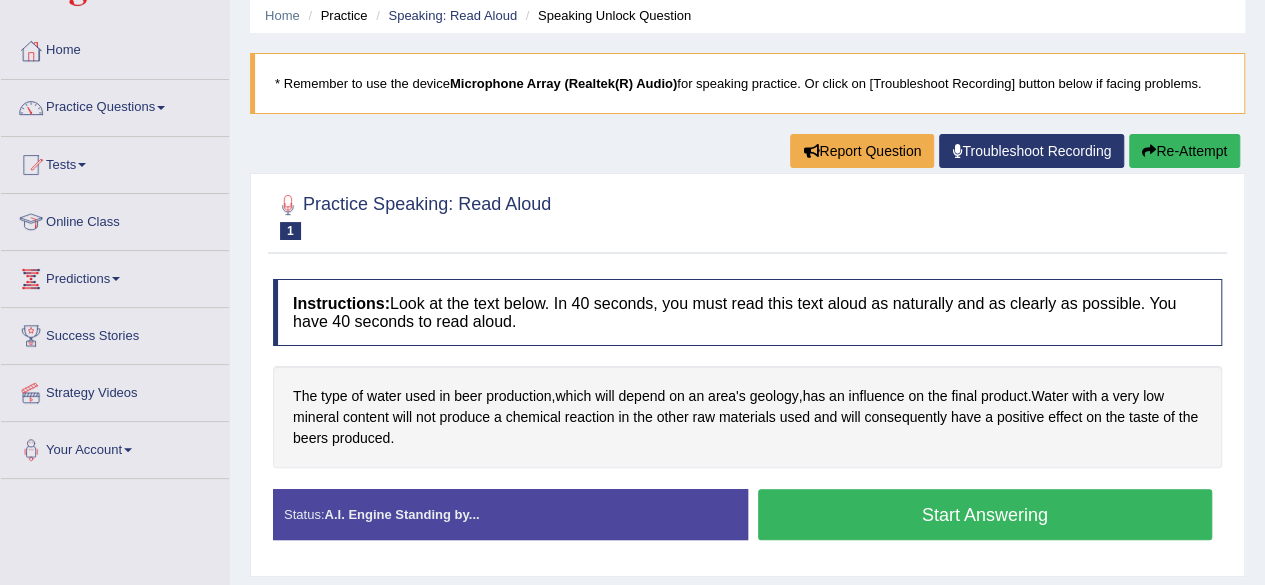 click on "Start Answering" at bounding box center (985, 514) 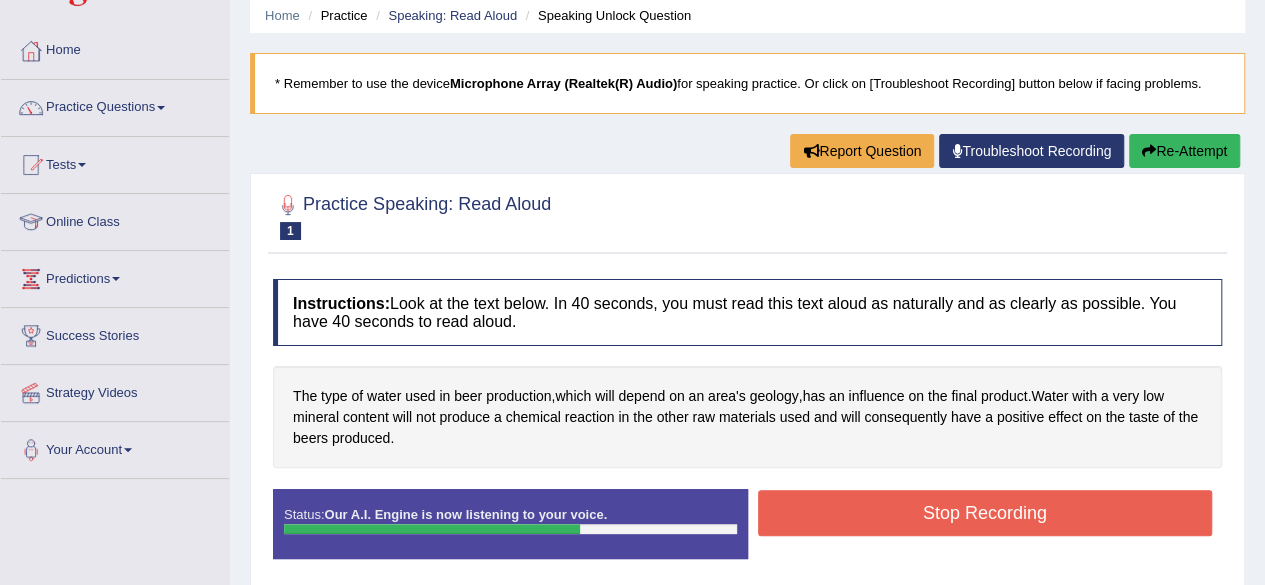 click on "Stop Recording" at bounding box center [985, 513] 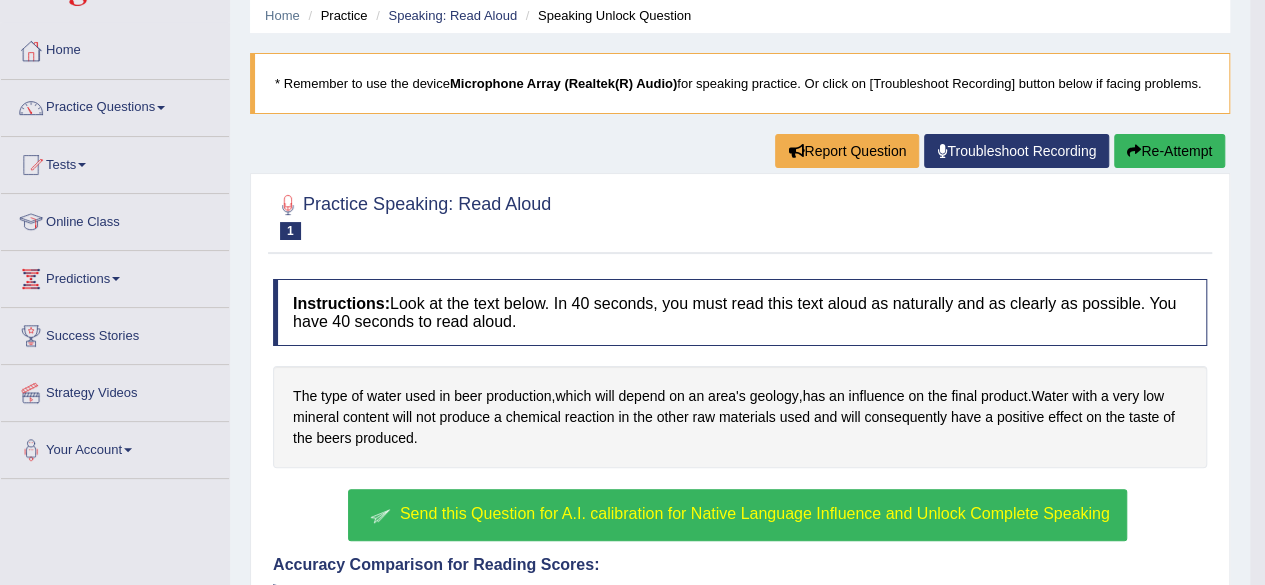 click on "Send this Question for A.I. calibration for Native Language Influence and Unlock Complete Speaking" at bounding box center (755, 513) 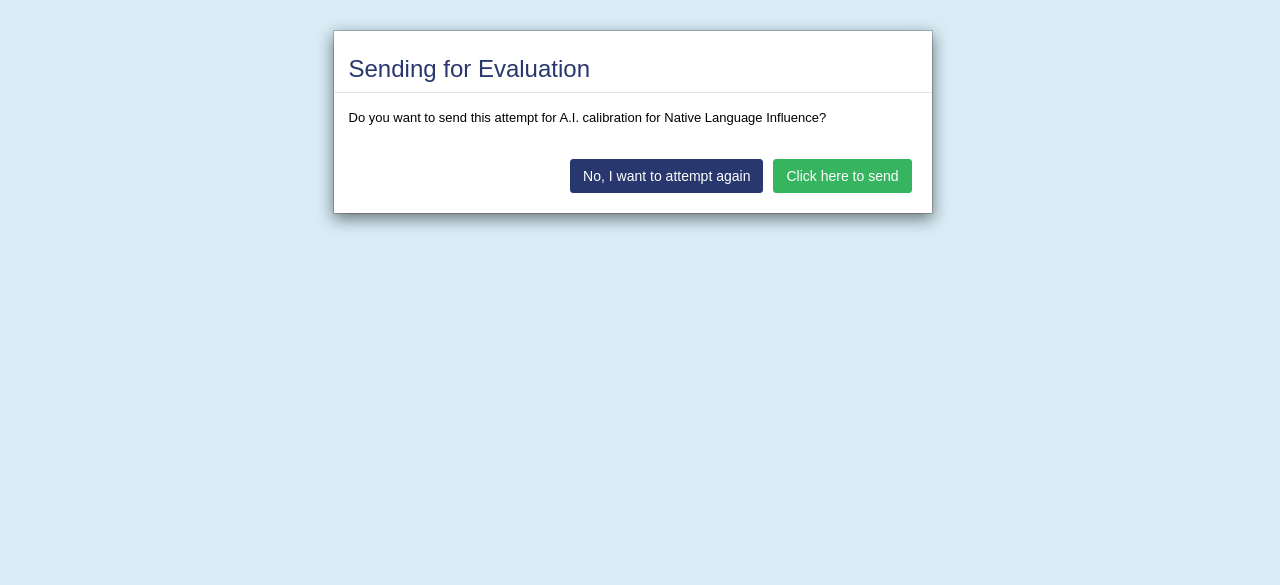 click on "Click here to send" at bounding box center (842, 176) 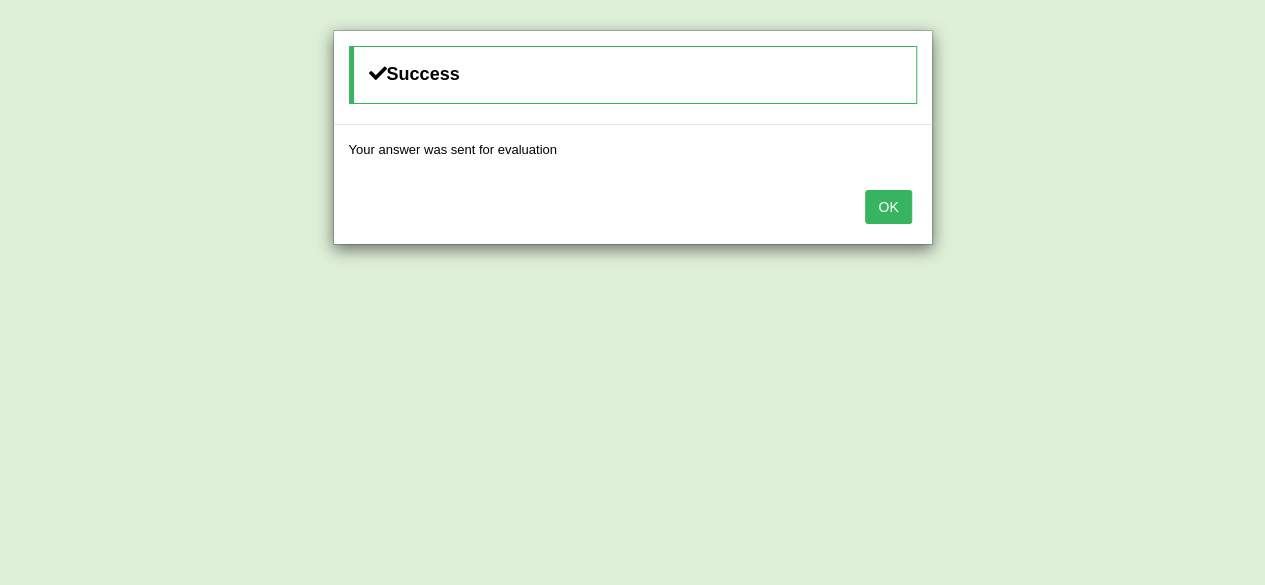 click on "OK" at bounding box center [888, 207] 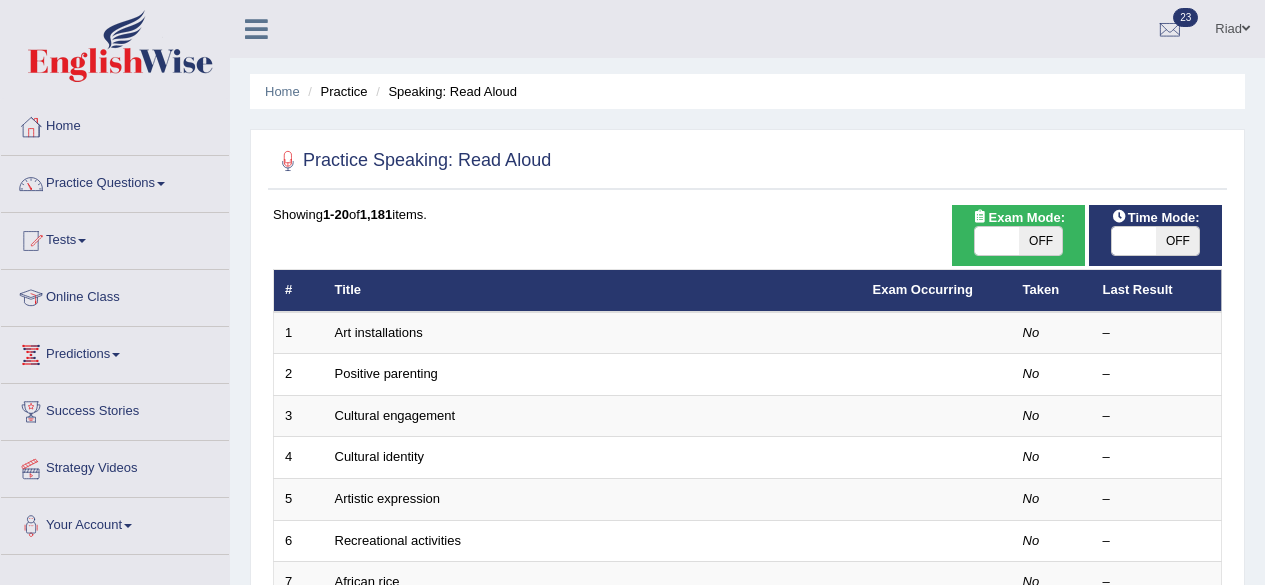 scroll, scrollTop: 0, scrollLeft: 0, axis: both 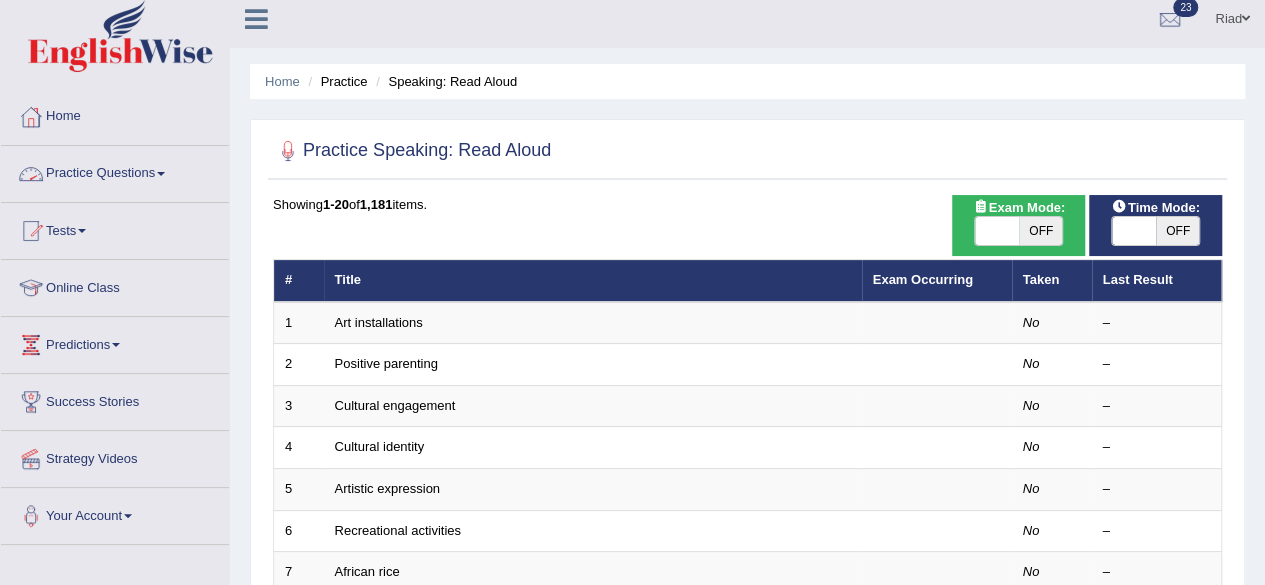 click on "Practice Questions" at bounding box center [115, 171] 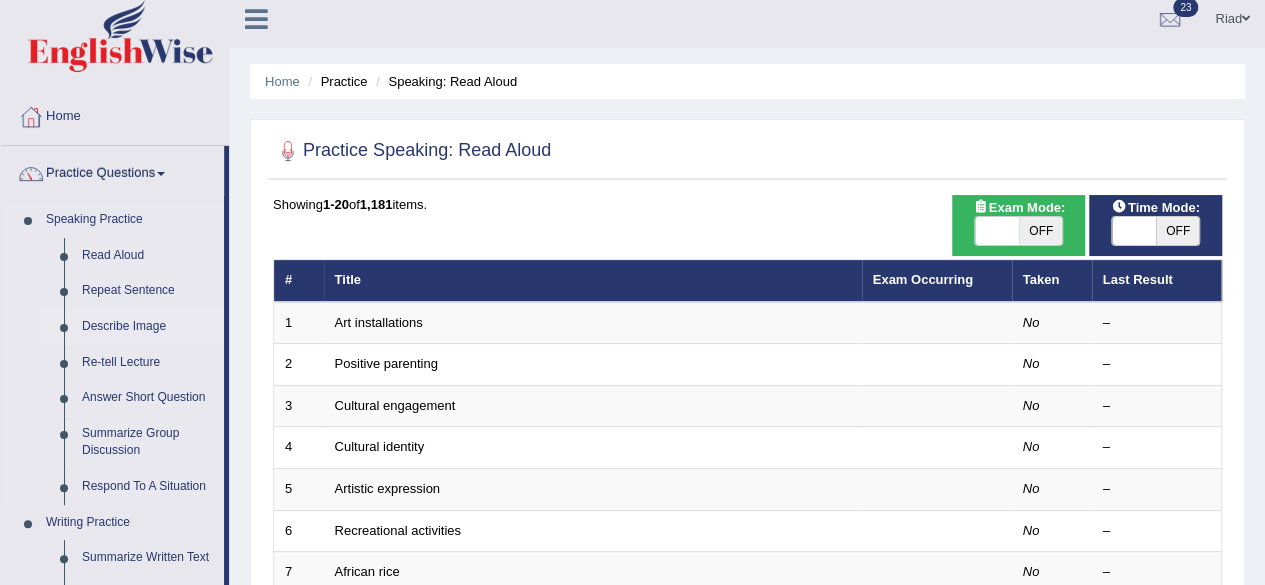 click on "Describe Image" at bounding box center [148, 327] 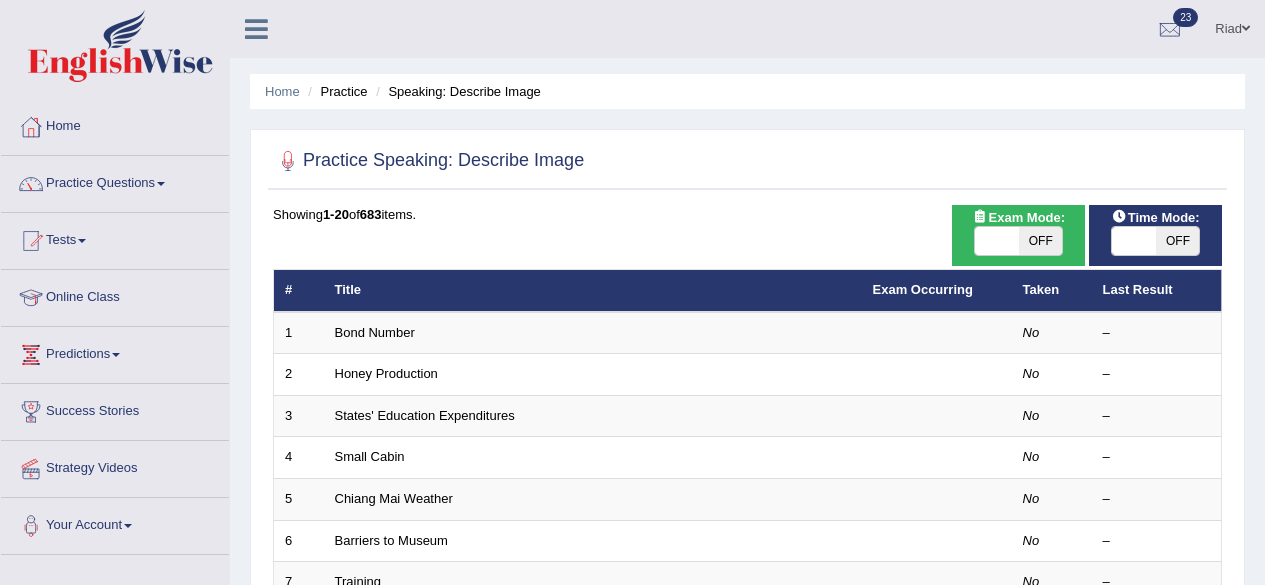 scroll, scrollTop: 0, scrollLeft: 0, axis: both 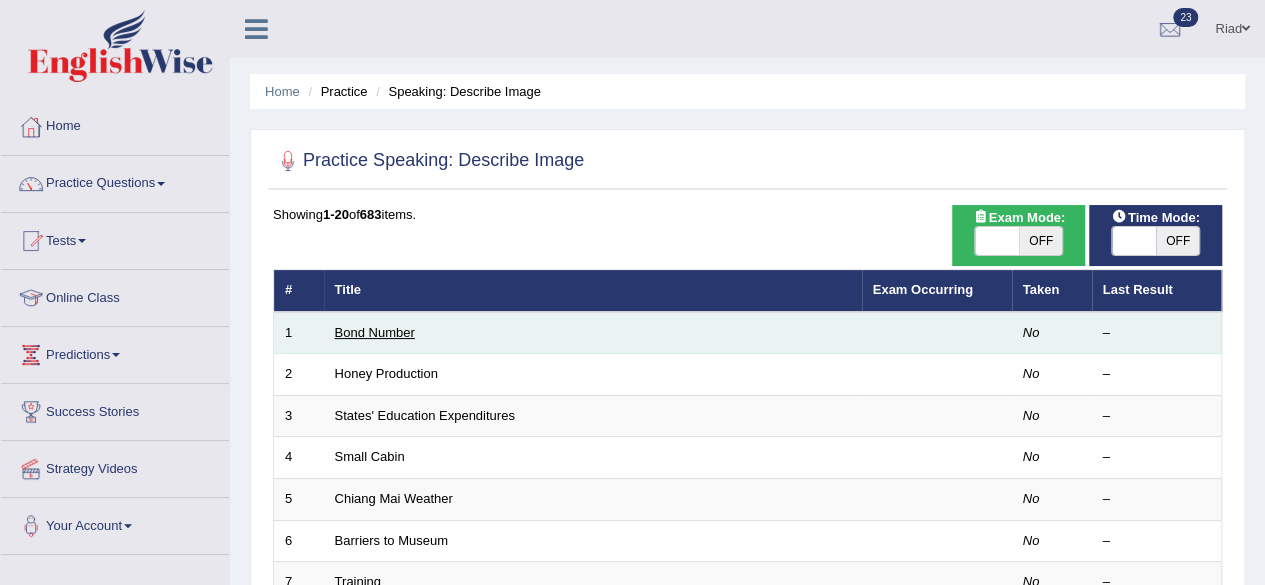 click on "Bond Number" at bounding box center (375, 332) 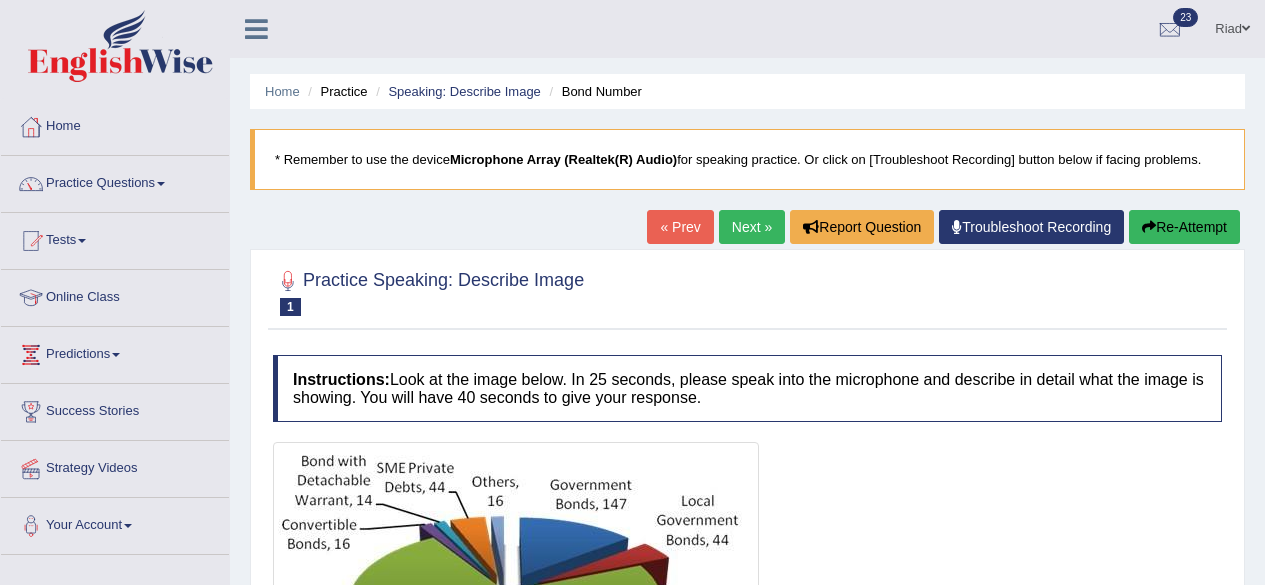 scroll, scrollTop: 0, scrollLeft: 0, axis: both 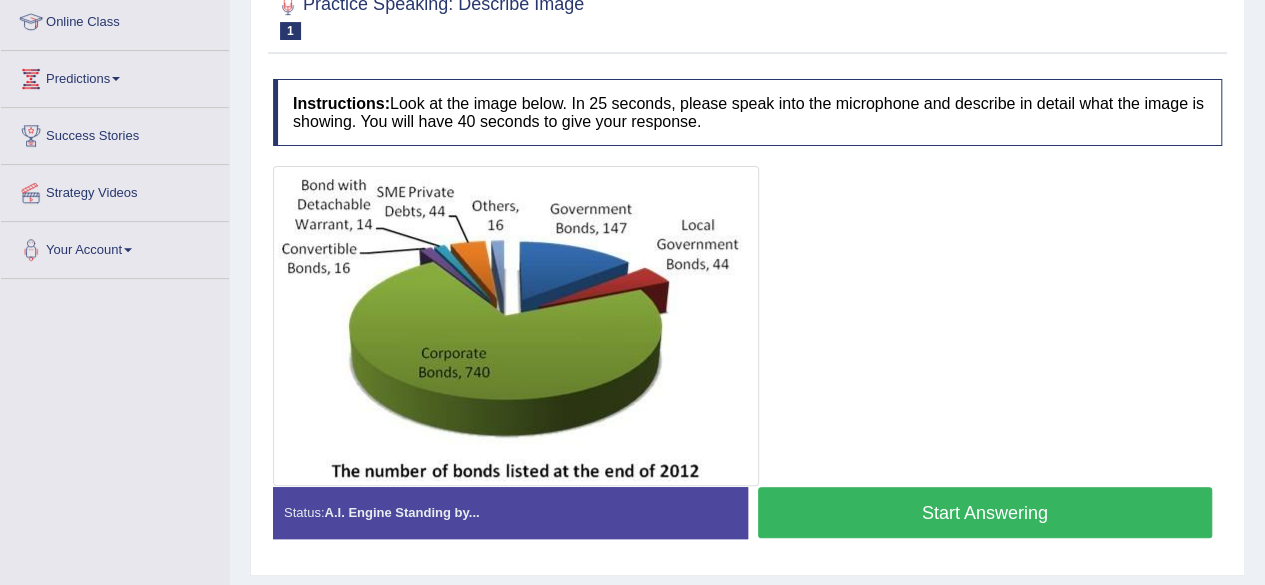 click on "Start Answering" at bounding box center [985, 512] 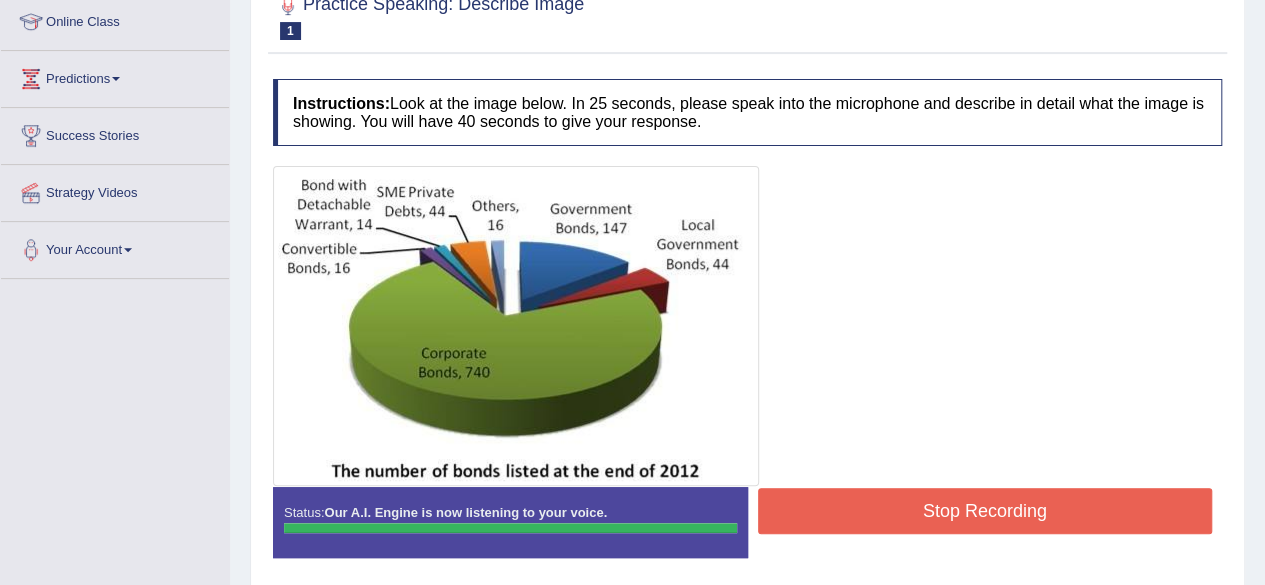 click on "Instructions:  Look at the image below. In 25 seconds, please speak into the microphone and describe in detail what the image is showing. You will have 40 seconds to give your response.
Created with Highcharts 7.1.2 Too low Too high Time Pitch meter: 0 10 20 30 40 Created with Highcharts 7.1.2 Great Too slow Too fast Time Speech pace meter: 0 10 20 30 40 Spoken Keywords: Voice Analysis: Your Response: Sample Answer: . Status:  Our A.I. Engine is now listening to your voice. Start Answering Stop Recording" at bounding box center [747, 326] 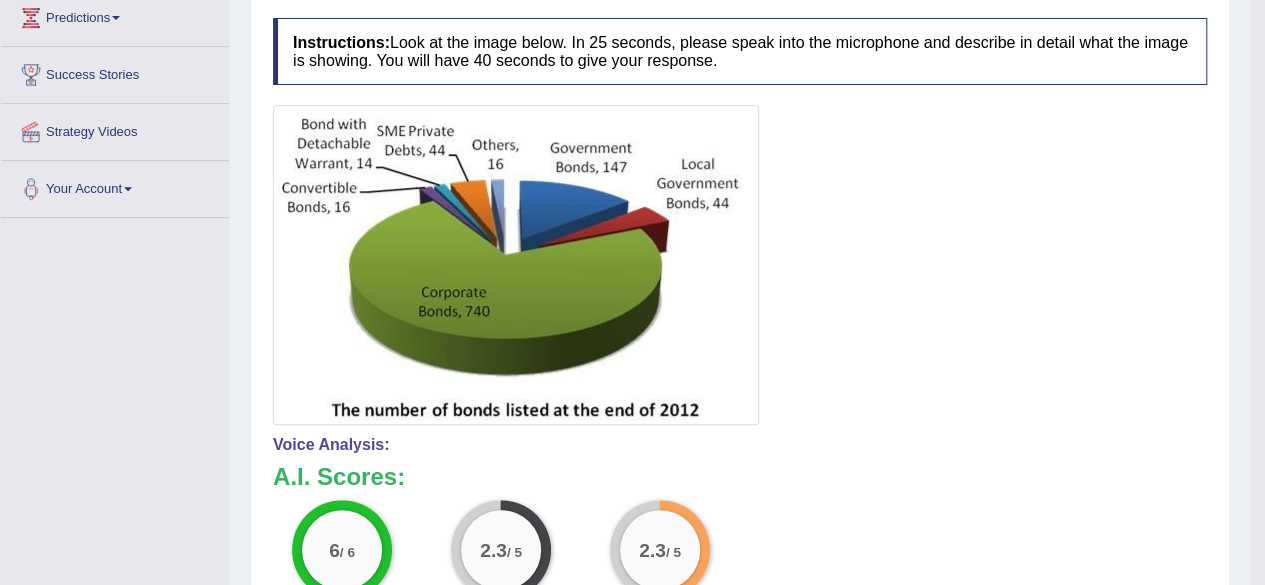 scroll, scrollTop: 127, scrollLeft: 0, axis: vertical 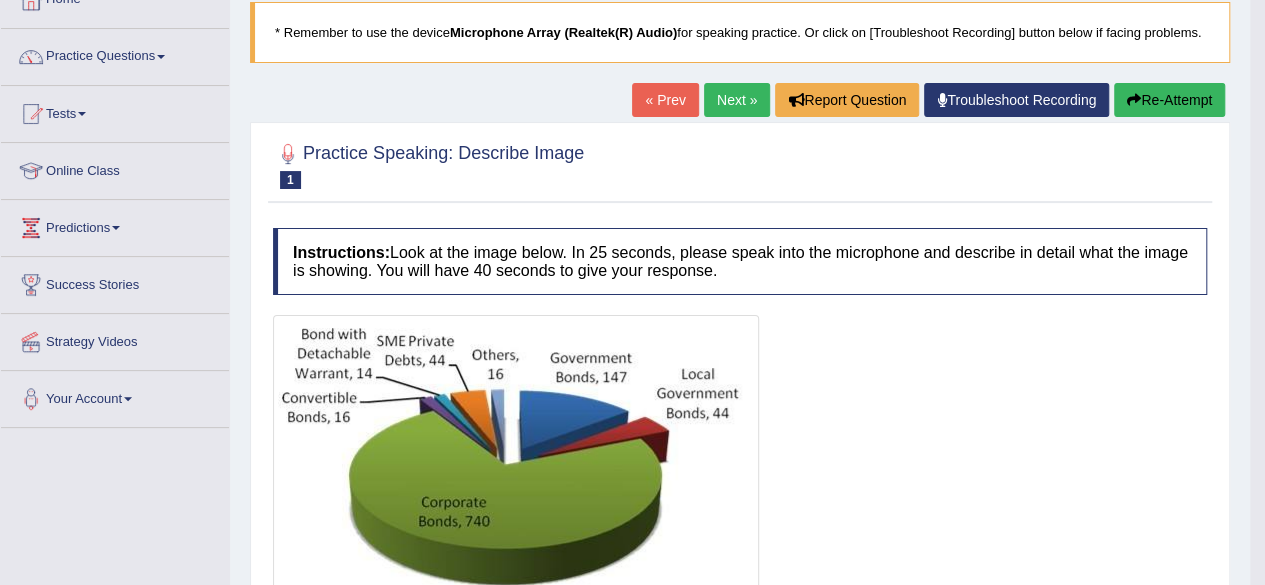 click on "Next »" at bounding box center (737, 100) 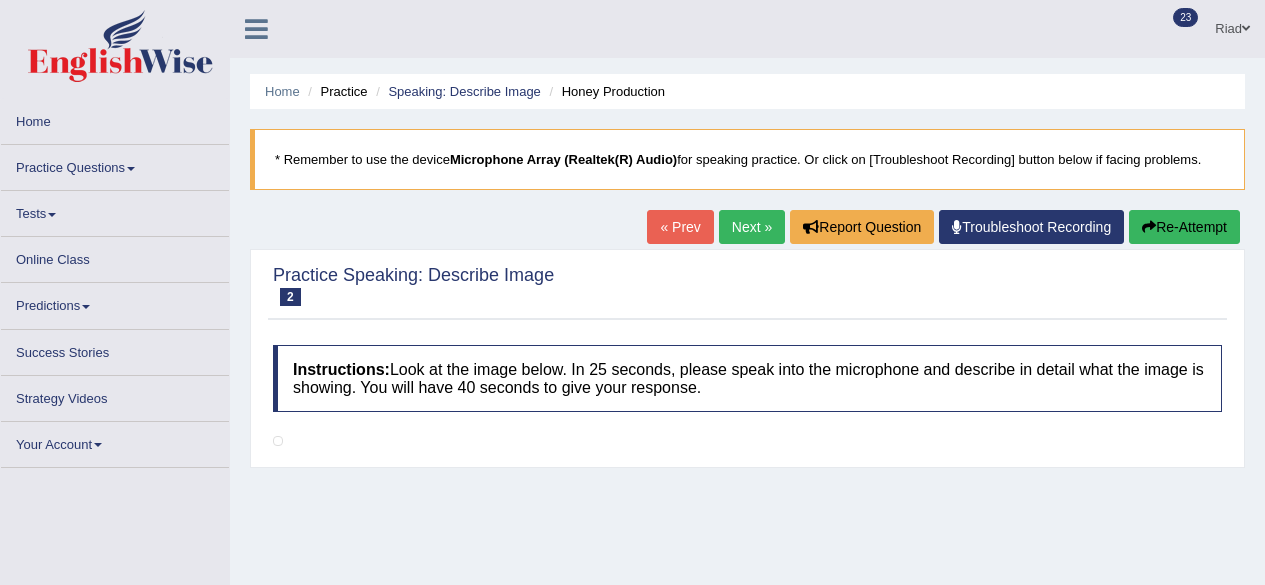 scroll, scrollTop: 0, scrollLeft: 0, axis: both 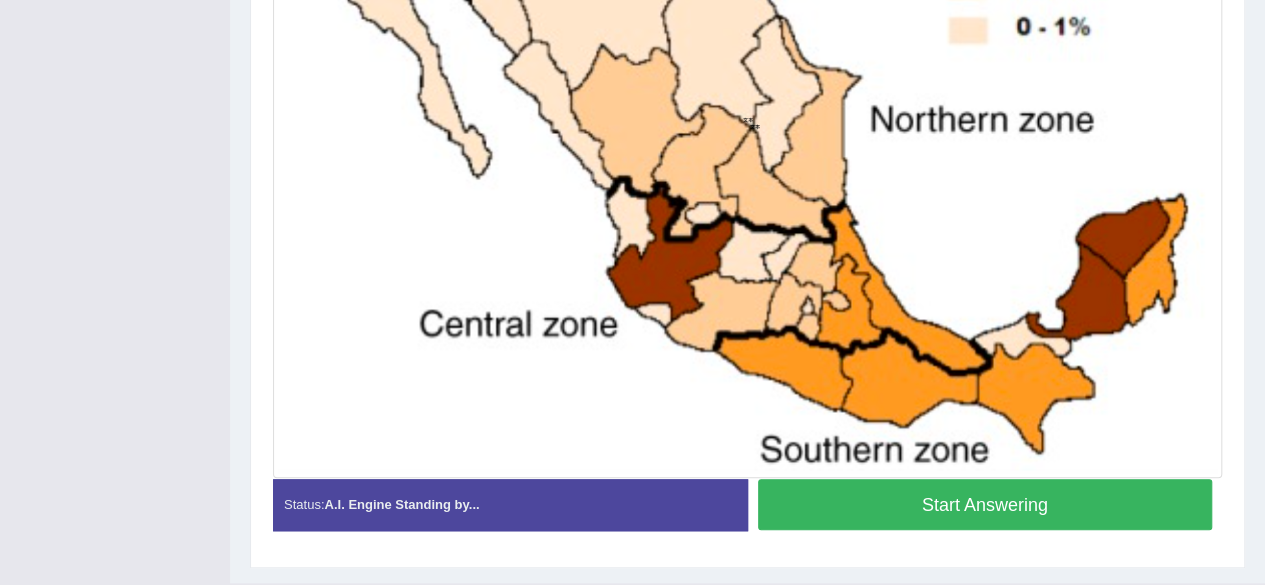 click on "Start Answering" at bounding box center [985, 504] 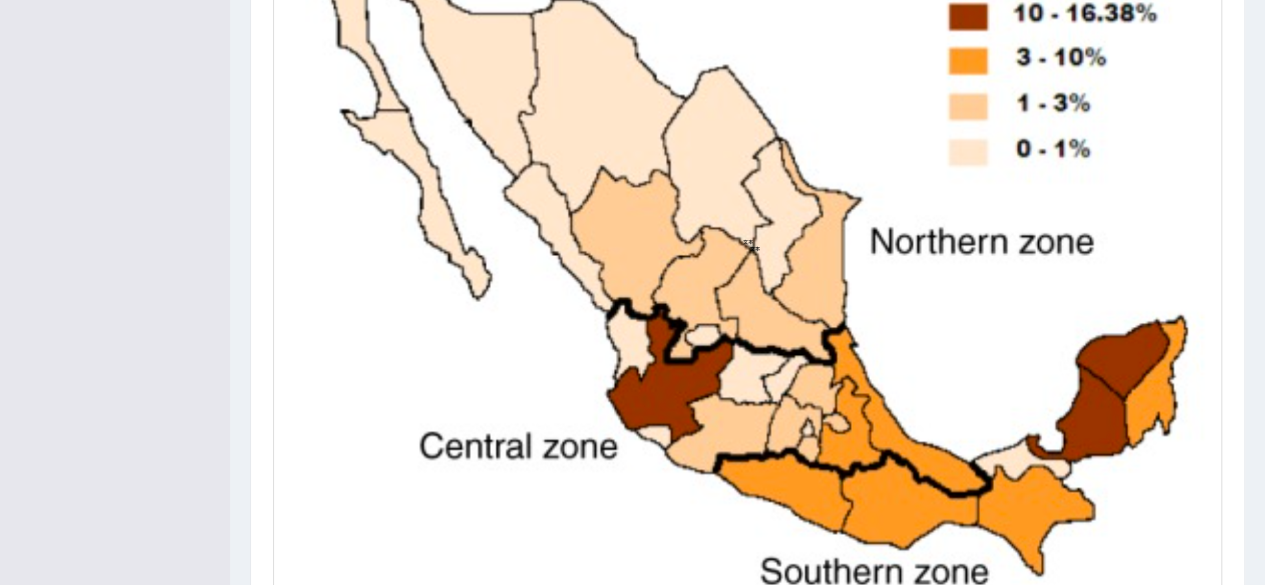 scroll, scrollTop: 744, scrollLeft: 0, axis: vertical 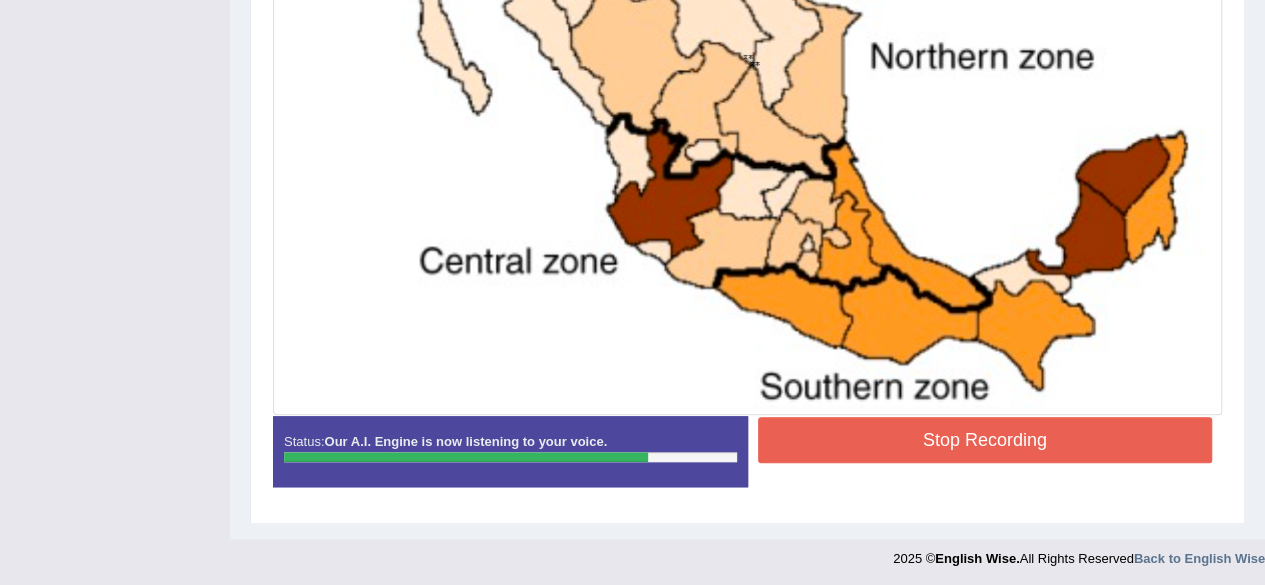 click on "Stop Recording" at bounding box center (985, 440) 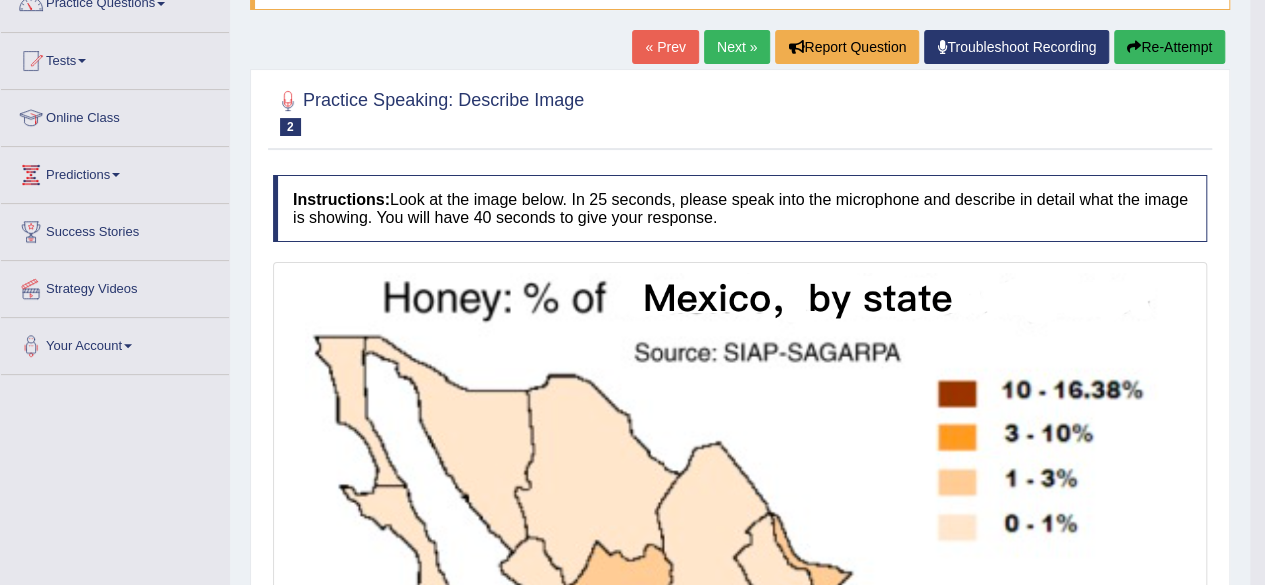 scroll, scrollTop: 136, scrollLeft: 0, axis: vertical 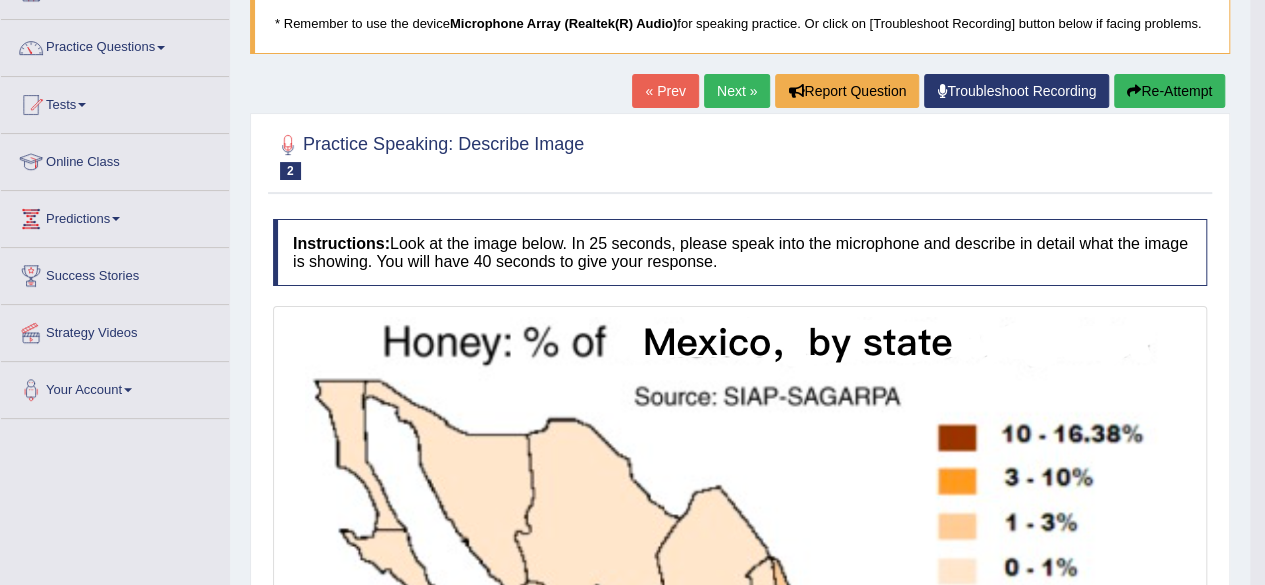 click on "Next »" at bounding box center (737, 91) 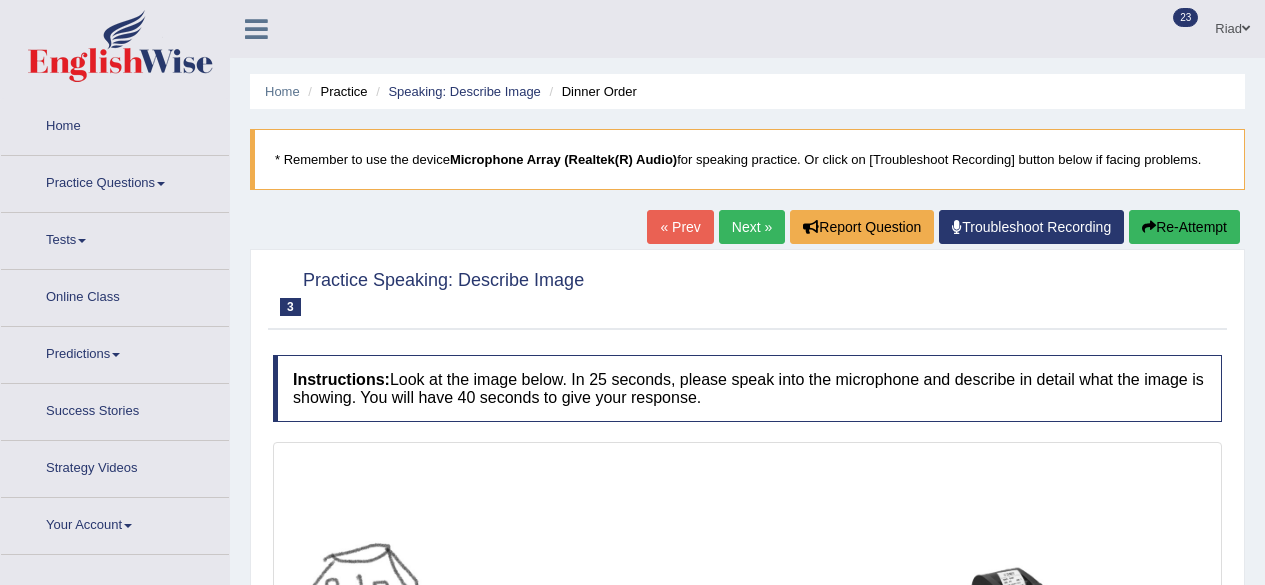 scroll, scrollTop: 0, scrollLeft: 0, axis: both 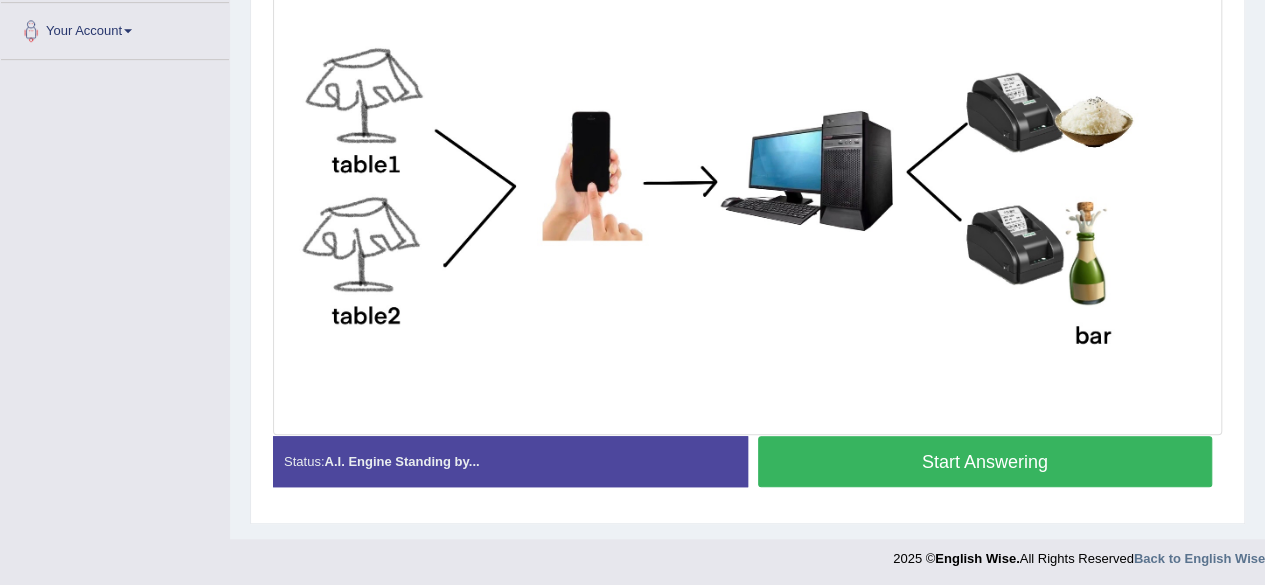 click on "Start Answering" at bounding box center [985, 461] 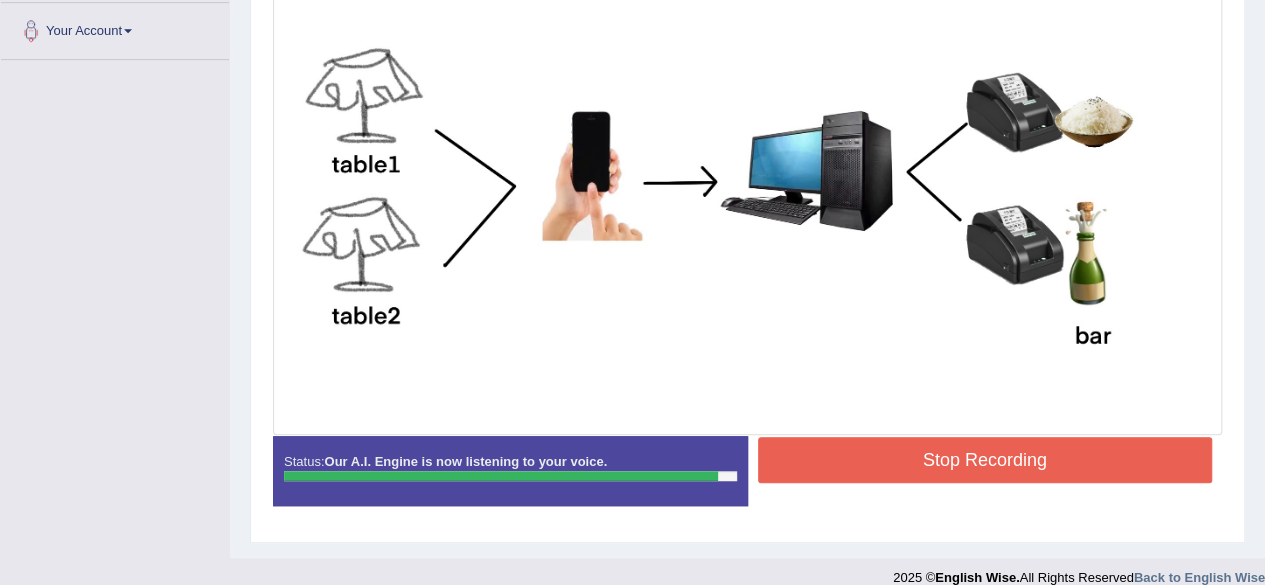 click on "Stop Recording" at bounding box center [985, 460] 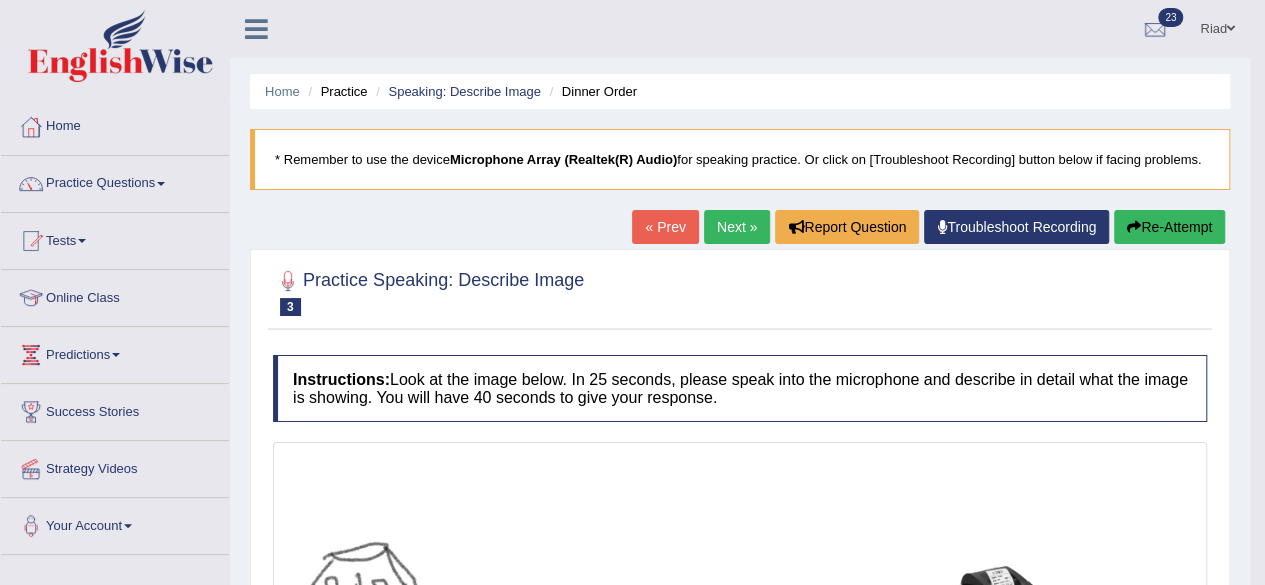 scroll, scrollTop: 1, scrollLeft: 0, axis: vertical 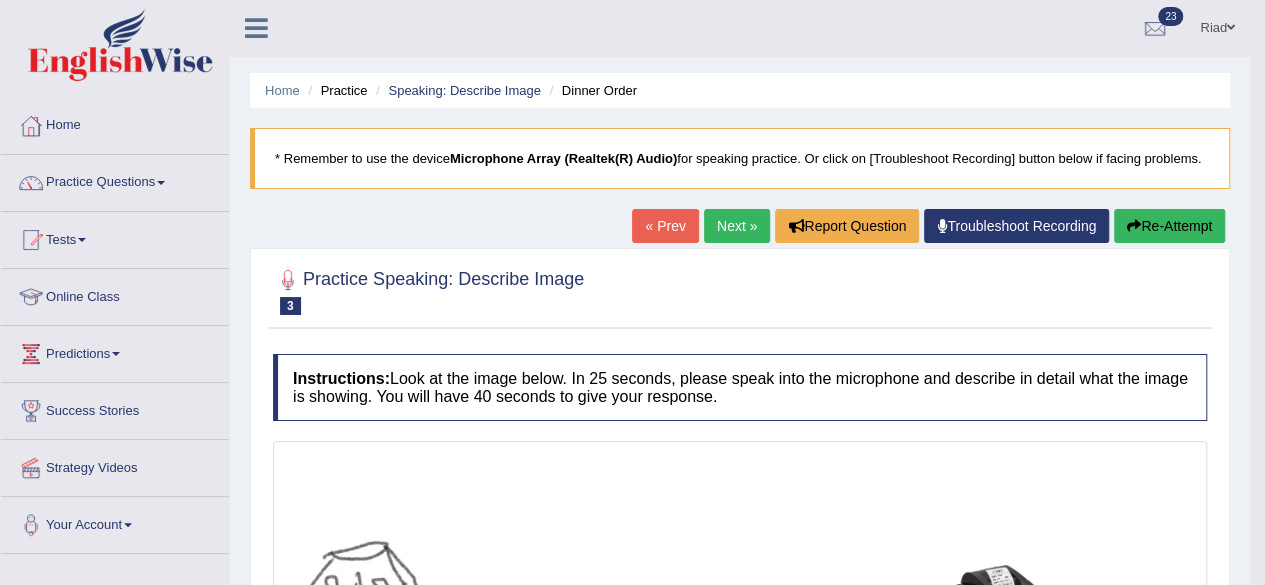 click on "Next »" at bounding box center [737, 226] 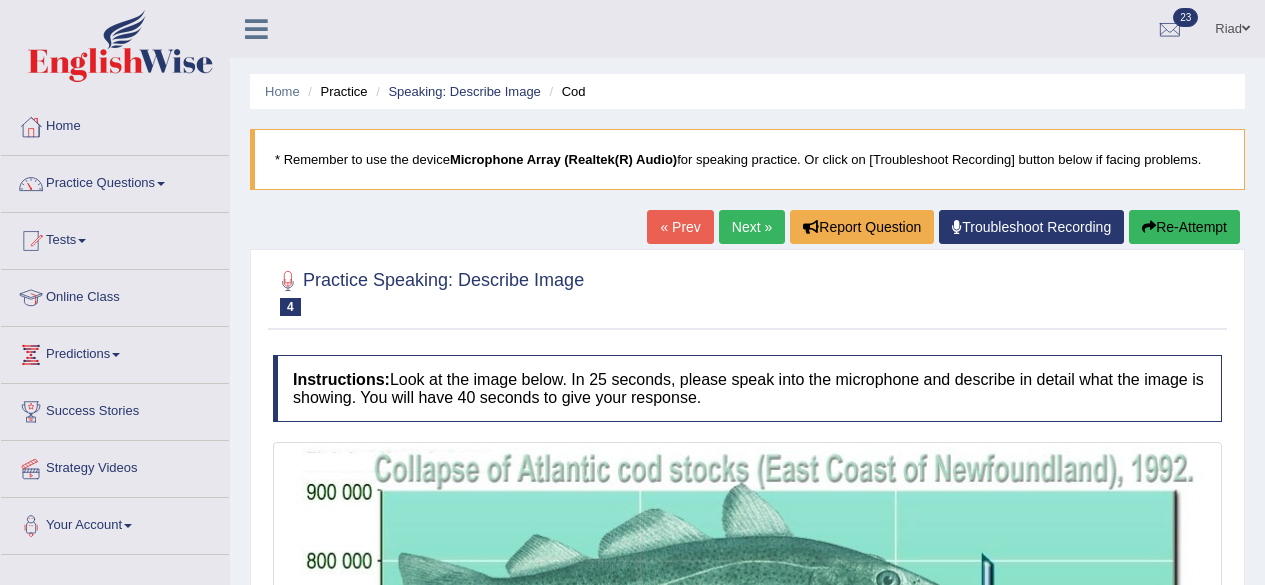 scroll, scrollTop: 0, scrollLeft: 0, axis: both 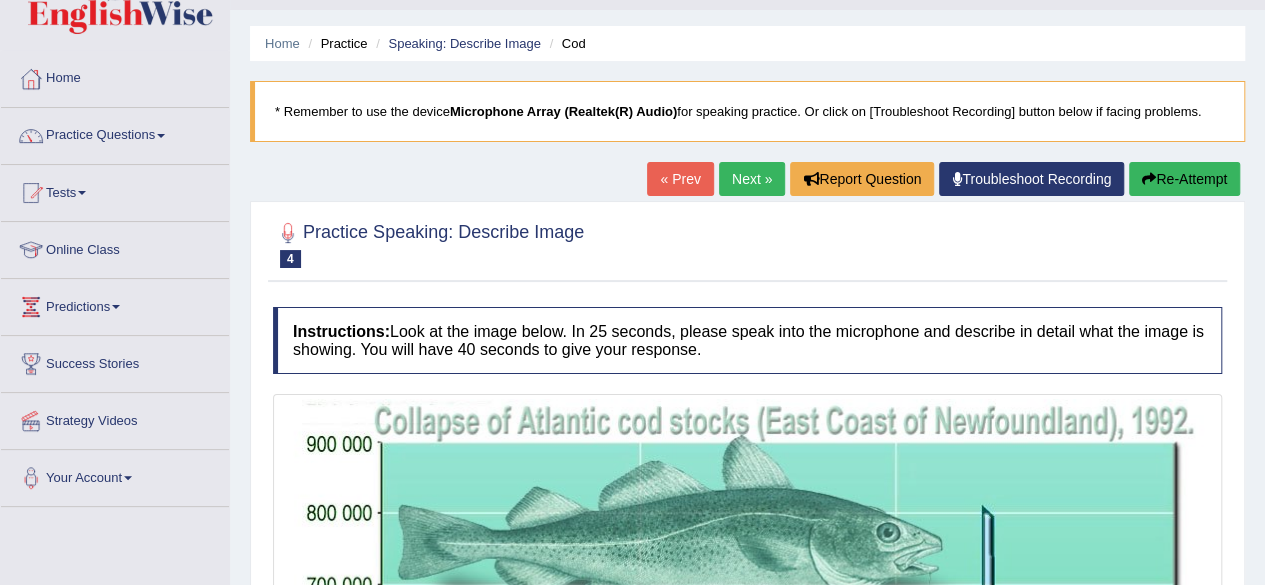 click on "Next »" at bounding box center (752, 179) 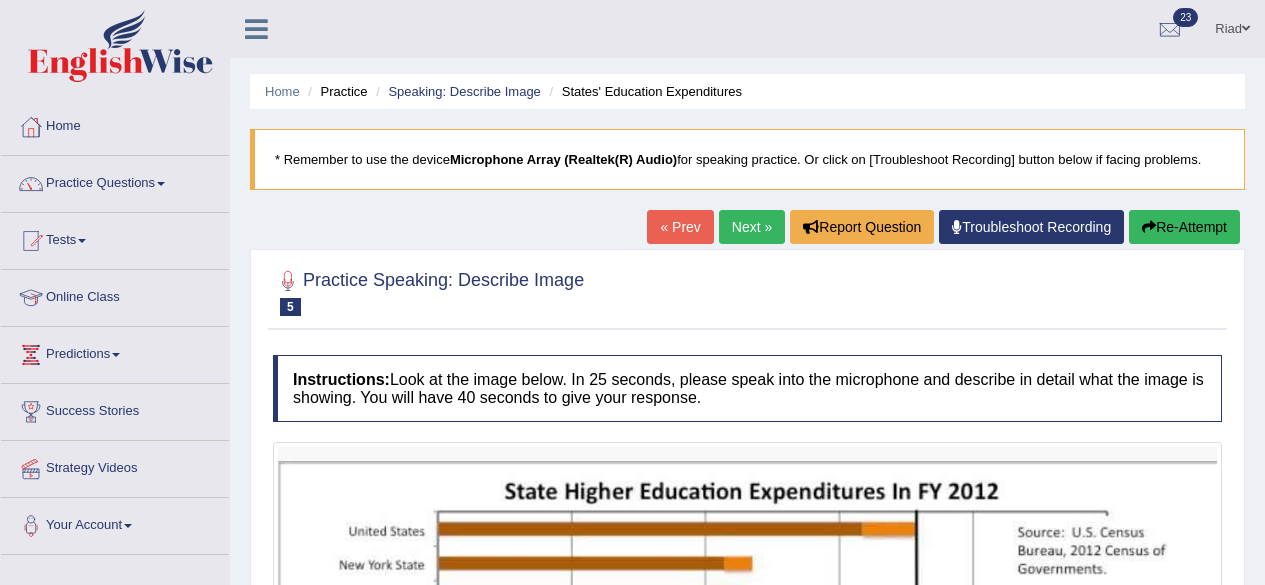 scroll, scrollTop: 0, scrollLeft: 0, axis: both 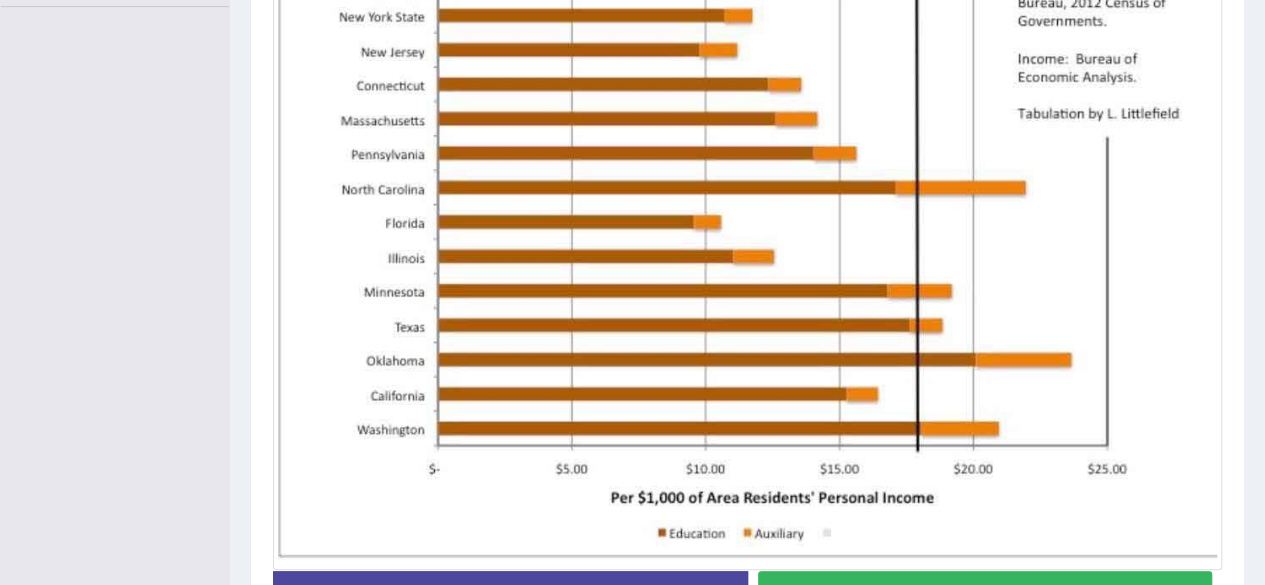 click on "Start Answering" at bounding box center (985, 596) 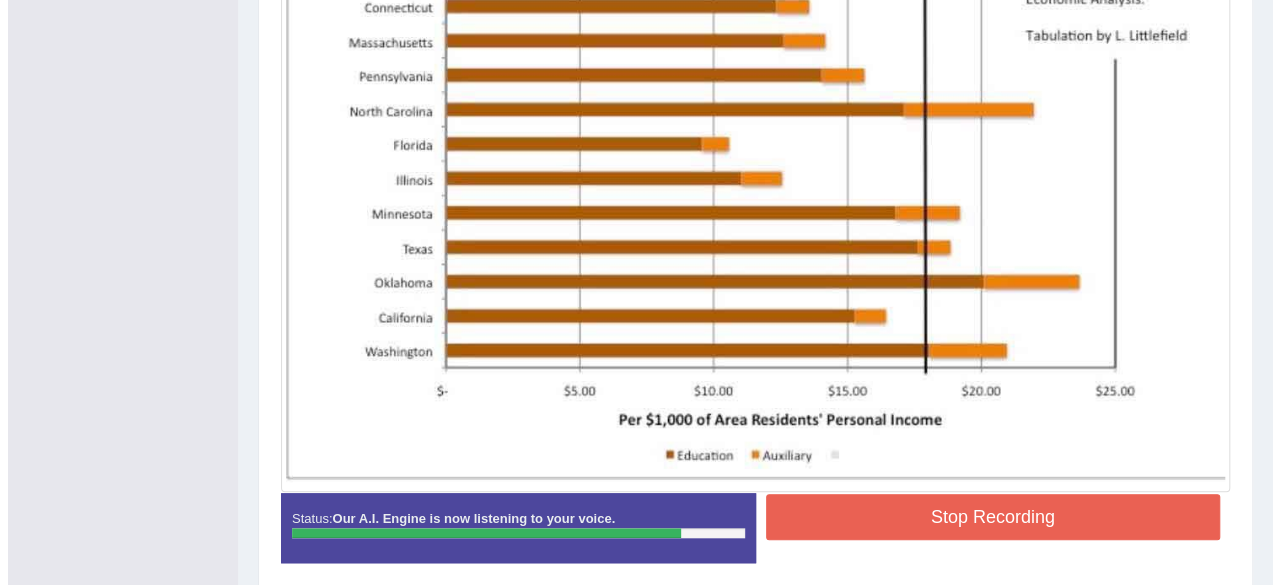 scroll, scrollTop: 631, scrollLeft: 0, axis: vertical 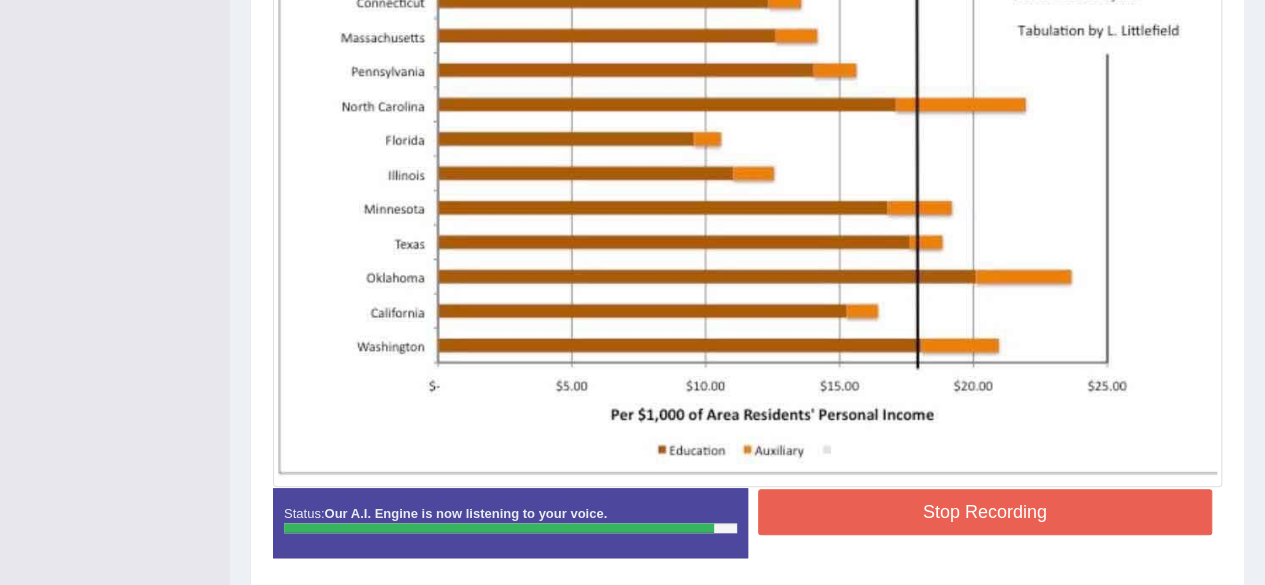 click on "Stop Recording" at bounding box center [985, 512] 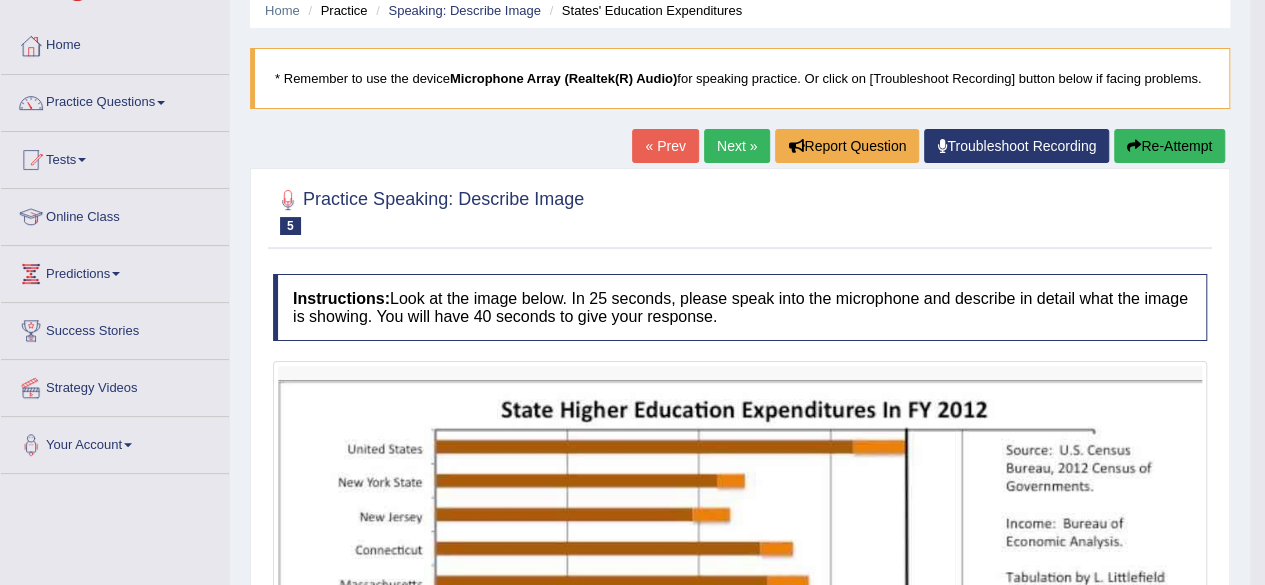 scroll, scrollTop: 72, scrollLeft: 0, axis: vertical 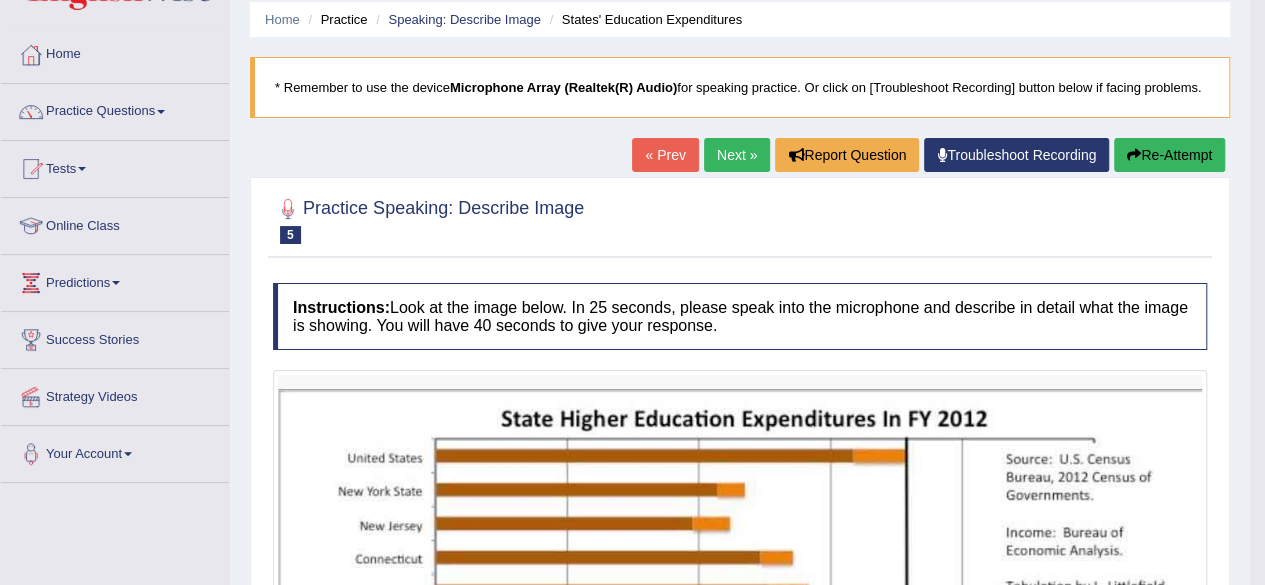 click on "Next »" at bounding box center (737, 155) 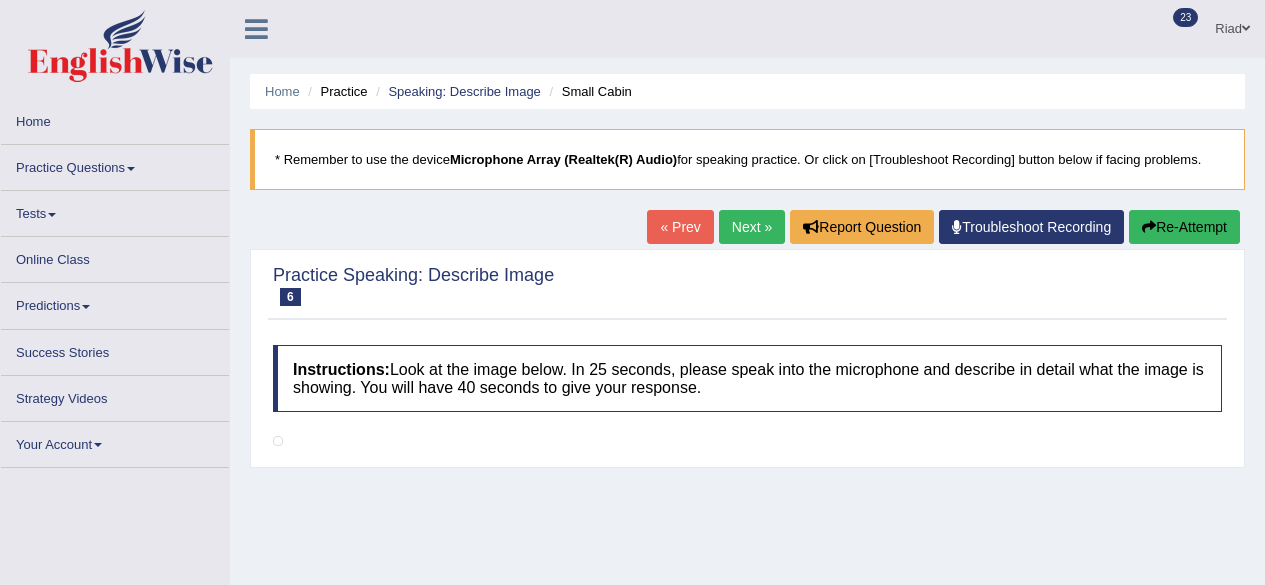 scroll, scrollTop: 0, scrollLeft: 0, axis: both 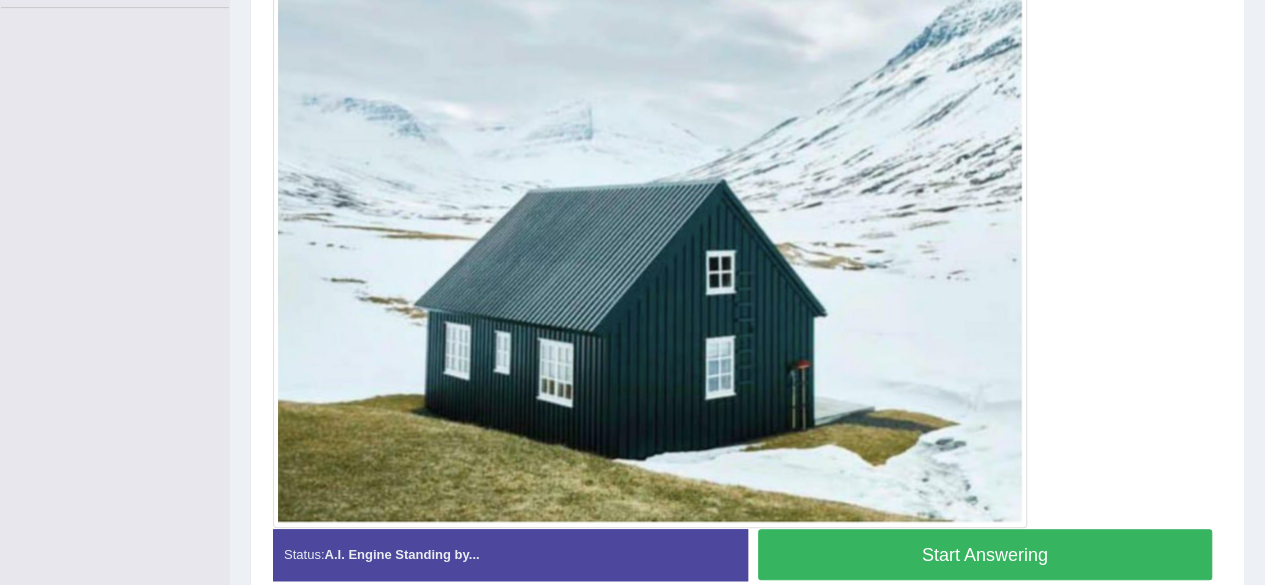 click on "Start Answering" at bounding box center [985, 554] 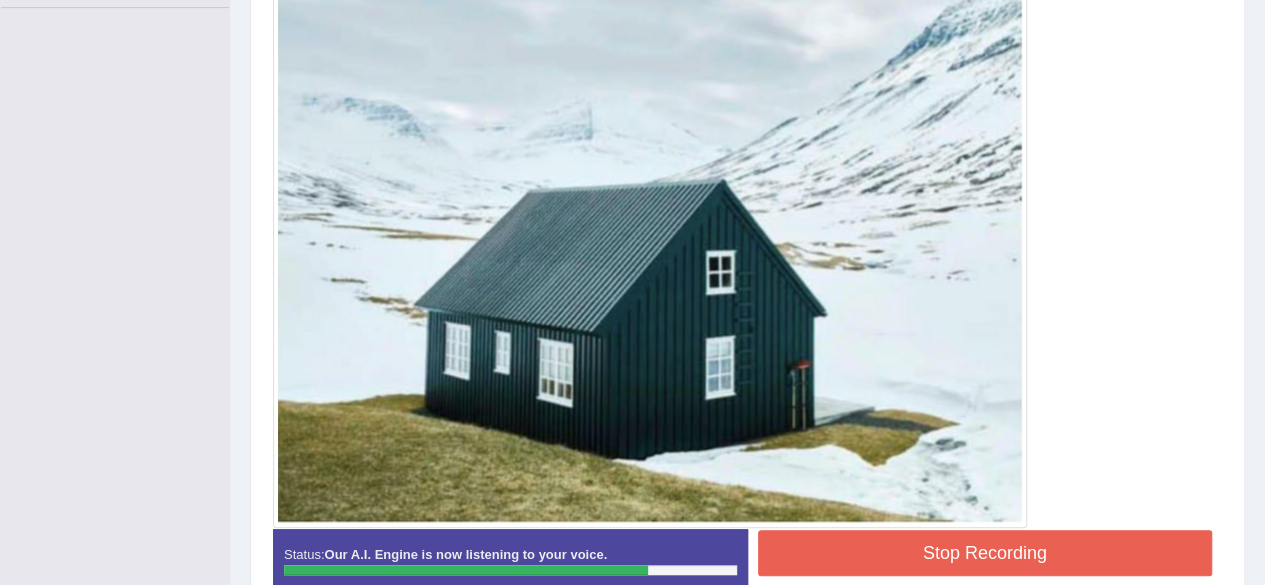 click on "Stop Recording" at bounding box center (985, 553) 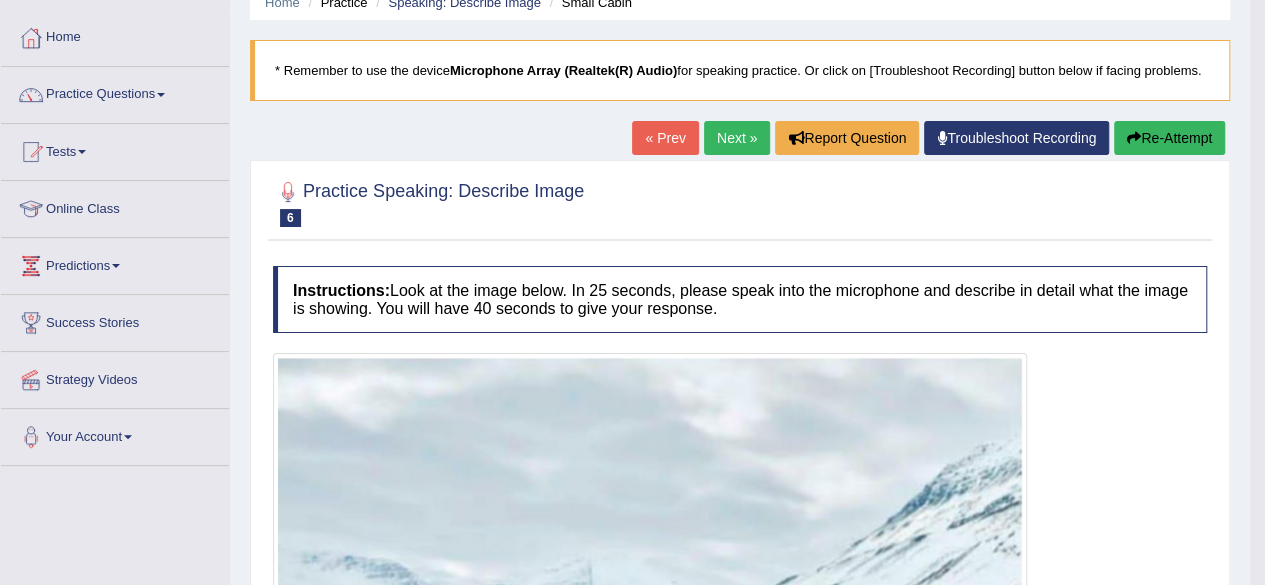 scroll, scrollTop: 51, scrollLeft: 0, axis: vertical 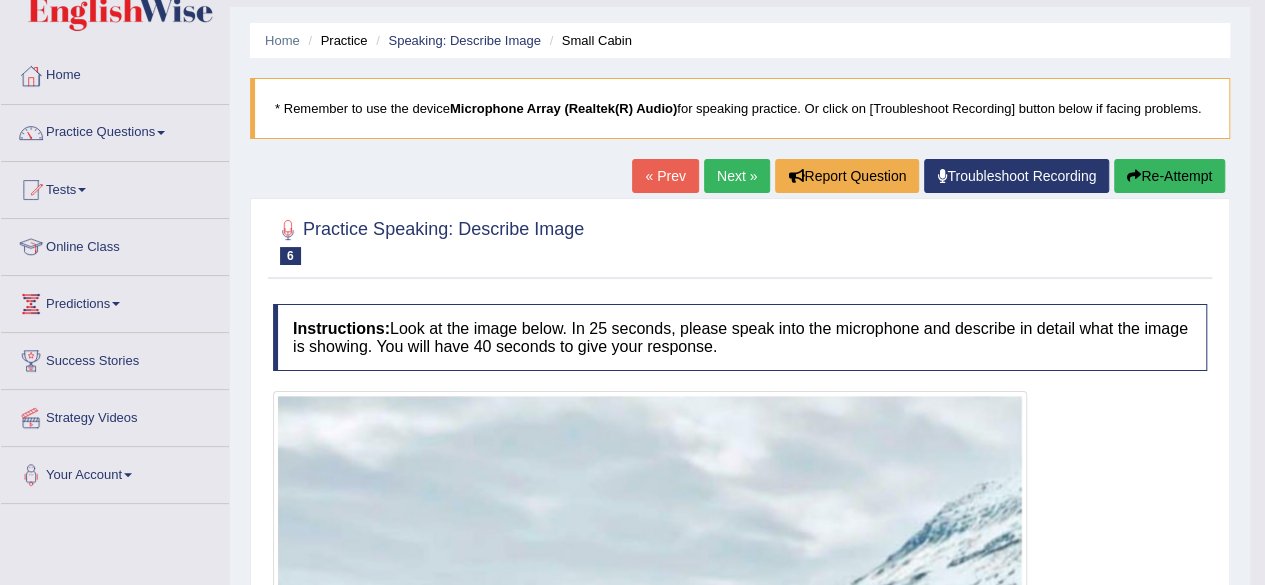 click on "Re-Attempt" at bounding box center (1169, 176) 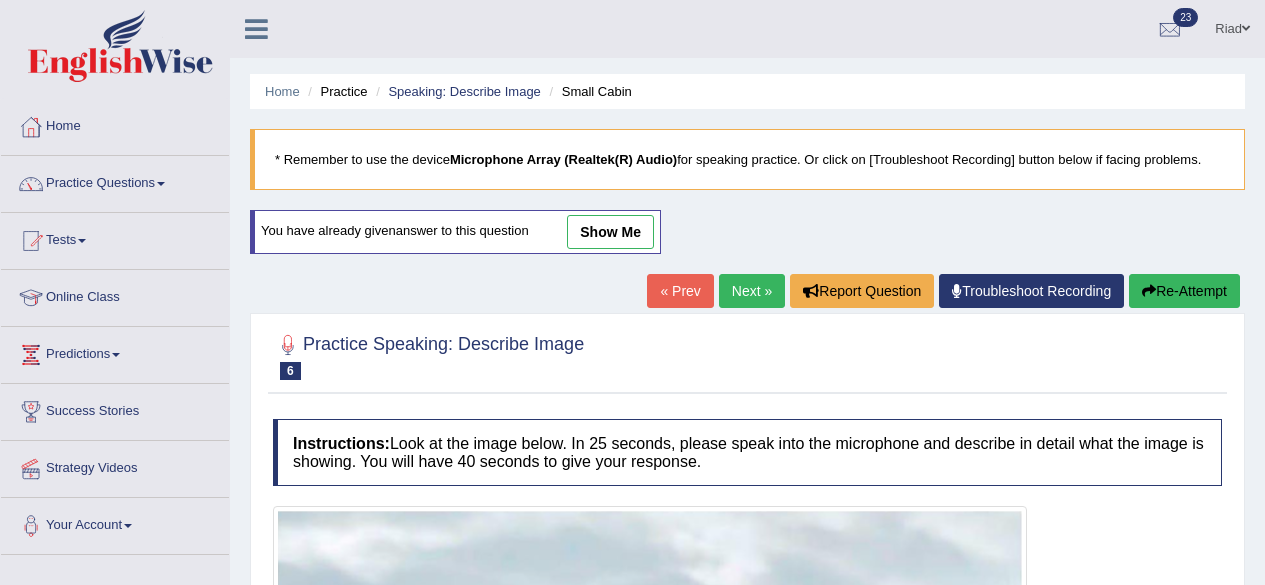 scroll, scrollTop: 51, scrollLeft: 0, axis: vertical 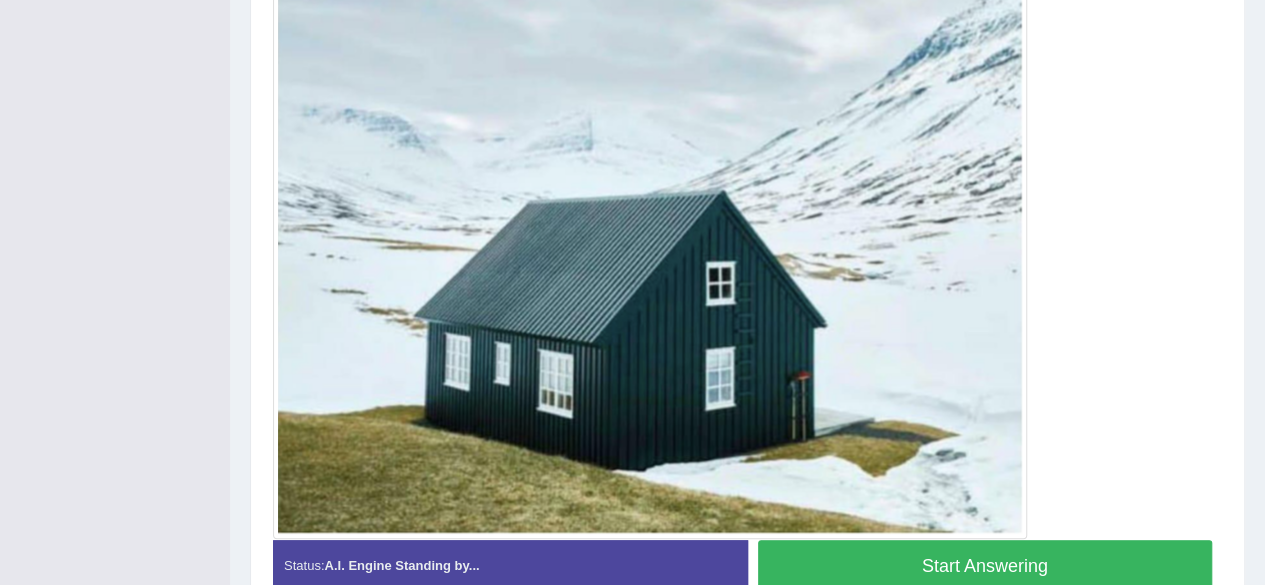 click on "Start Answering" at bounding box center [985, 565] 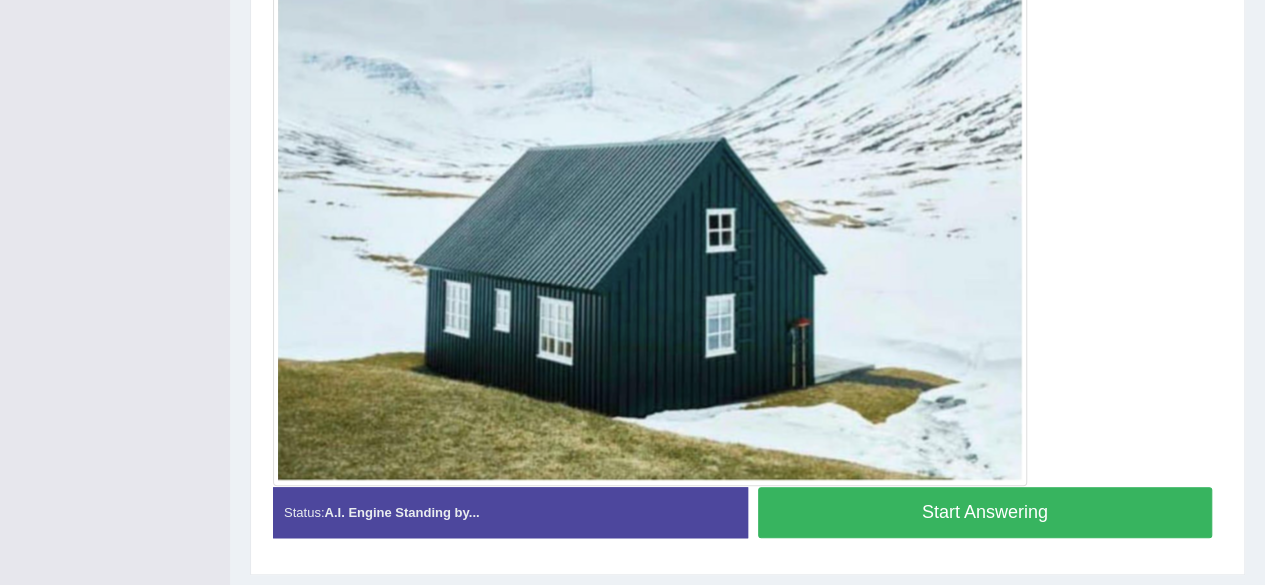 scroll, scrollTop: 548, scrollLeft: 0, axis: vertical 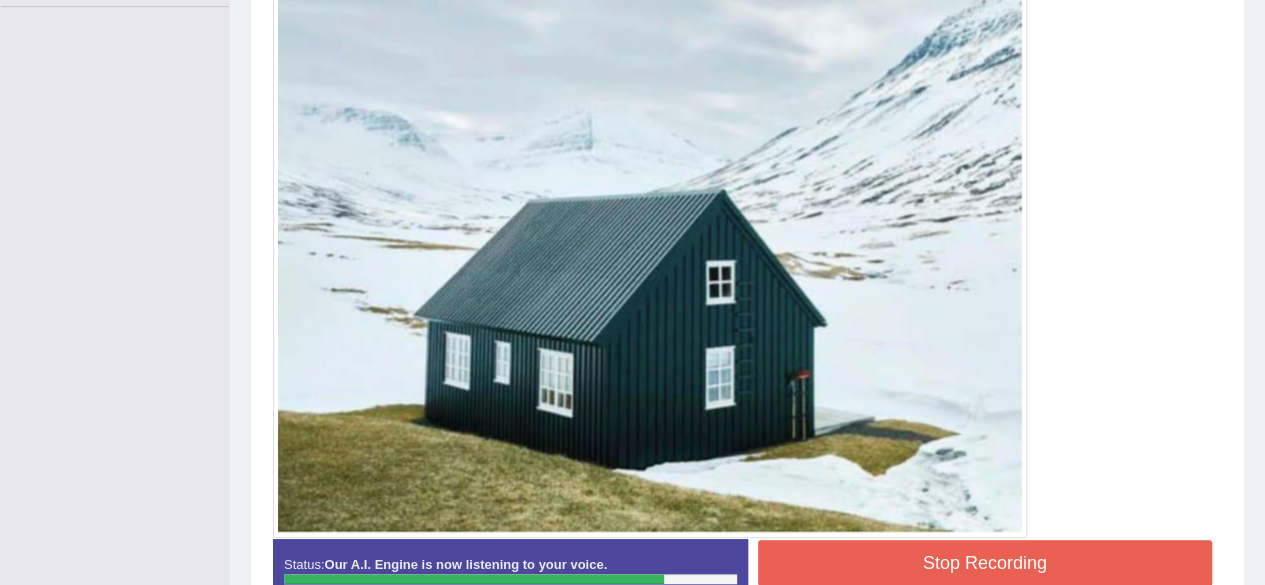 click on "Stop Recording" at bounding box center [985, 563] 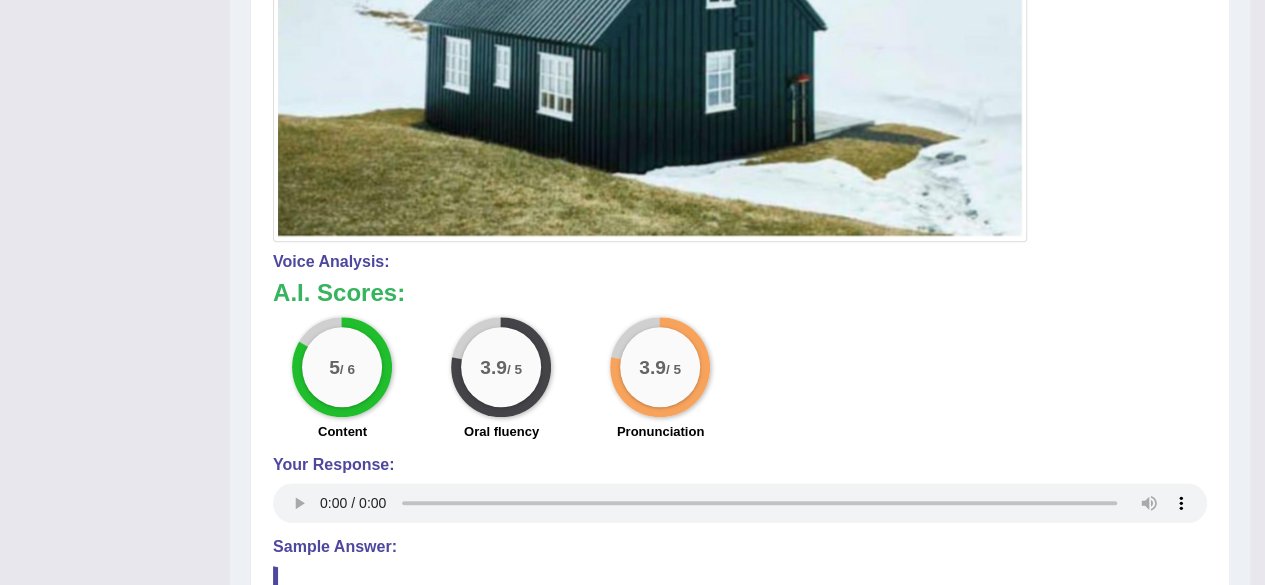 scroll, scrollTop: 846, scrollLeft: 0, axis: vertical 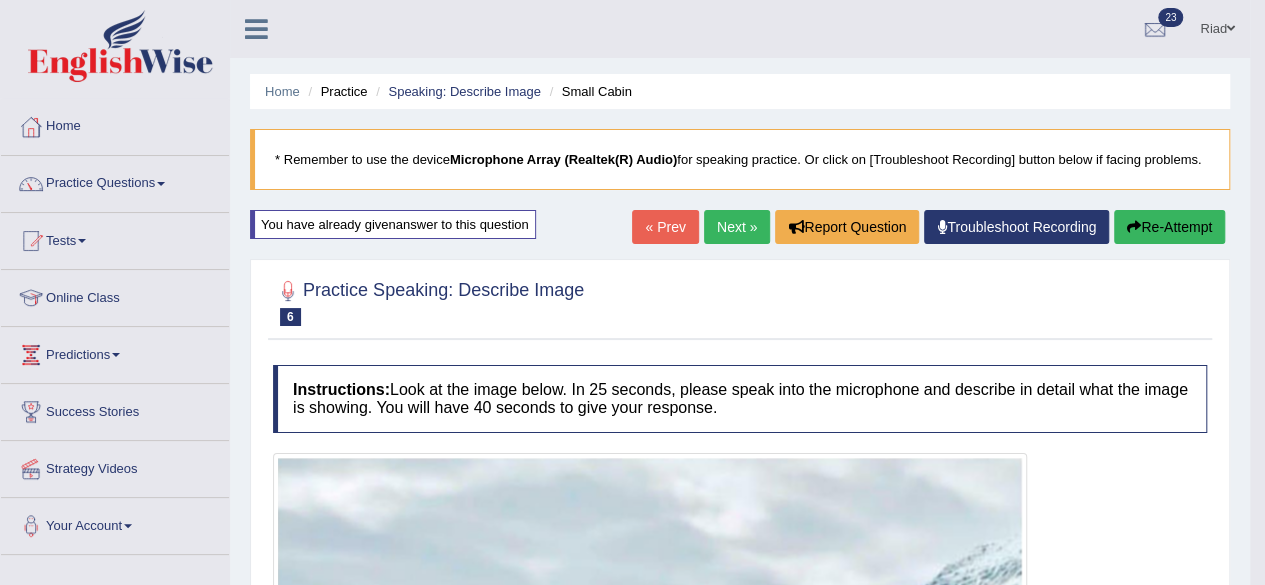 click on "Next »" at bounding box center [737, 227] 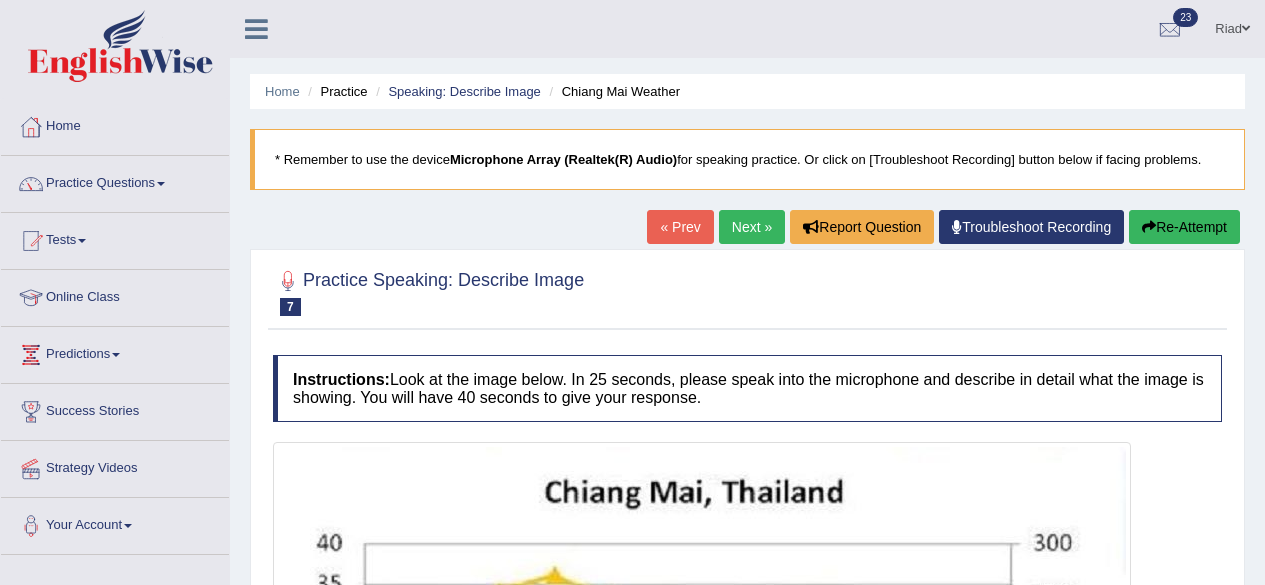 scroll, scrollTop: 0, scrollLeft: 0, axis: both 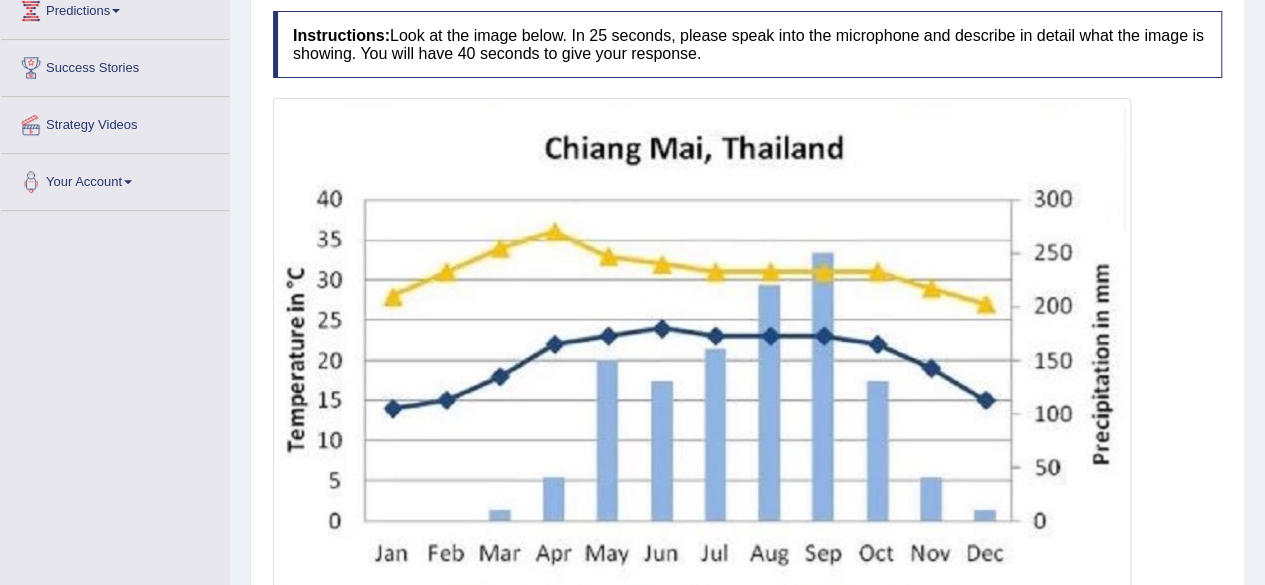 click at bounding box center [702, 371] 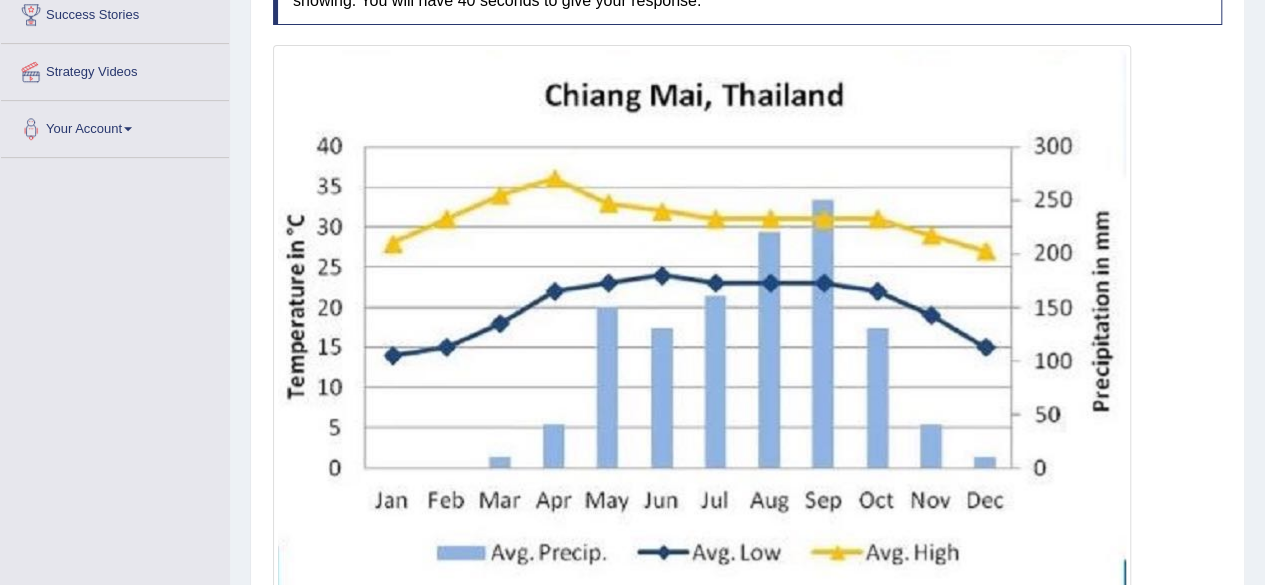 scroll, scrollTop: 398, scrollLeft: 0, axis: vertical 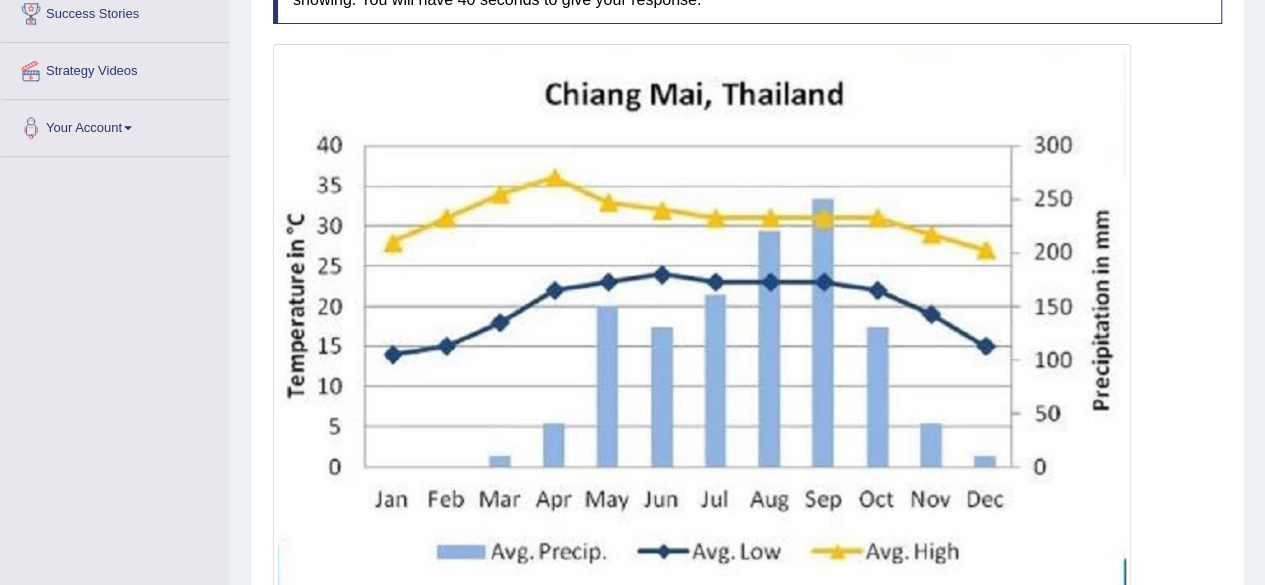 click at bounding box center (702, 317) 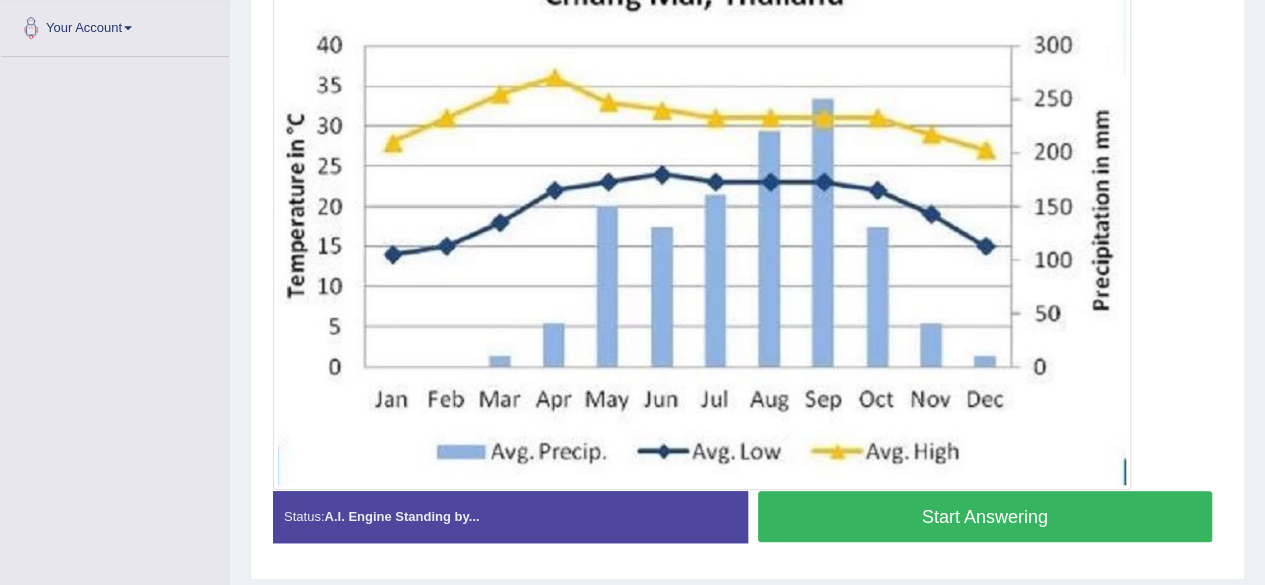 scroll, scrollTop: 553, scrollLeft: 0, axis: vertical 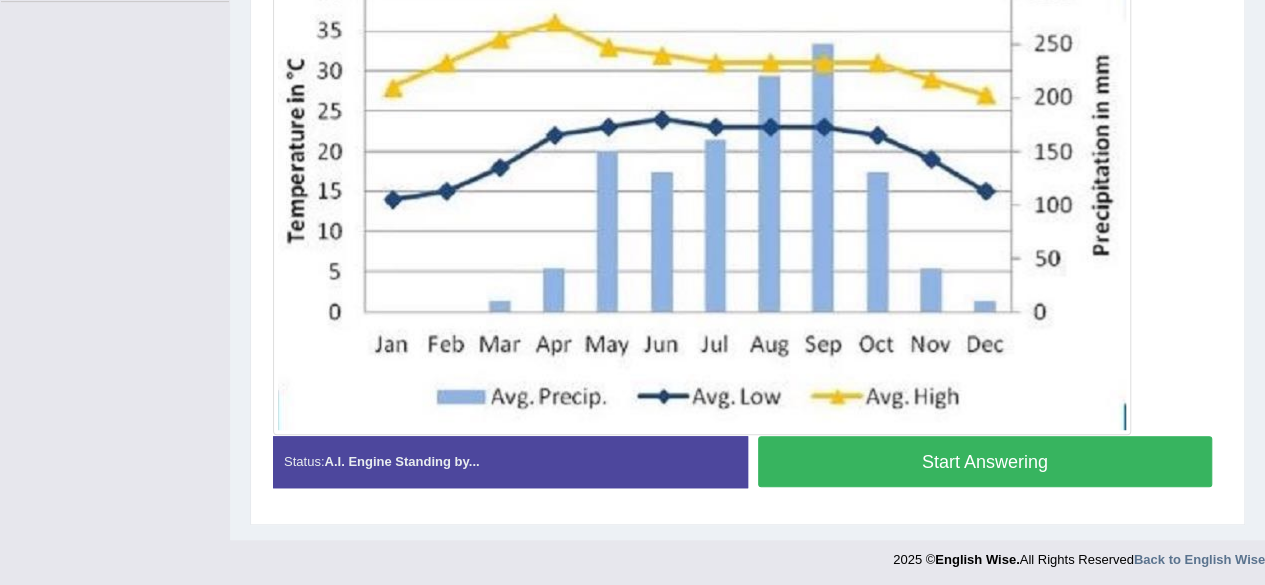 click at bounding box center [702, 162] 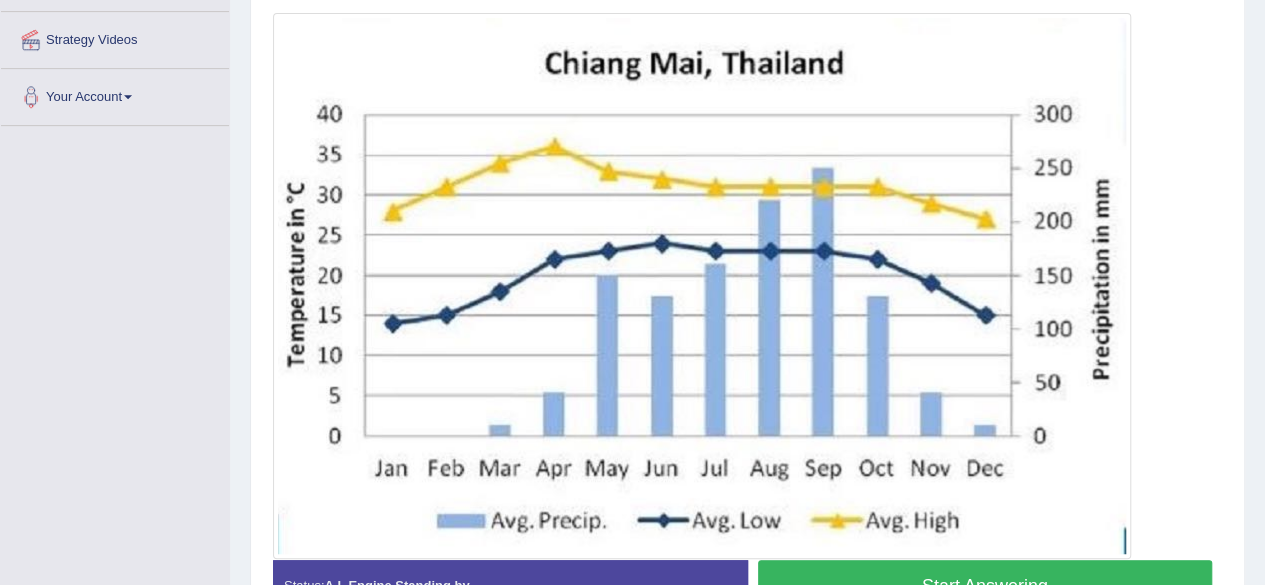 scroll, scrollTop: 430, scrollLeft: 0, axis: vertical 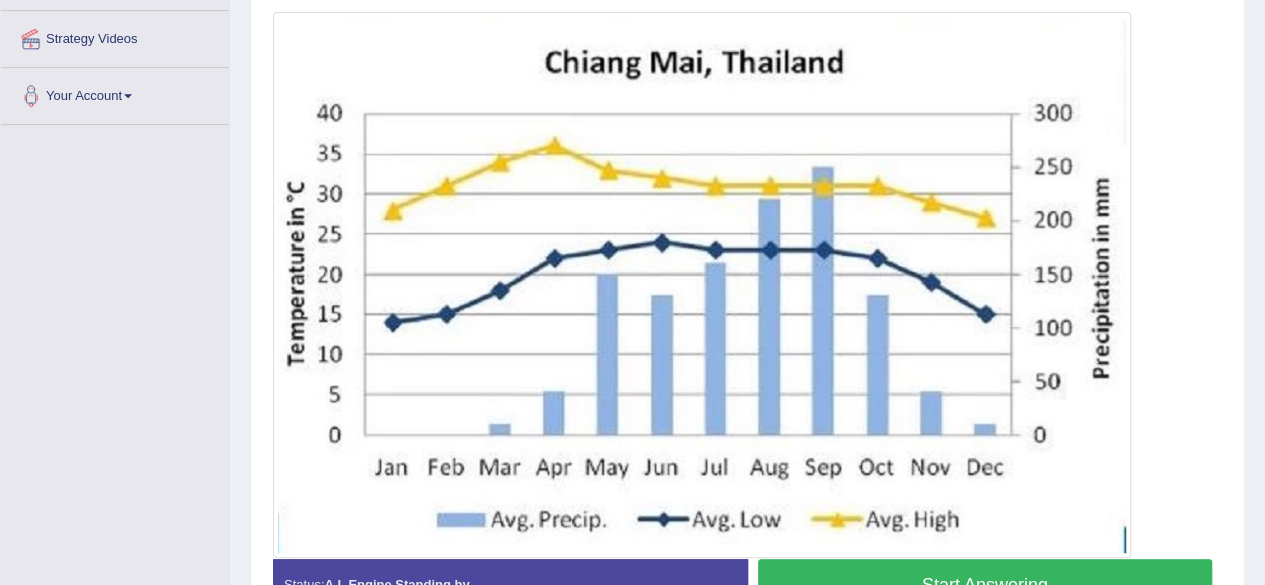 click on "Start Answering" at bounding box center (985, 584) 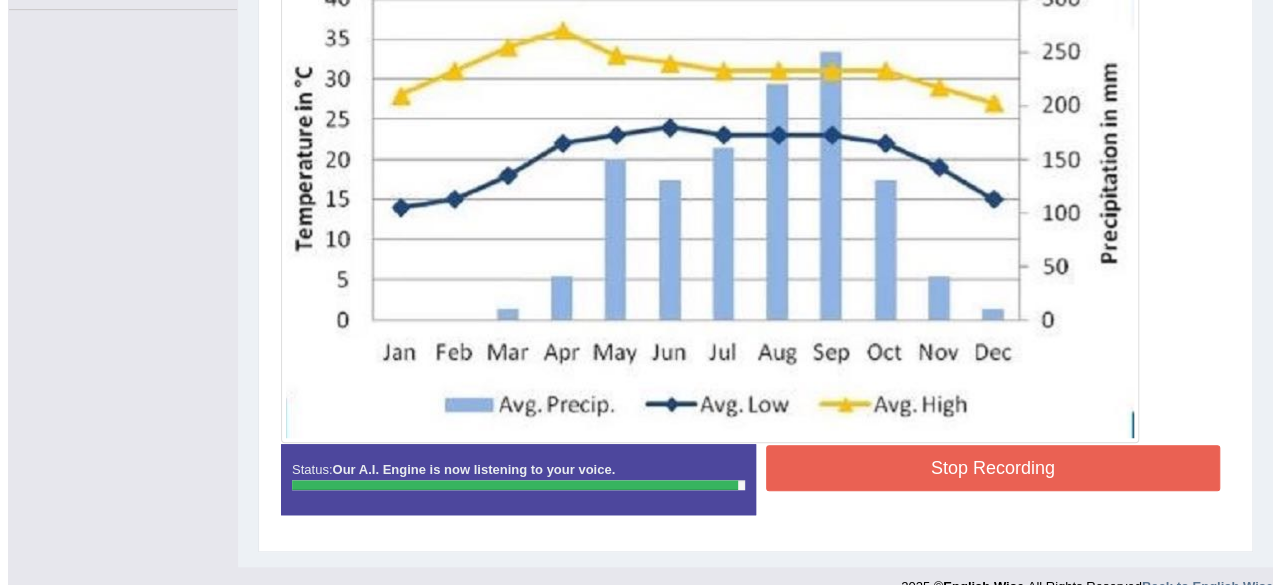scroll, scrollTop: 544, scrollLeft: 0, axis: vertical 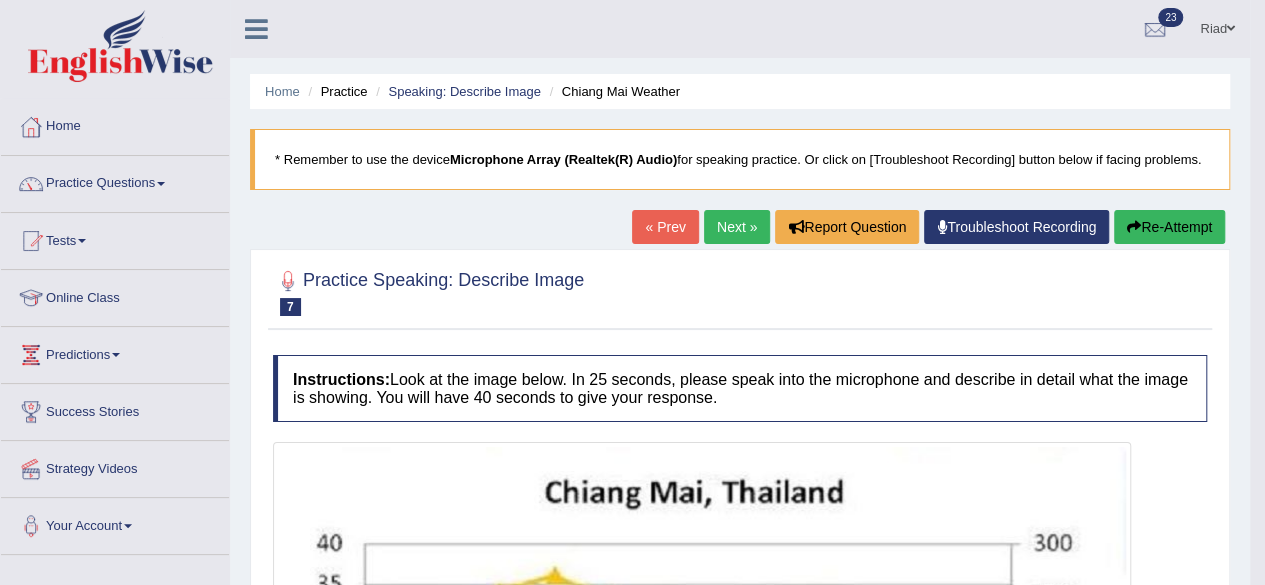 click on "Next »" at bounding box center (737, 227) 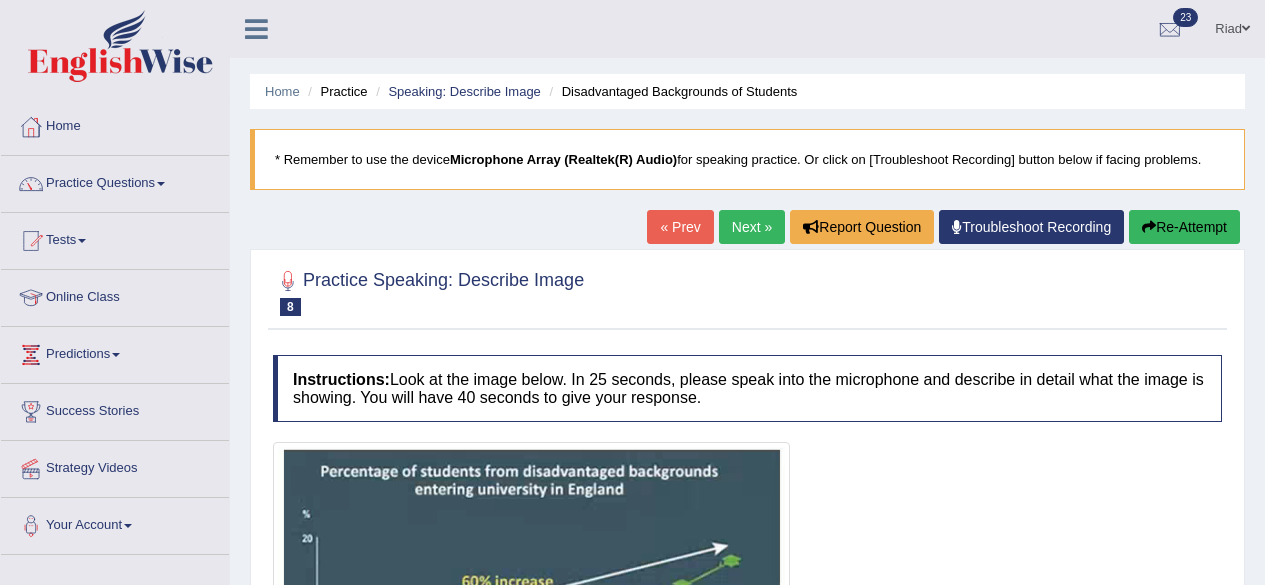 scroll, scrollTop: 0, scrollLeft: 0, axis: both 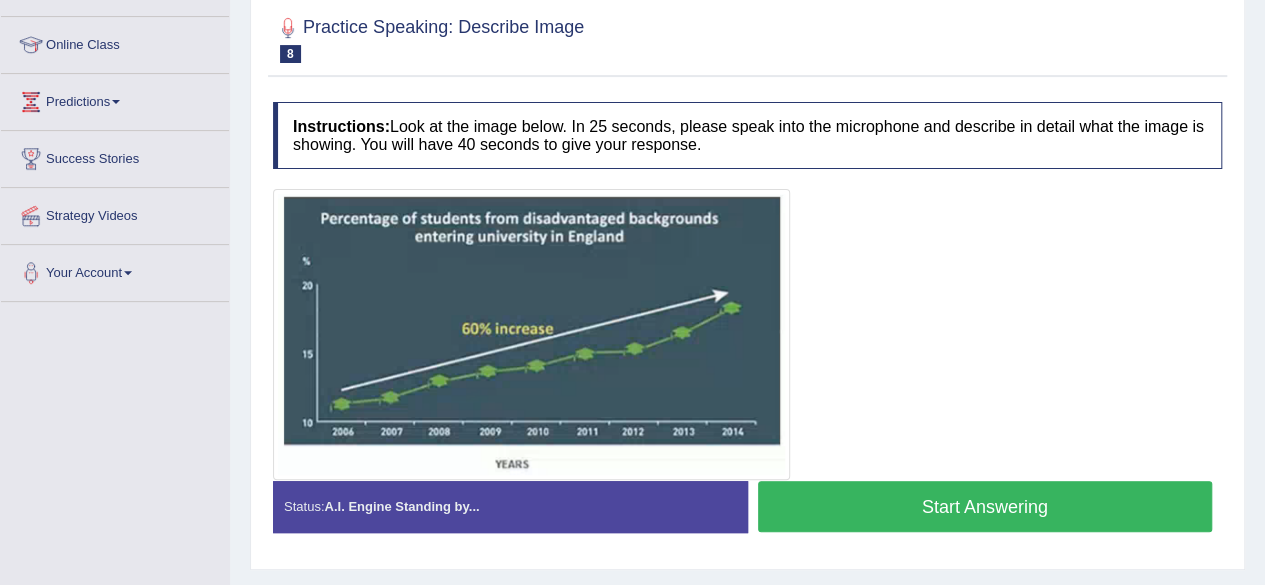 click on "Start Answering" at bounding box center (985, 506) 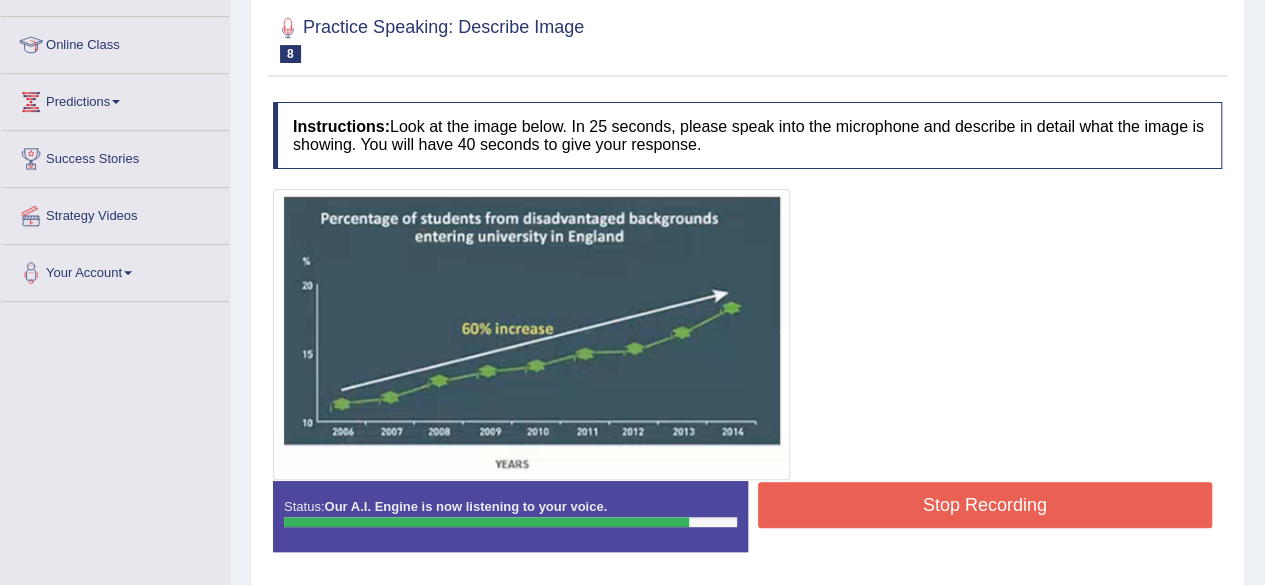 click on "Stop Recording" at bounding box center (985, 505) 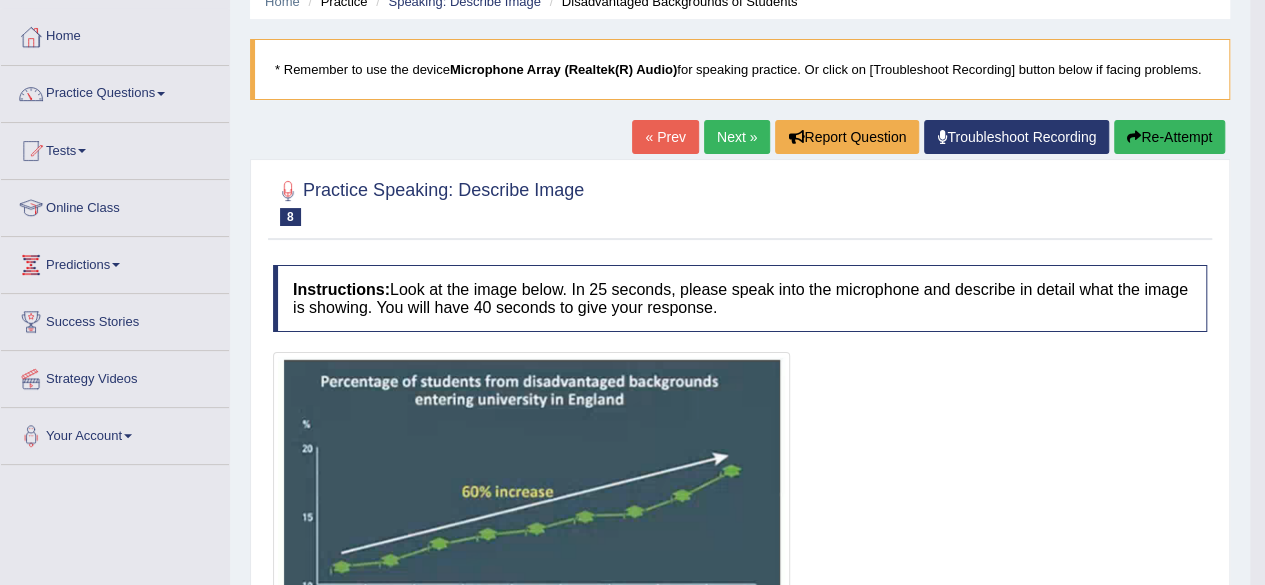 scroll, scrollTop: 69, scrollLeft: 0, axis: vertical 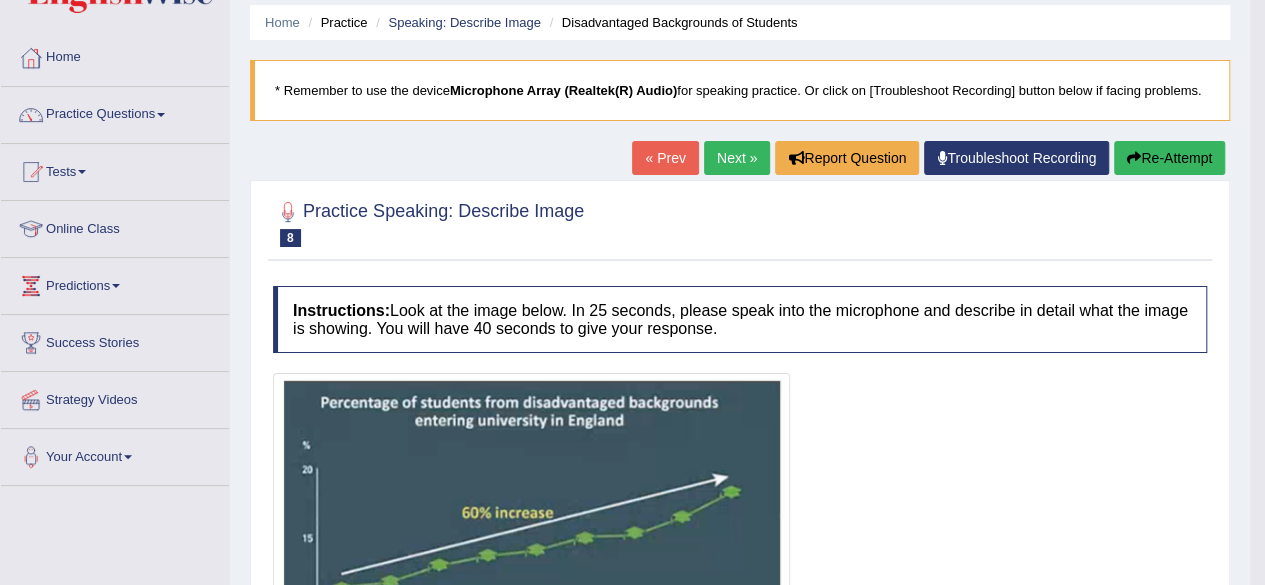 click on "Re-Attempt" at bounding box center [1169, 158] 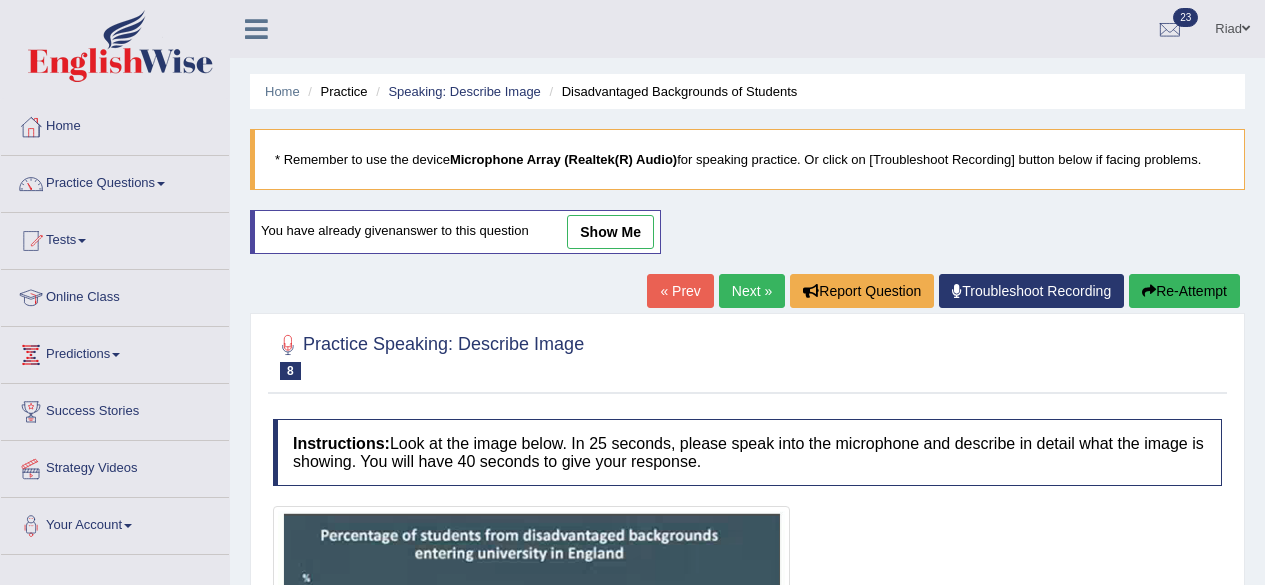 scroll, scrollTop: 69, scrollLeft: 0, axis: vertical 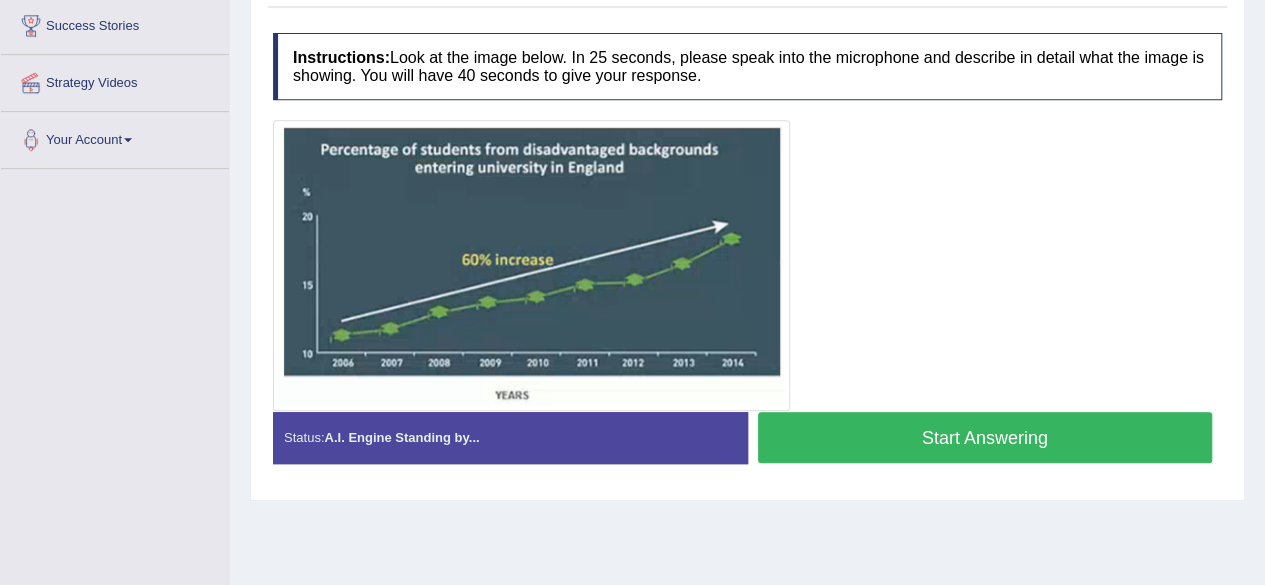 click on "Start Answering" at bounding box center [985, 437] 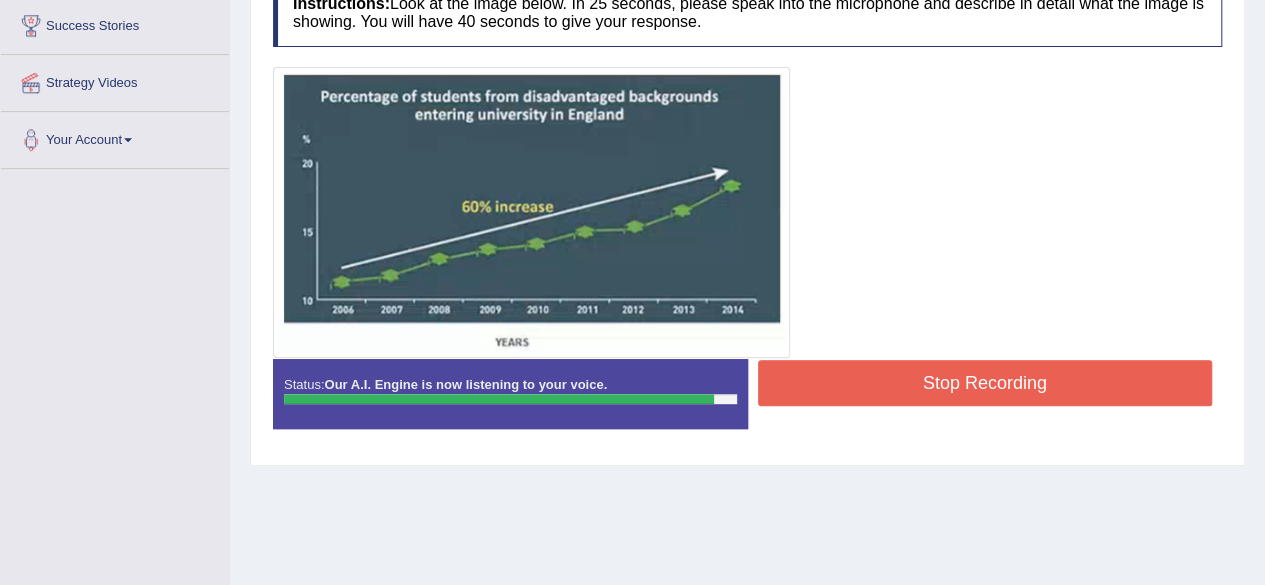 click on "Stop Recording" at bounding box center (985, 383) 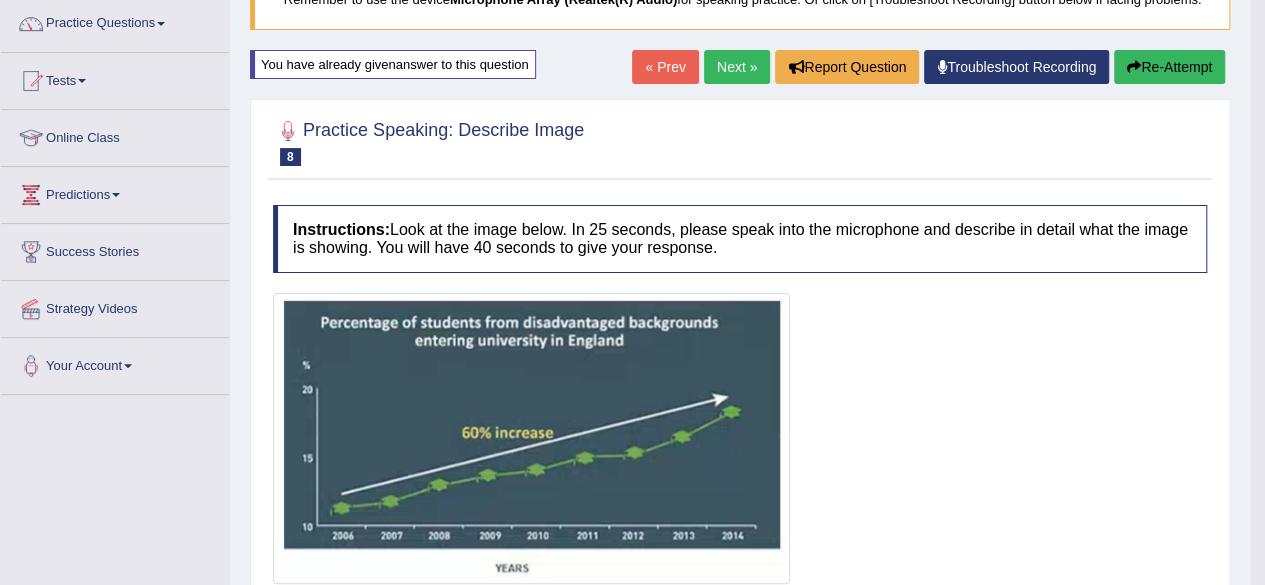 scroll, scrollTop: 158, scrollLeft: 0, axis: vertical 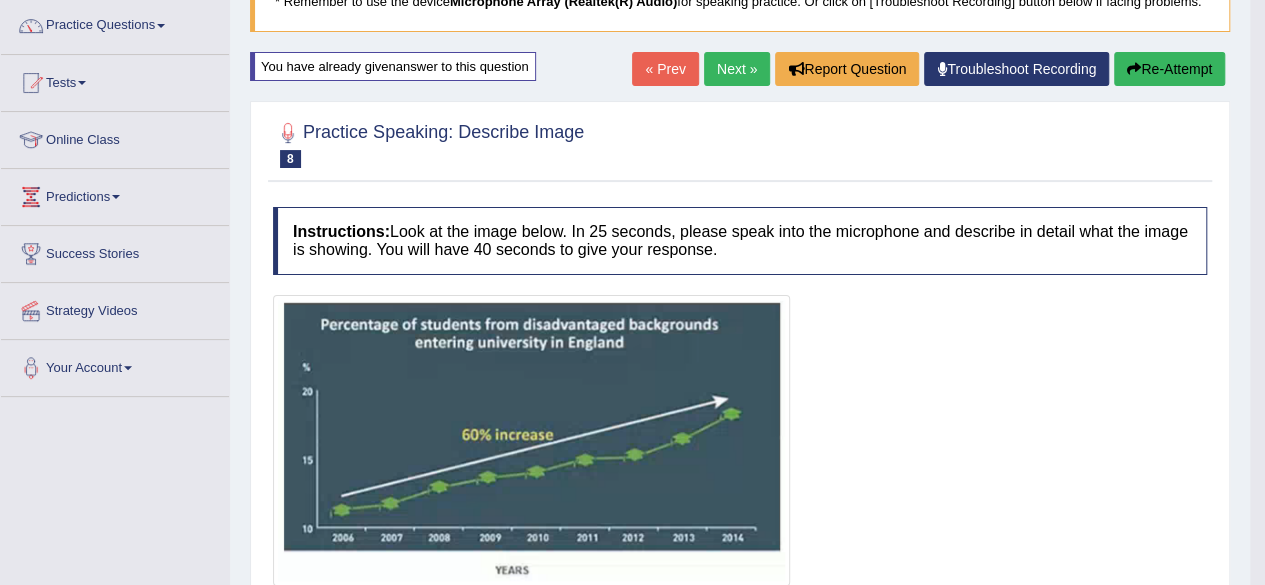 click on "Re-Attempt" at bounding box center (1169, 69) 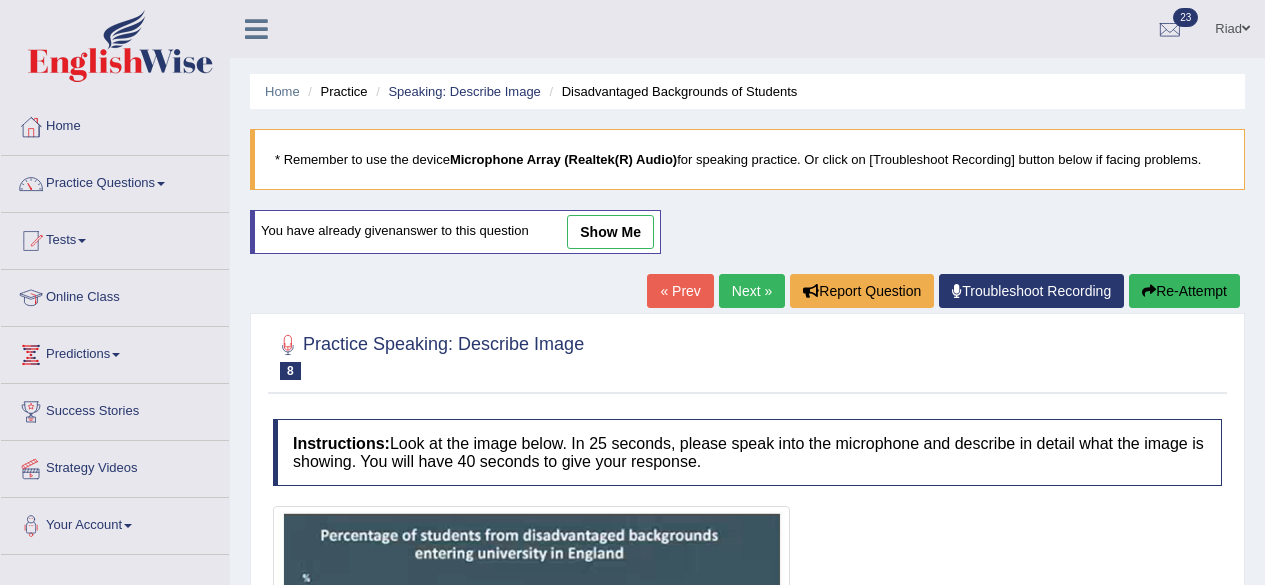 scroll, scrollTop: 164, scrollLeft: 0, axis: vertical 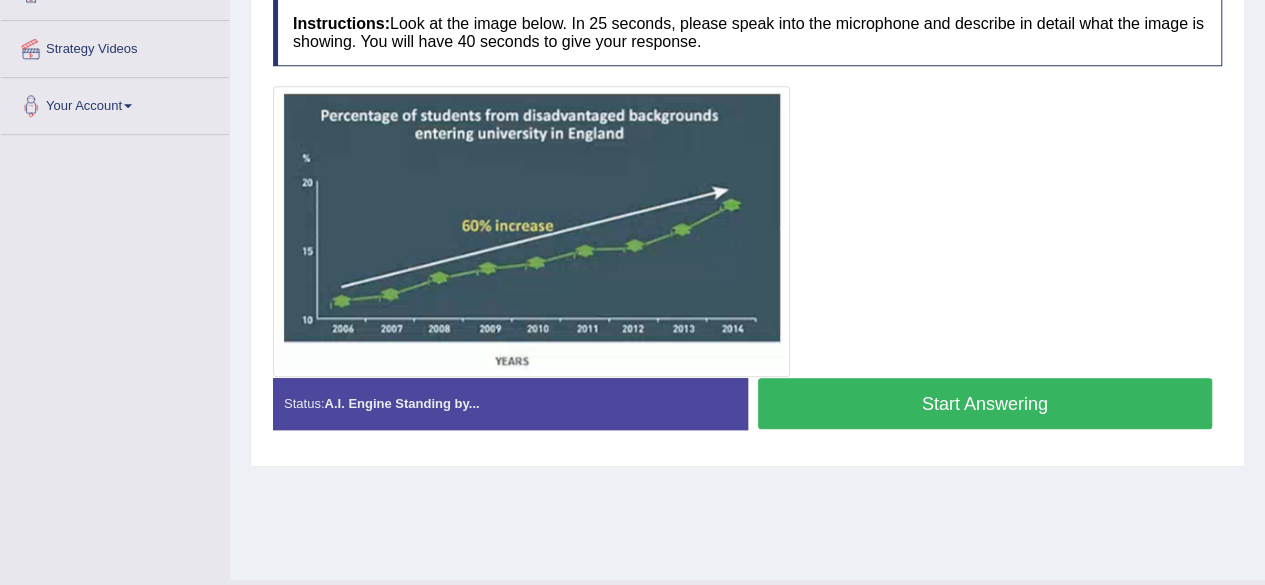 click on "Start Answering" at bounding box center [985, 403] 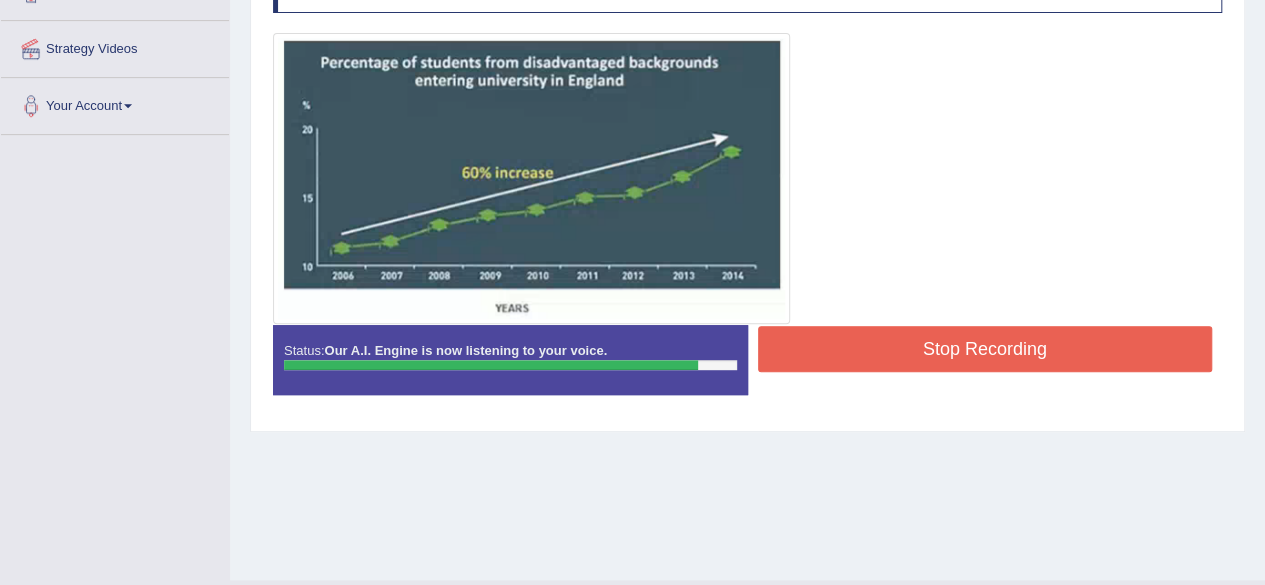 click on "Stop Recording" at bounding box center [985, 349] 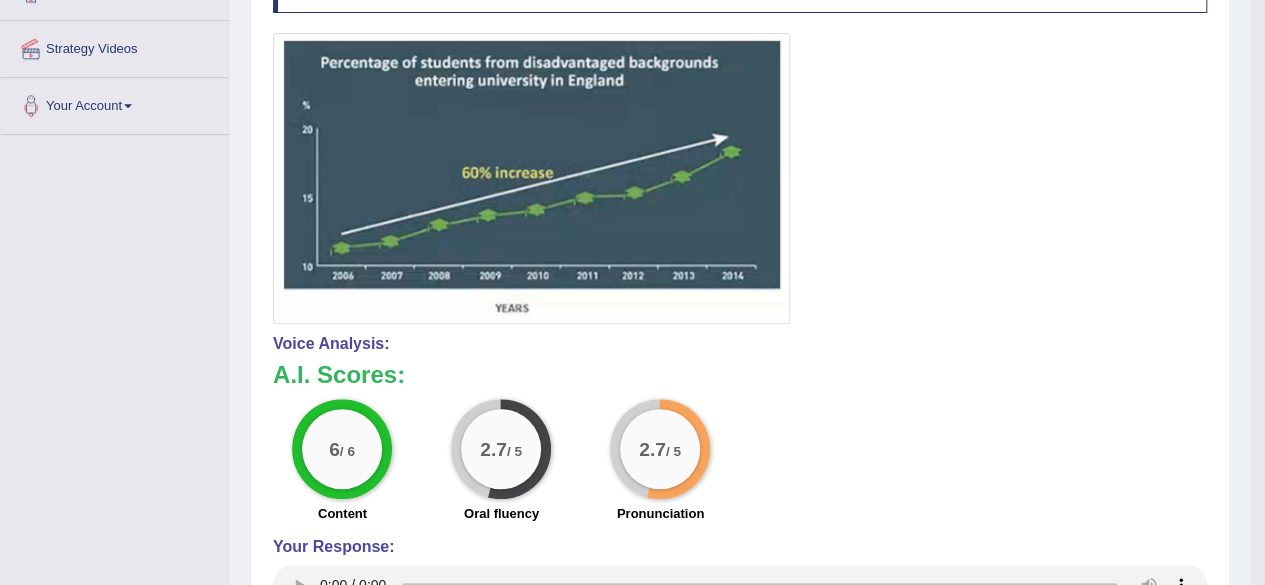 scroll, scrollTop: 206, scrollLeft: 0, axis: vertical 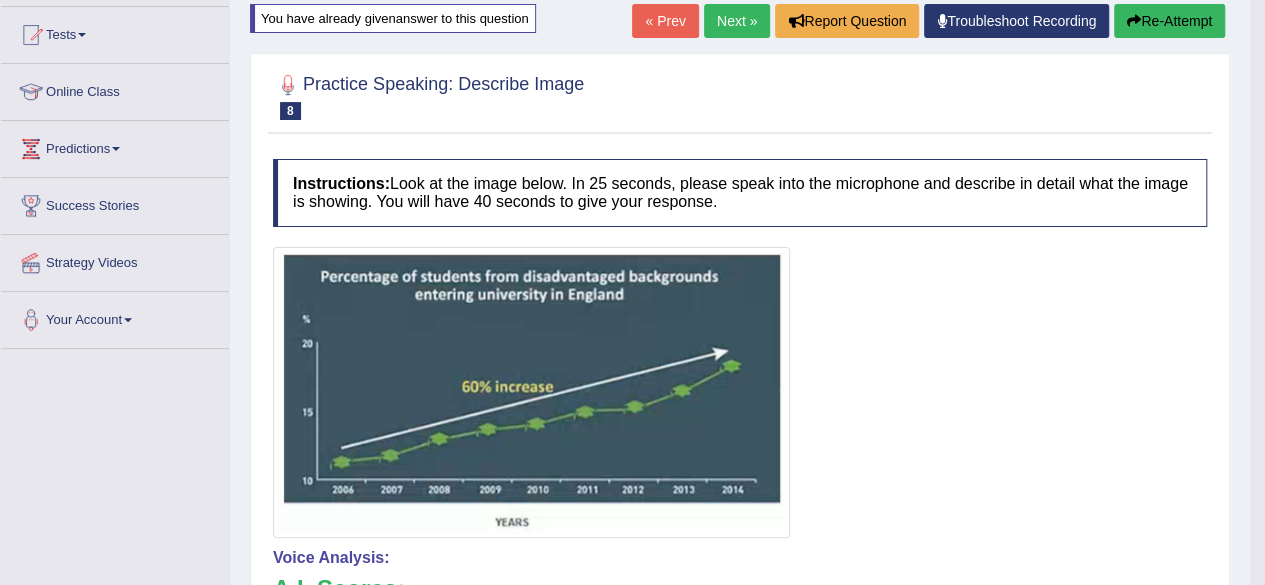 click on "Re-Attempt" at bounding box center (1169, 21) 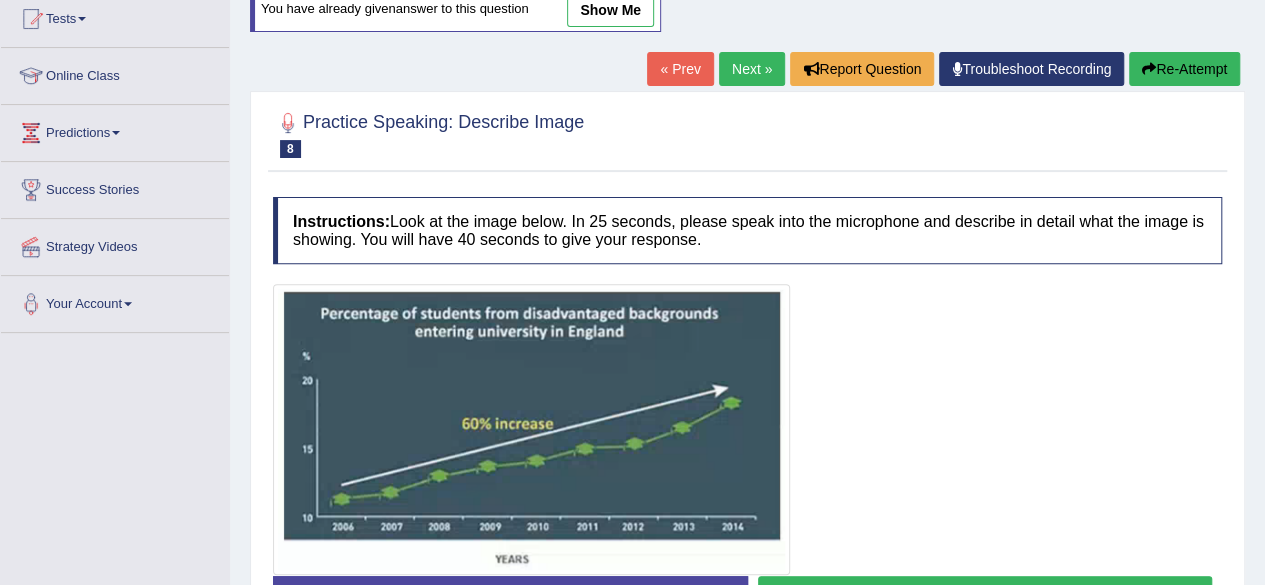 scroll, scrollTop: 222, scrollLeft: 0, axis: vertical 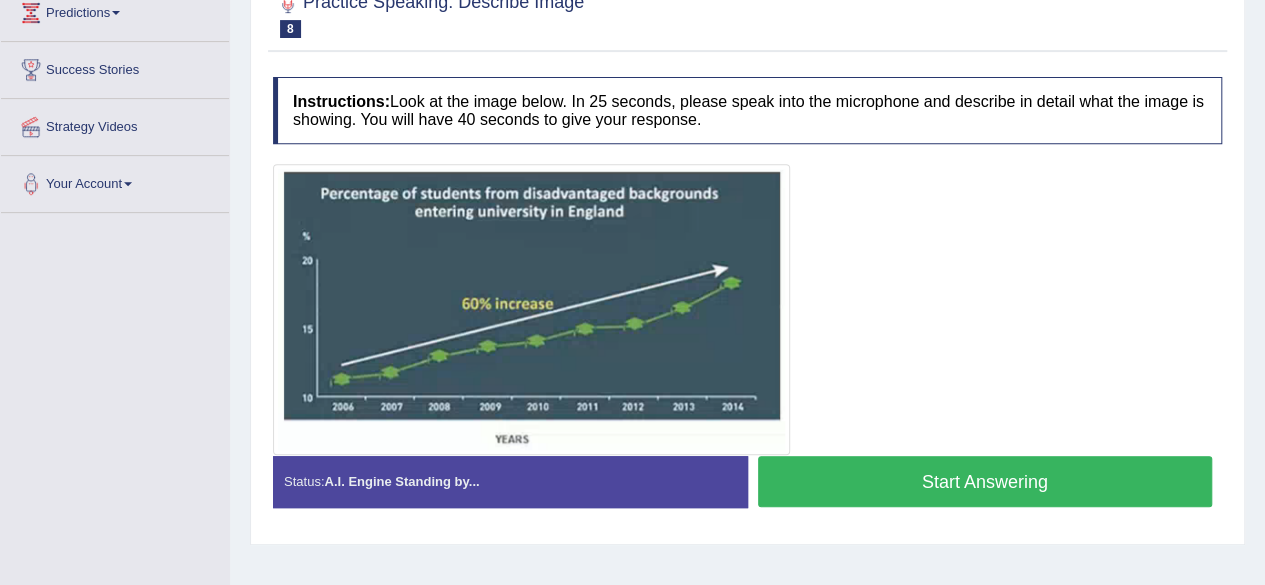 click on "Start Answering" at bounding box center [985, 481] 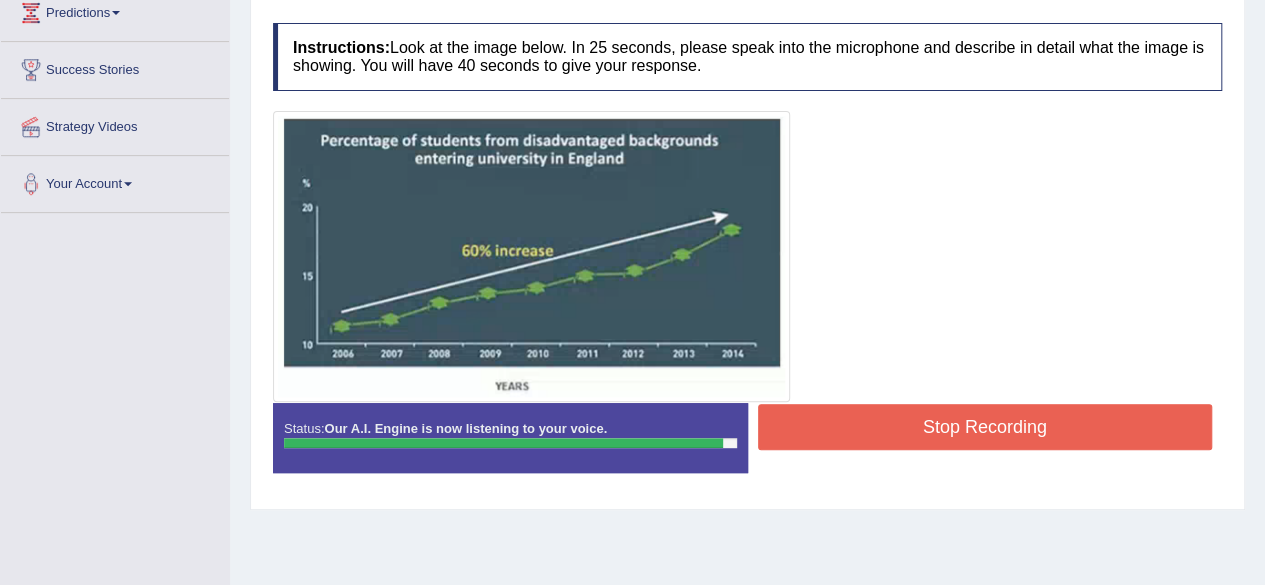 click on "Stop Recording" at bounding box center [985, 427] 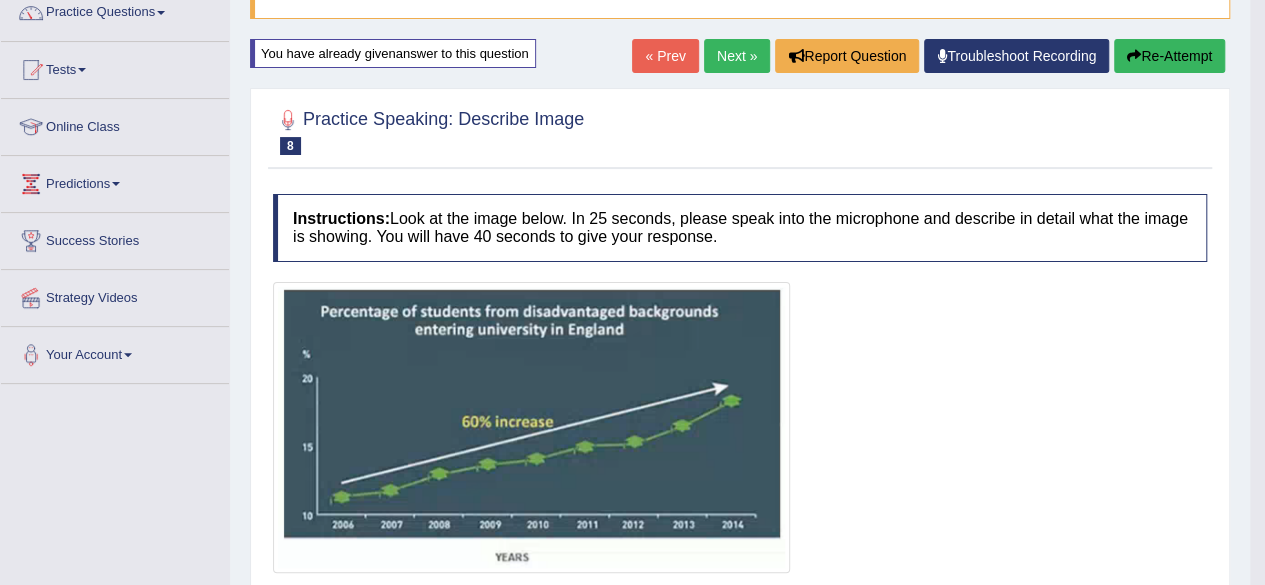 scroll, scrollTop: 170, scrollLeft: 0, axis: vertical 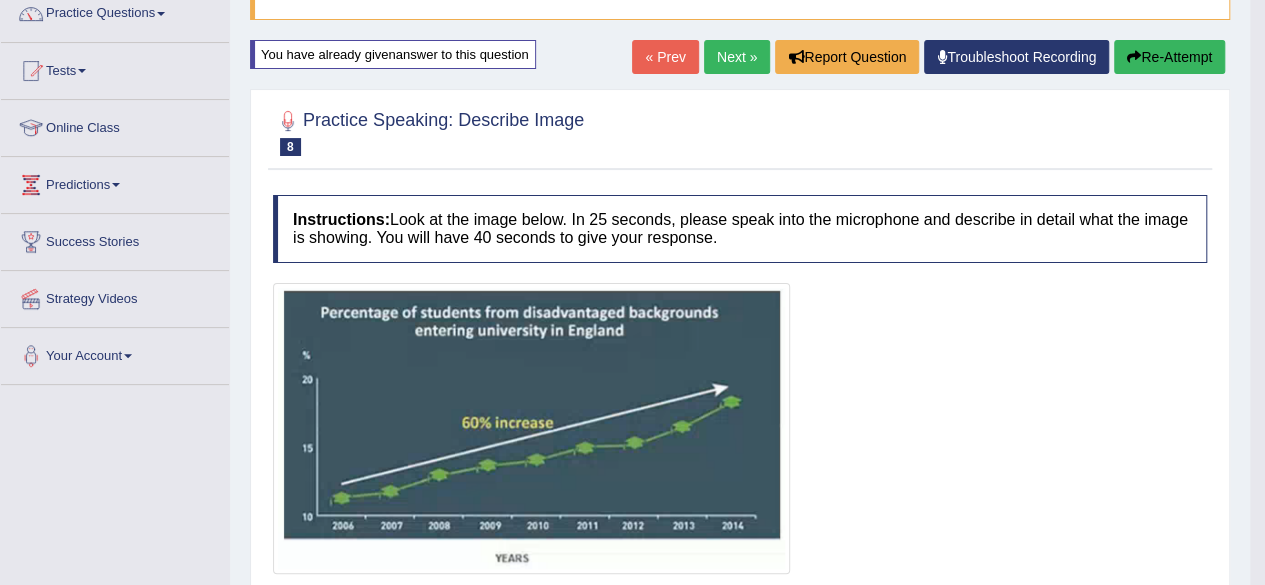 click on "Re-Attempt" at bounding box center (1169, 57) 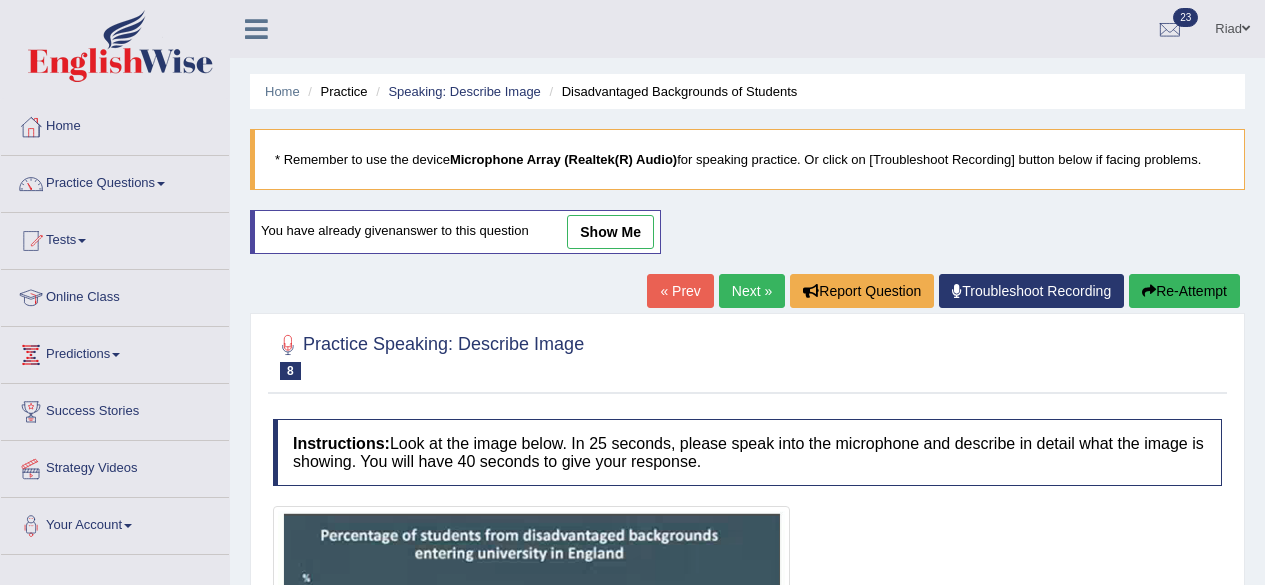 scroll, scrollTop: 170, scrollLeft: 0, axis: vertical 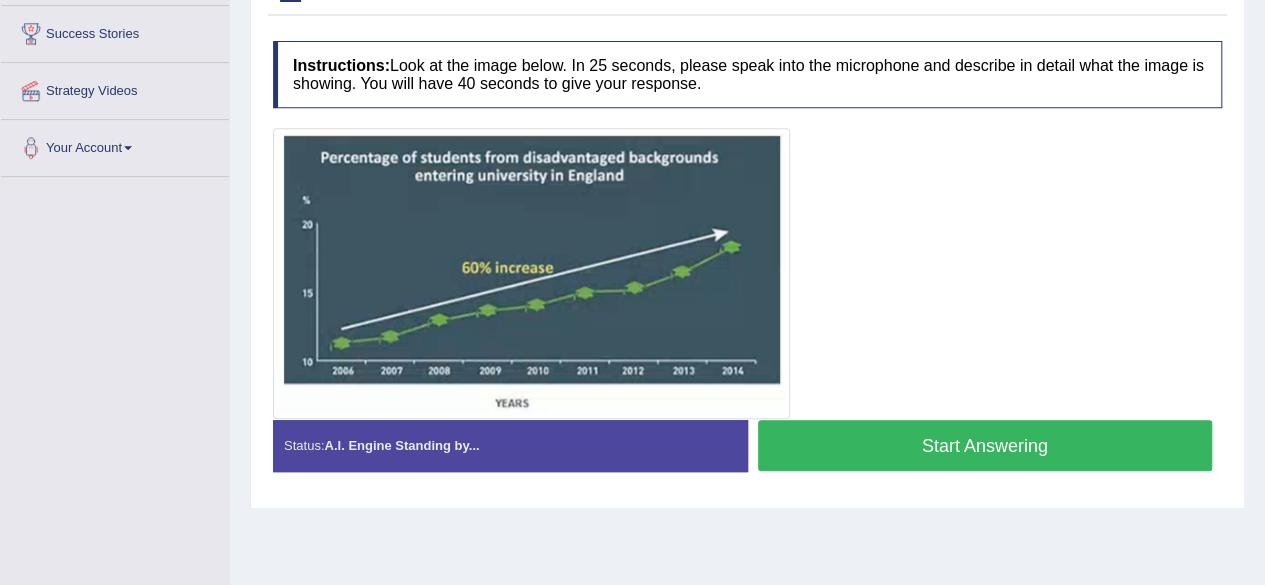 click on "Start Answering" at bounding box center [985, 445] 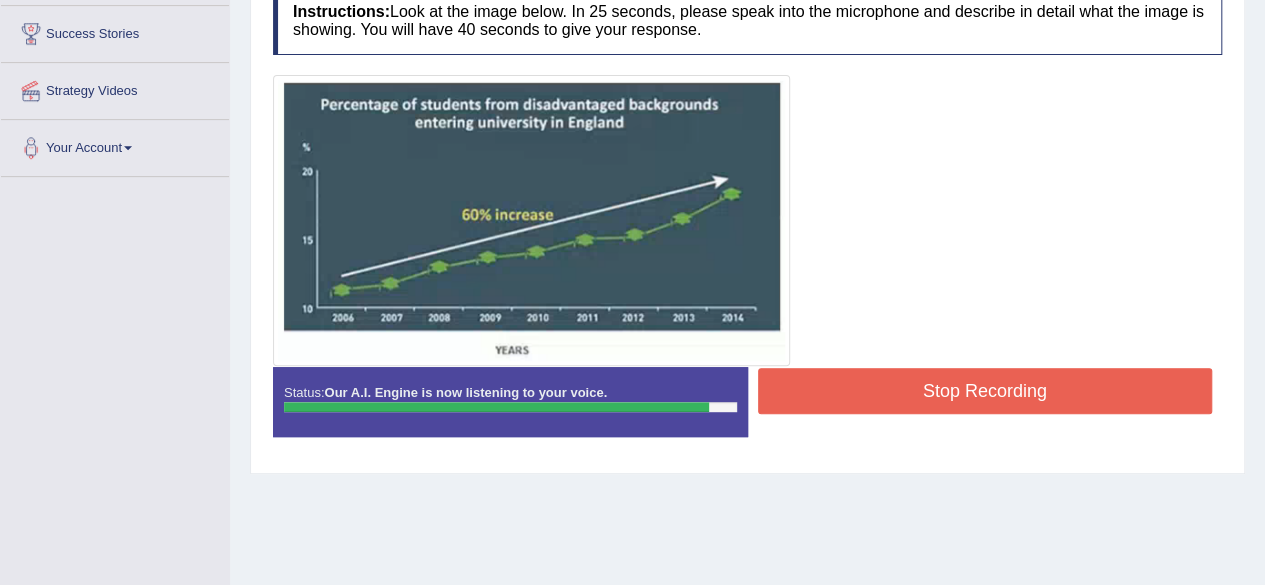 click on "Stop Recording" at bounding box center [985, 391] 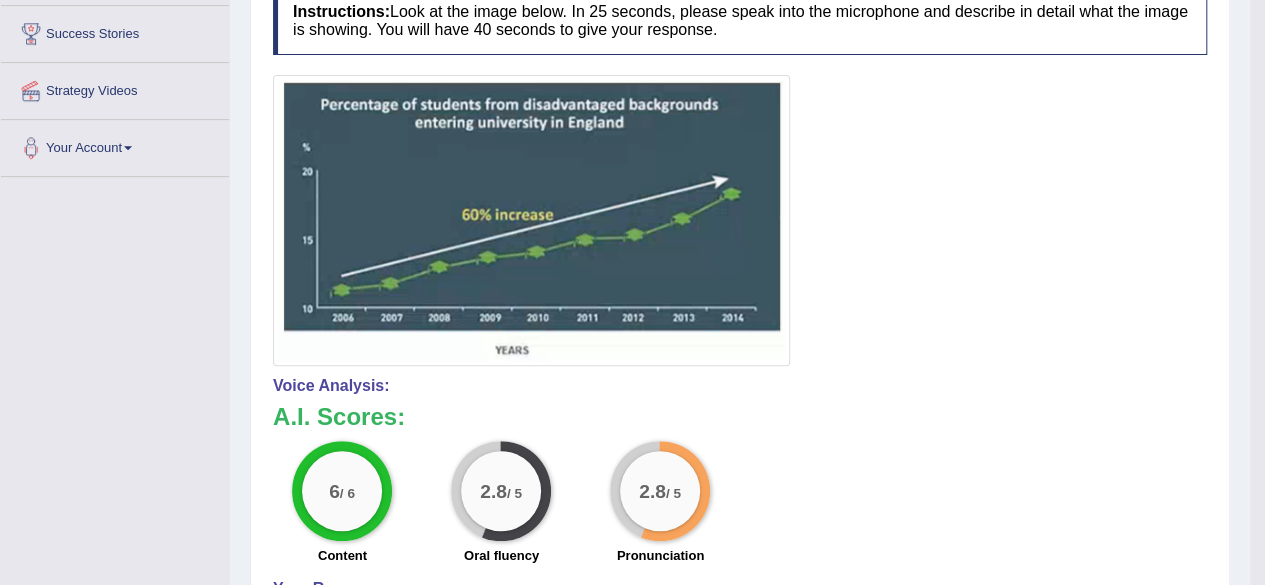 scroll, scrollTop: 322, scrollLeft: 0, axis: vertical 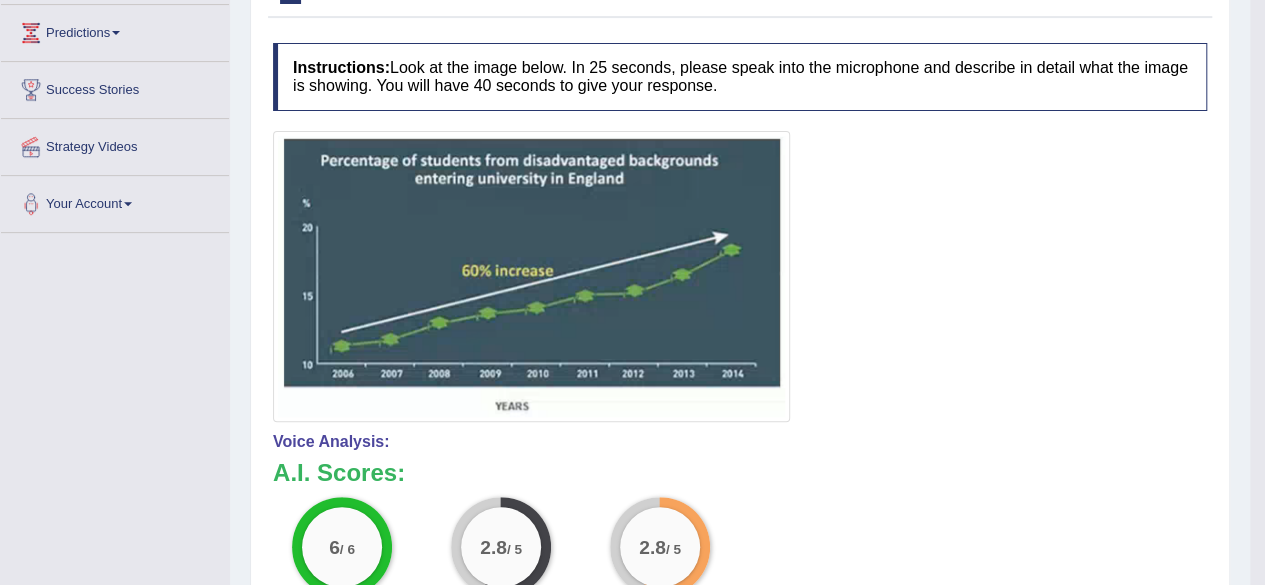 drag, startPoint x: 265, startPoint y: 136, endPoint x: 338, endPoint y: 155, distance: 75.43209 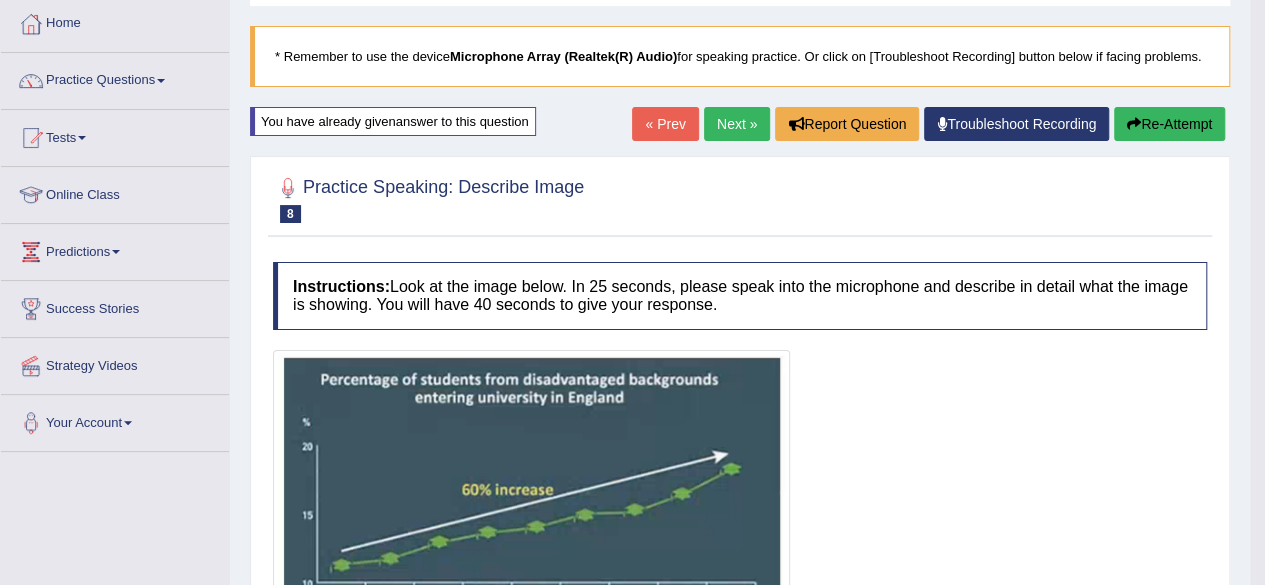 scroll, scrollTop: 68, scrollLeft: 0, axis: vertical 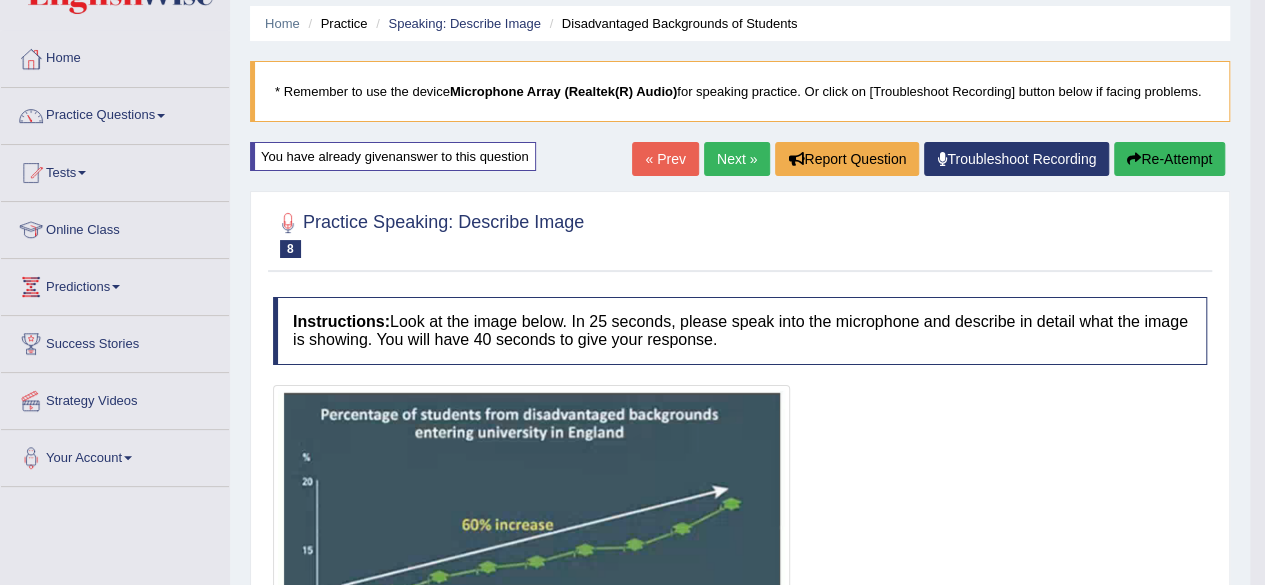 click on "Next »" at bounding box center (737, 159) 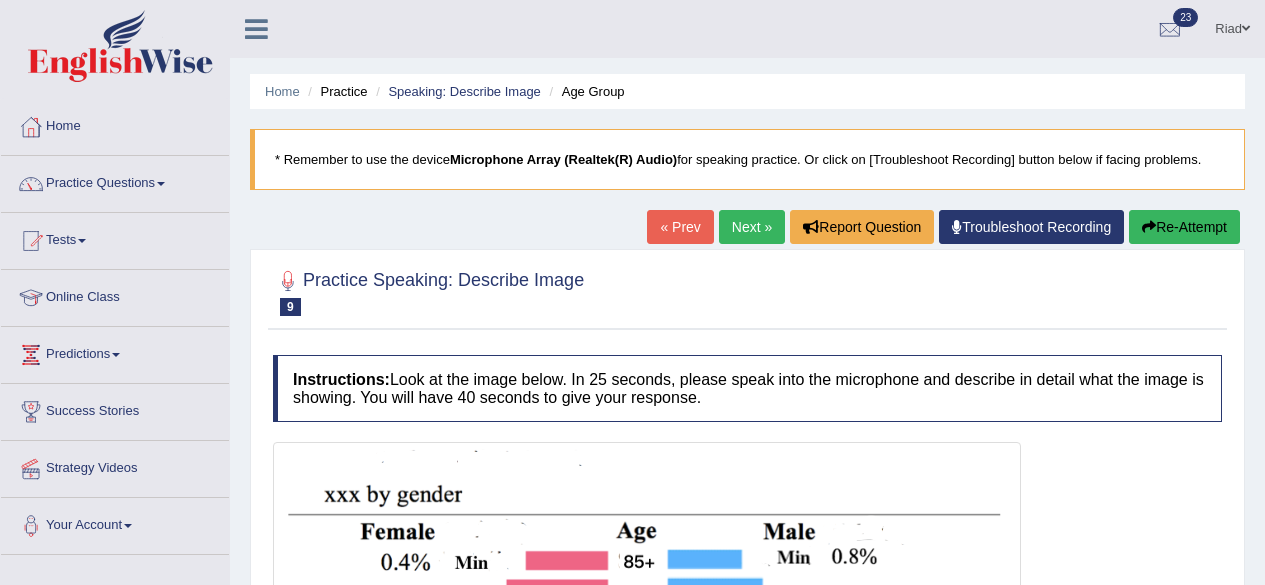 scroll, scrollTop: 0, scrollLeft: 0, axis: both 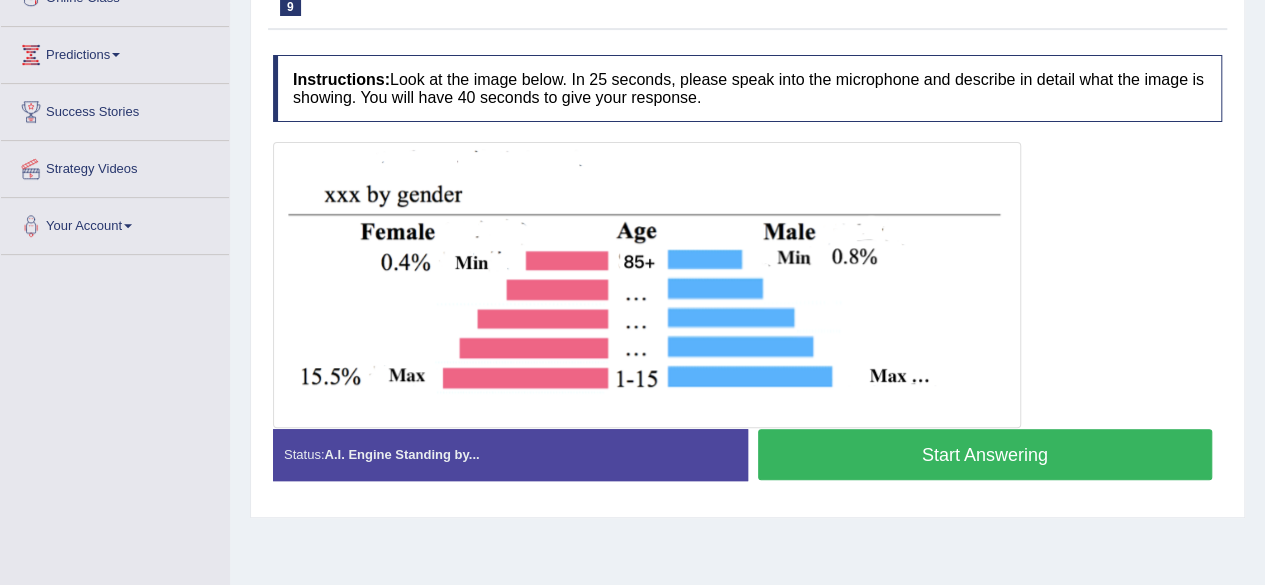 click on "Start Answering" at bounding box center (985, 454) 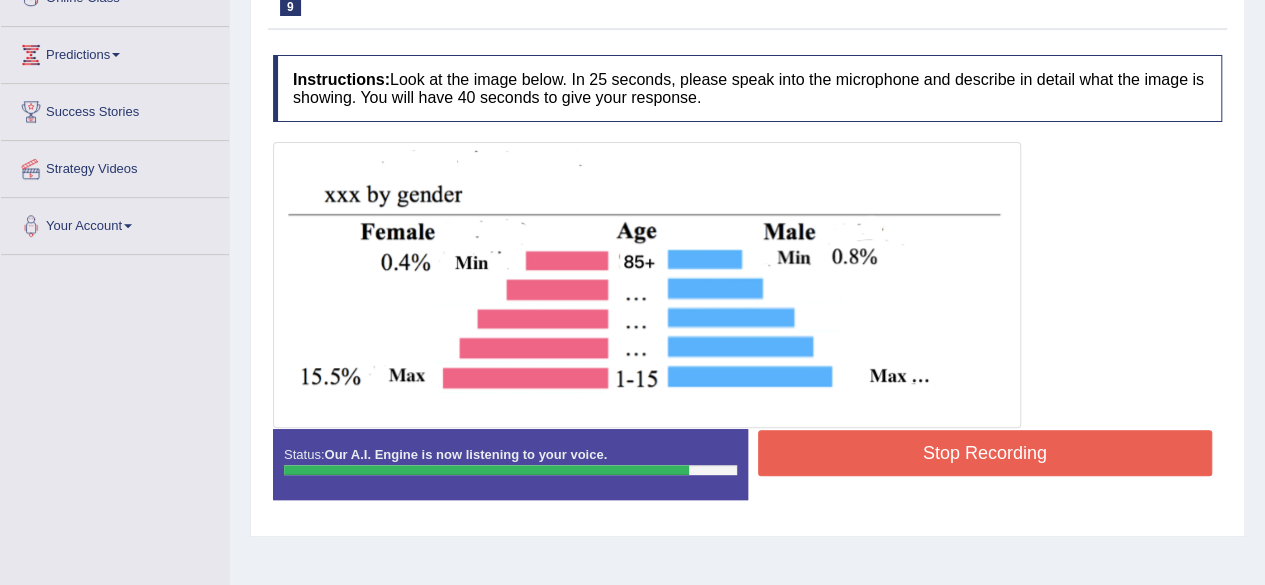 click on "Stop Recording" at bounding box center [985, 453] 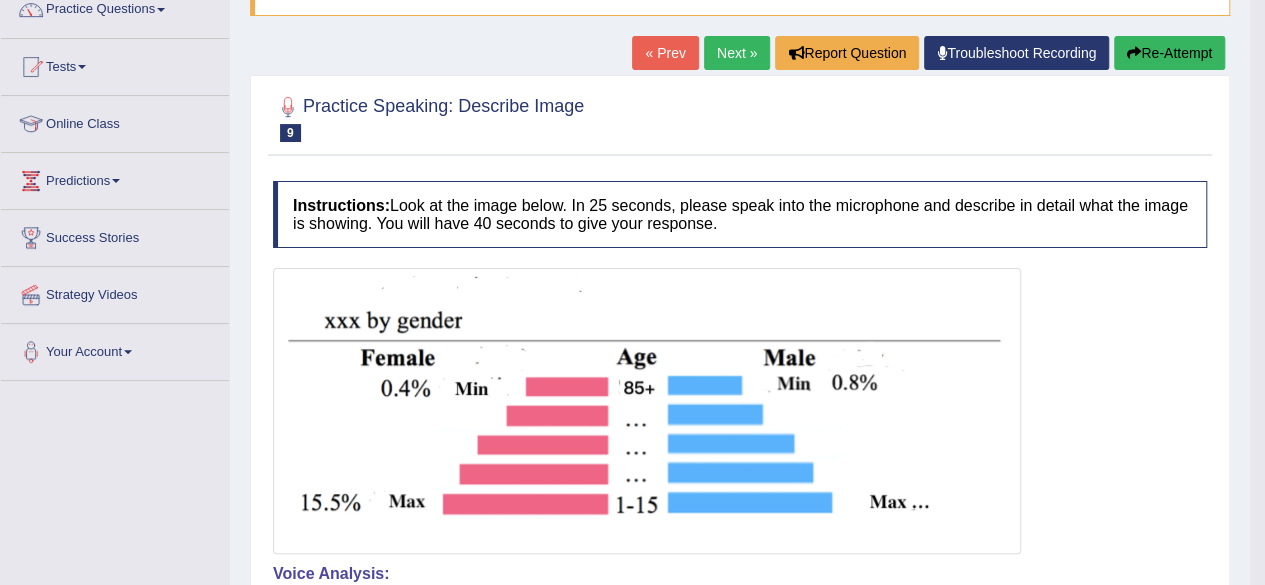 scroll, scrollTop: 175, scrollLeft: 0, axis: vertical 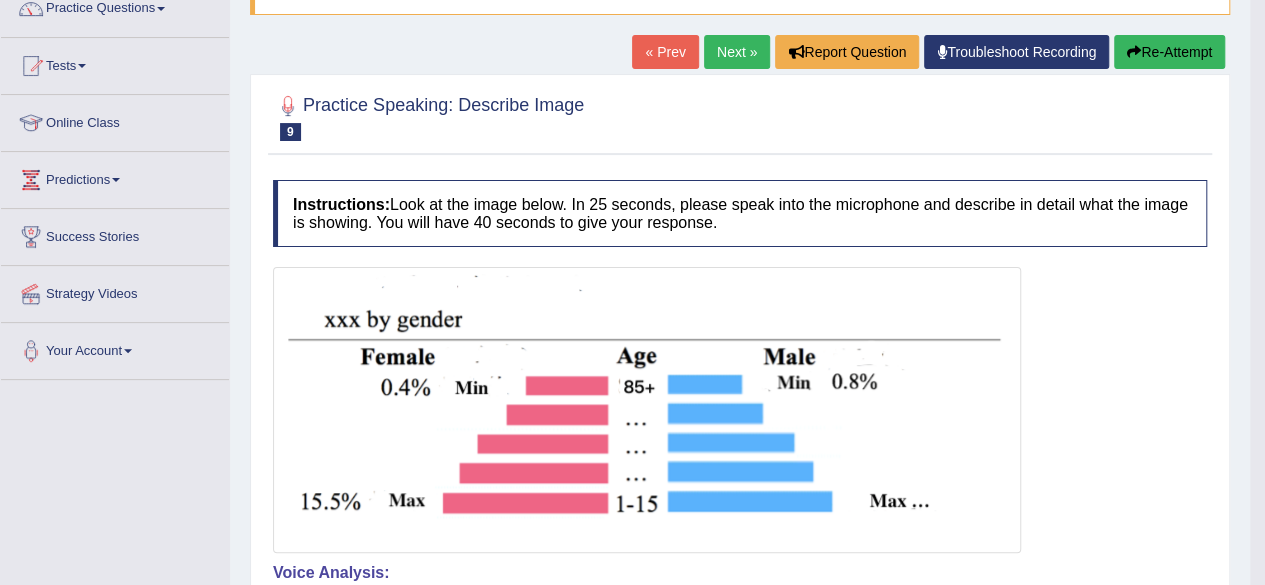 click on "Next »" at bounding box center [737, 52] 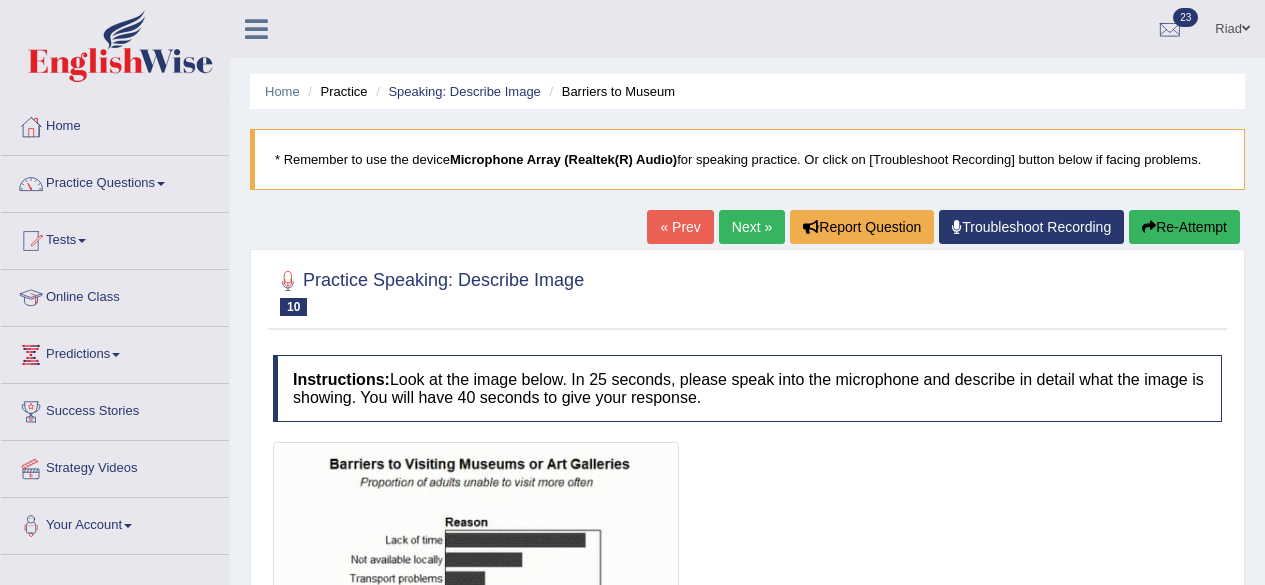 scroll, scrollTop: 0, scrollLeft: 0, axis: both 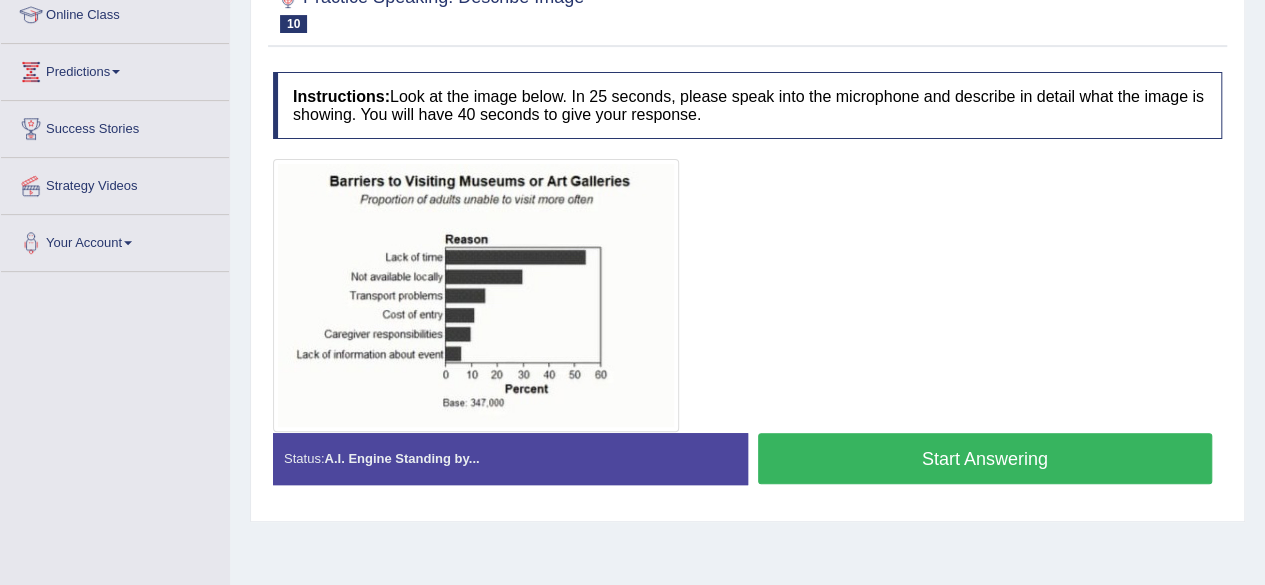 click on "Start Answering" at bounding box center (985, 458) 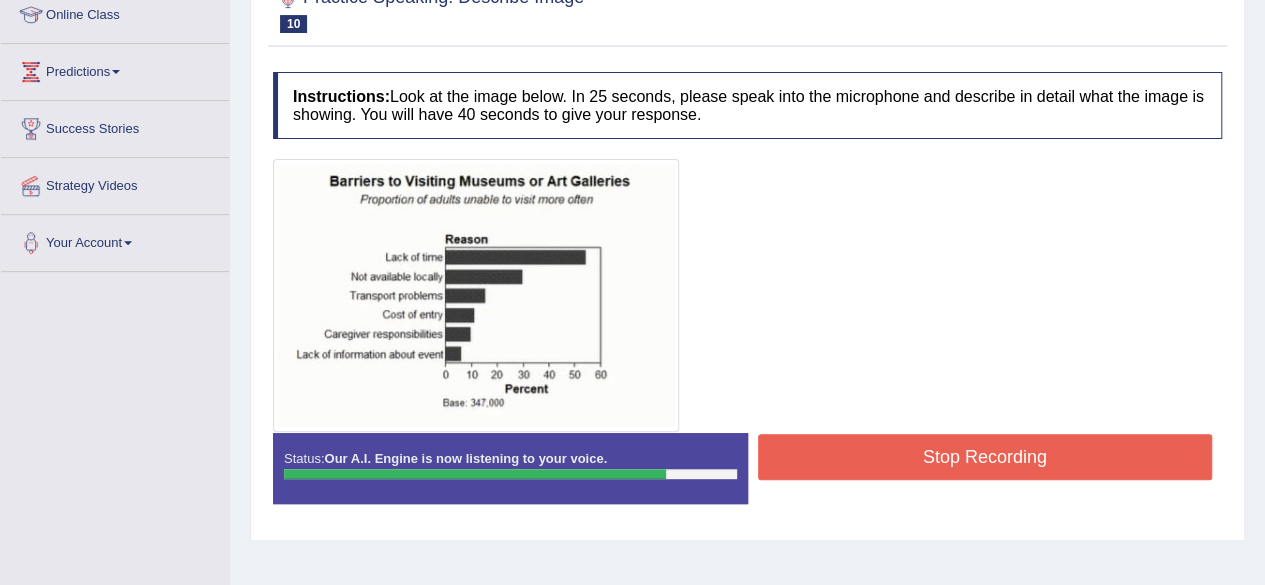 click on "Stop Recording" at bounding box center [985, 457] 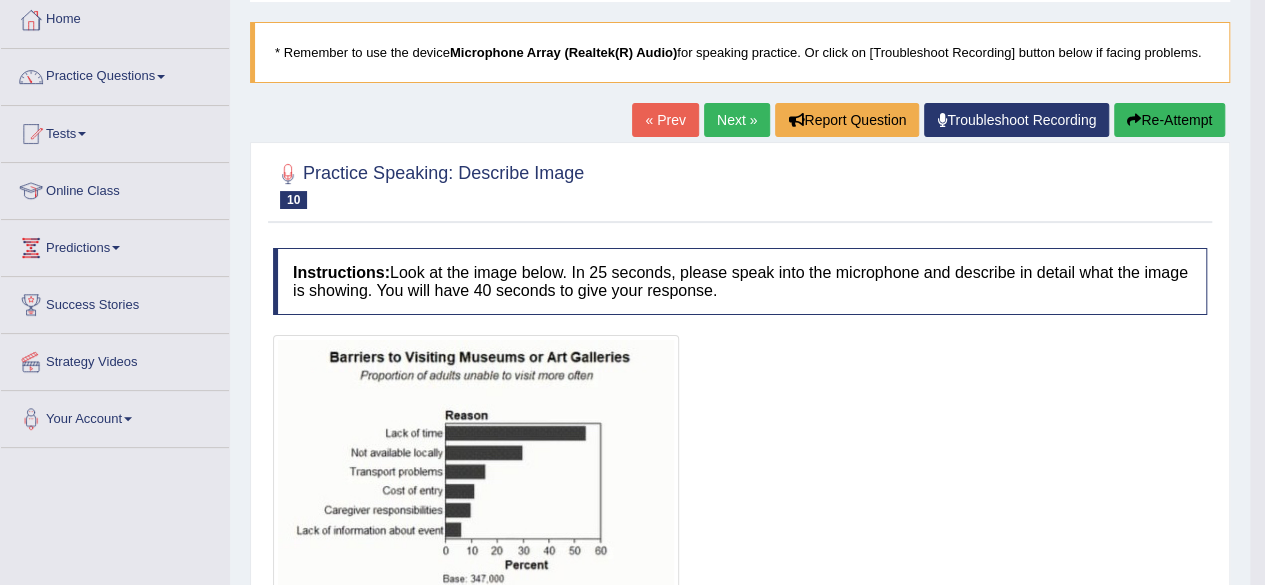 scroll, scrollTop: 31, scrollLeft: 0, axis: vertical 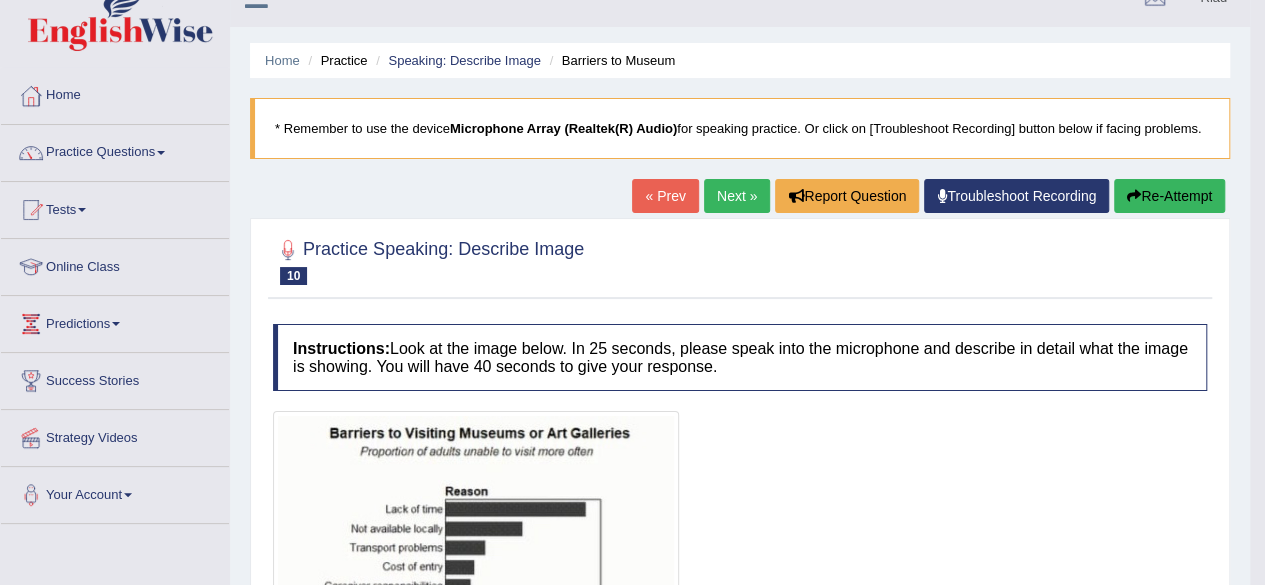 click on "Re-Attempt" at bounding box center [1169, 196] 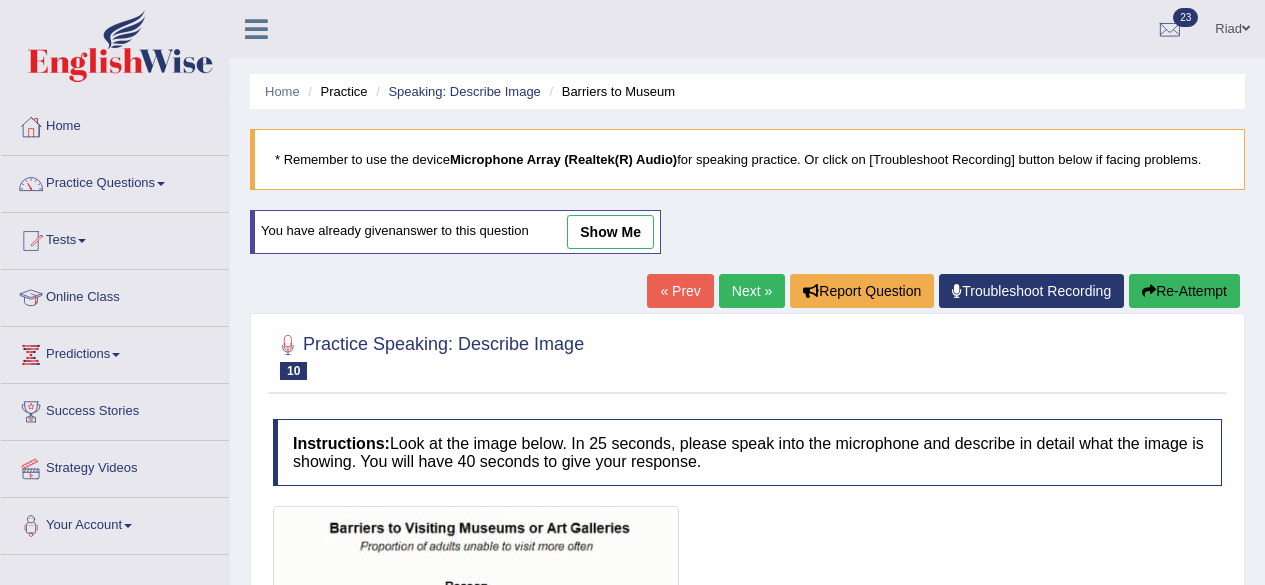 scroll, scrollTop: 31, scrollLeft: 0, axis: vertical 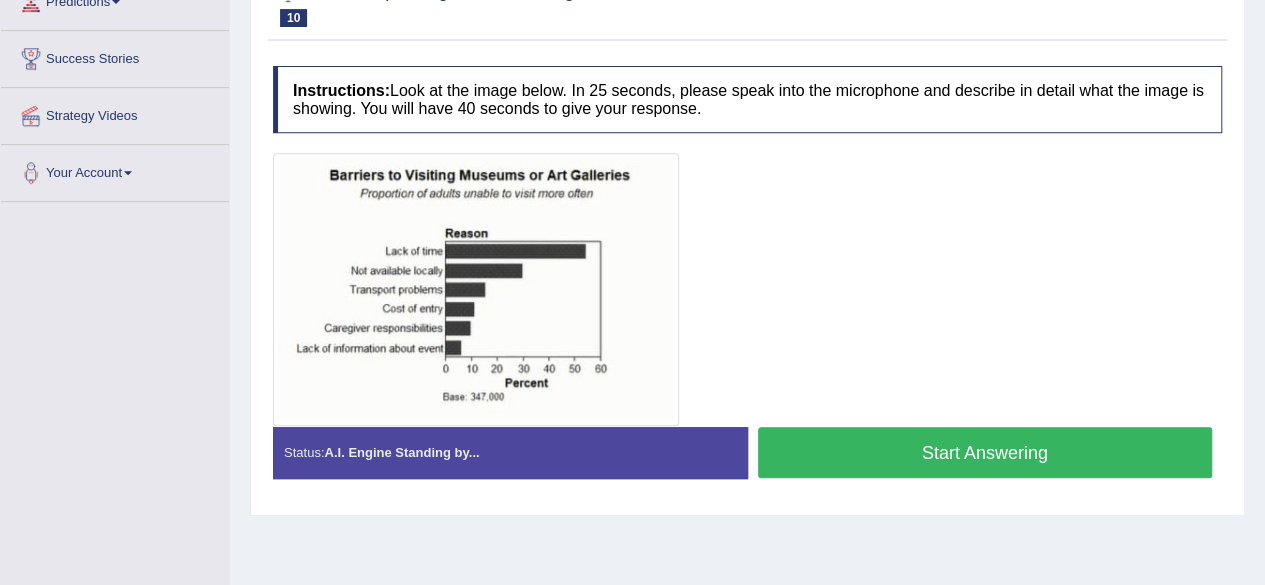 click on "Start Answering" at bounding box center [985, 452] 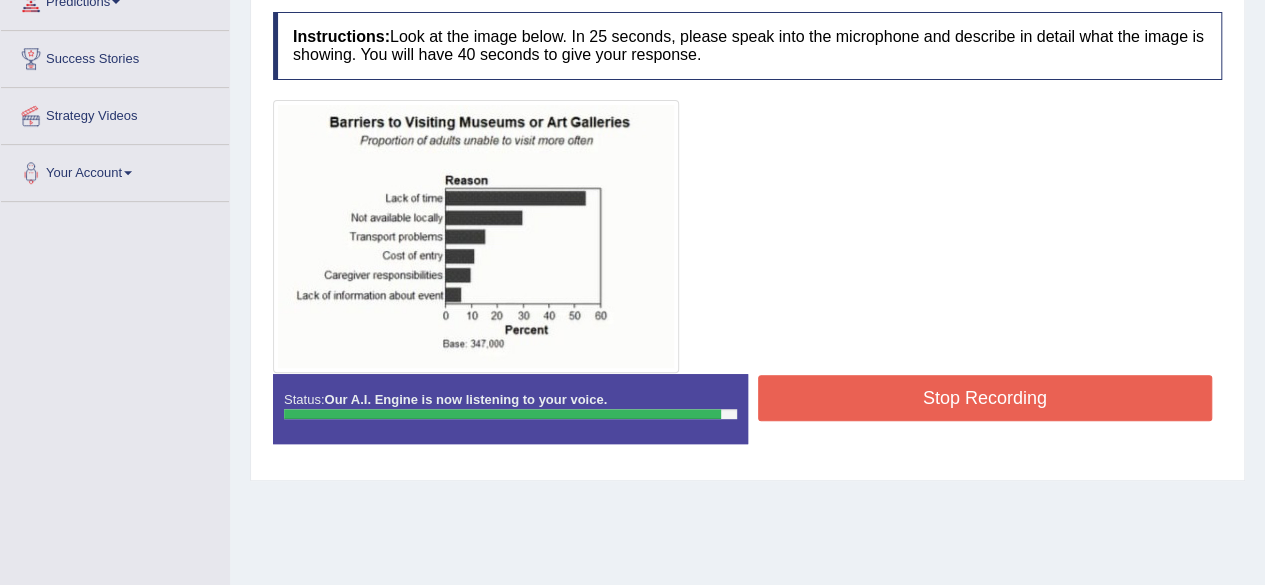 click on "Stop Recording" at bounding box center (985, 398) 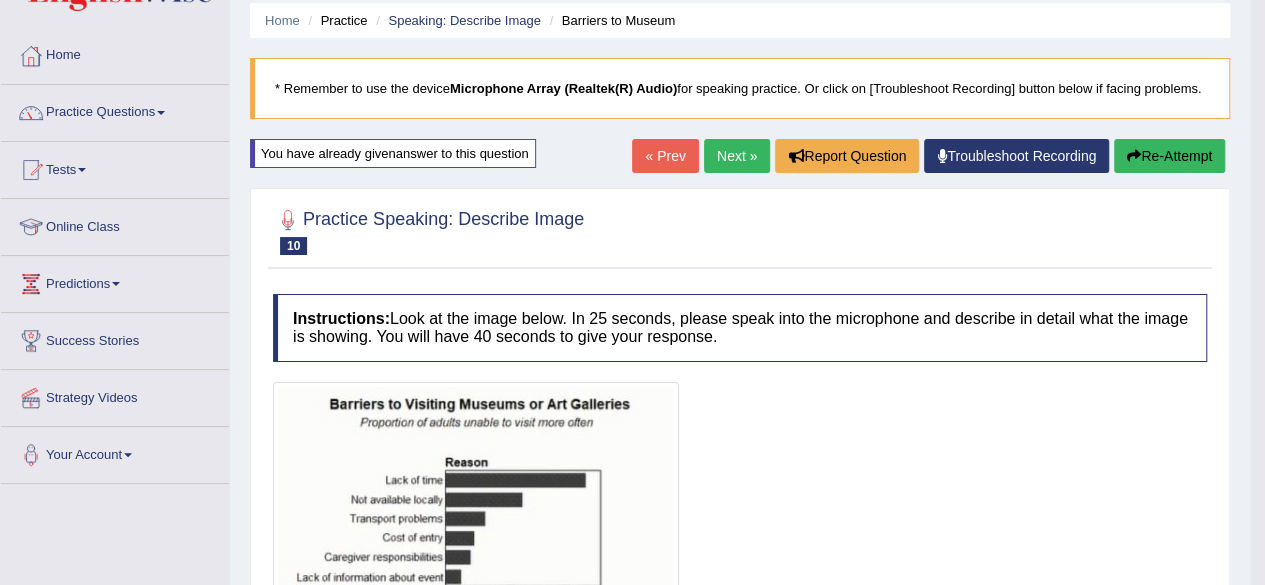 scroll, scrollTop: 61, scrollLeft: 0, axis: vertical 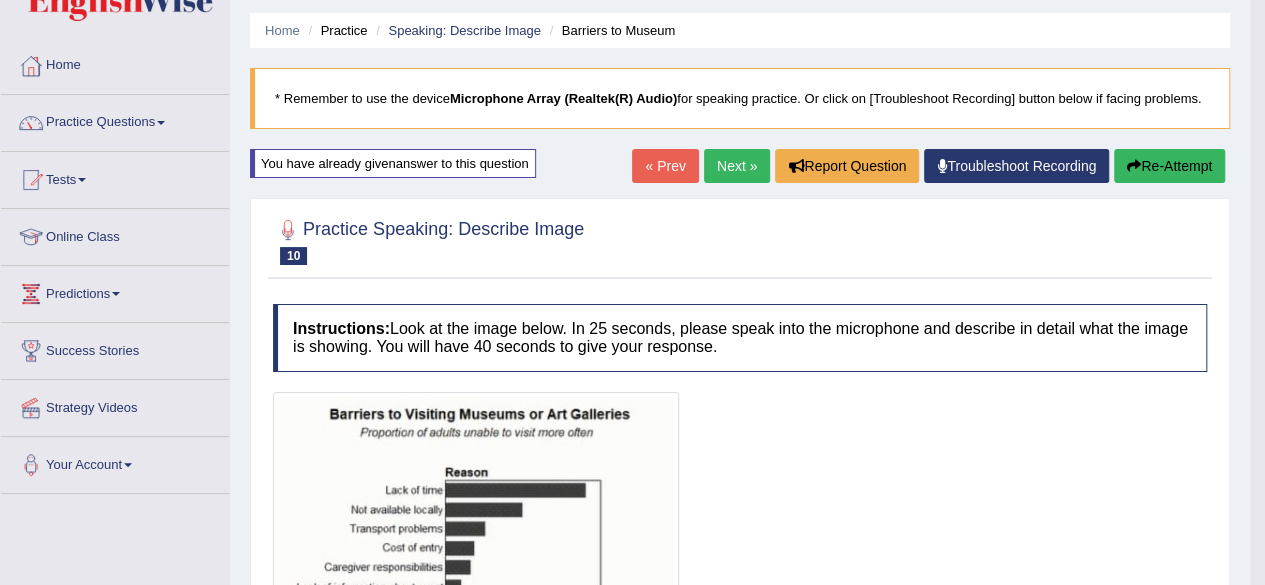 click on "Re-Attempt" at bounding box center [1169, 166] 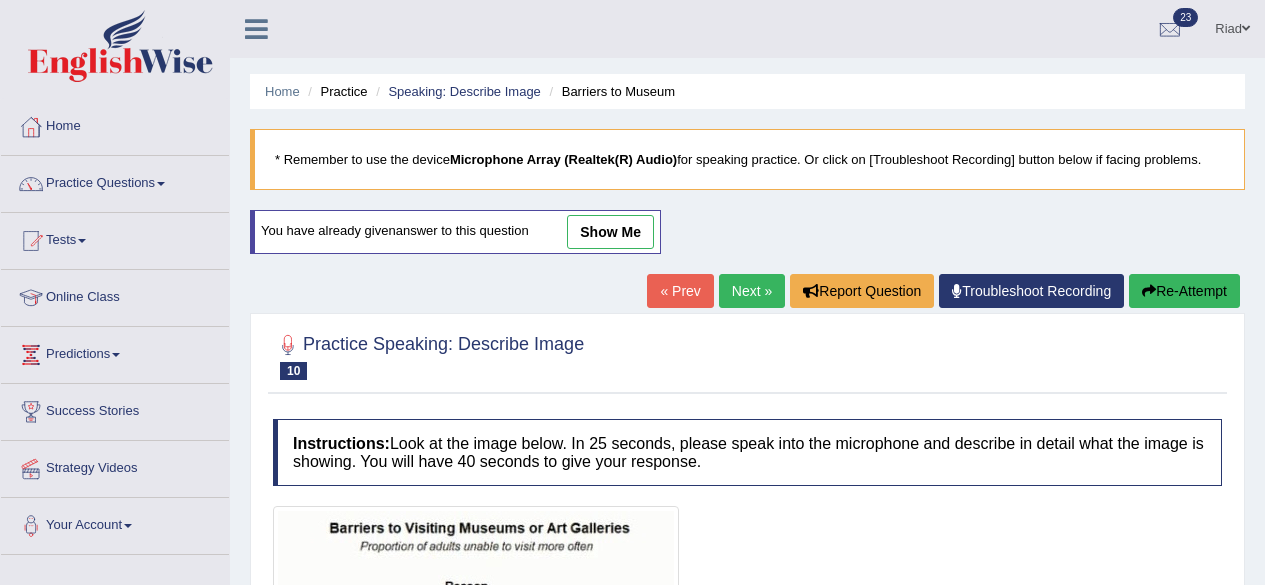 scroll, scrollTop: 61, scrollLeft: 0, axis: vertical 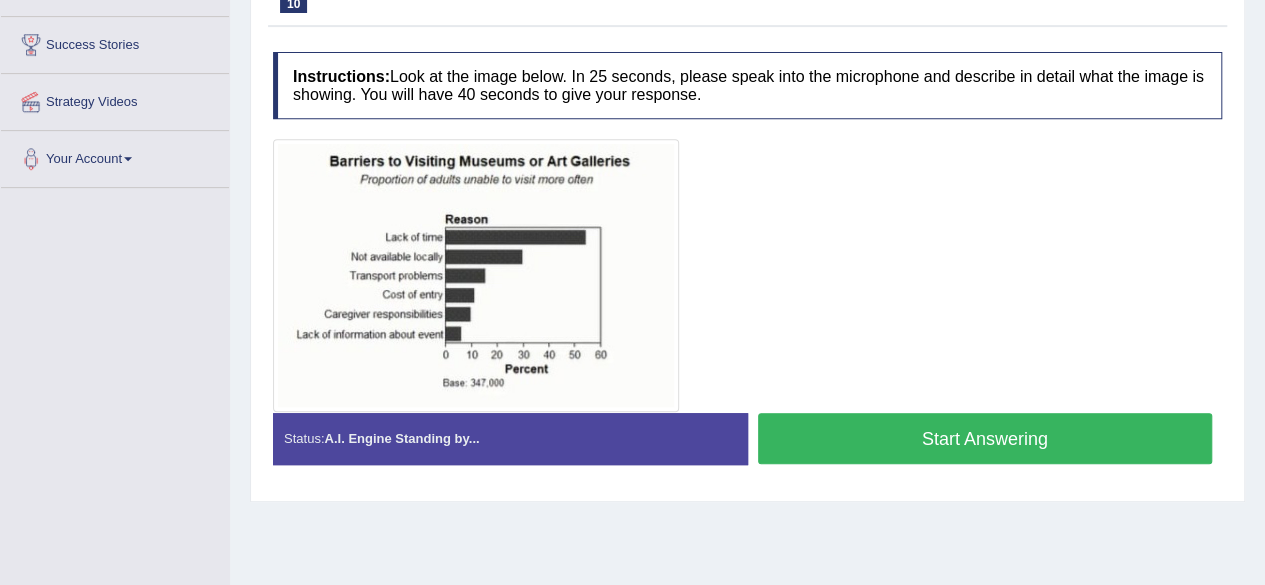 click on "Start Answering" at bounding box center (985, 438) 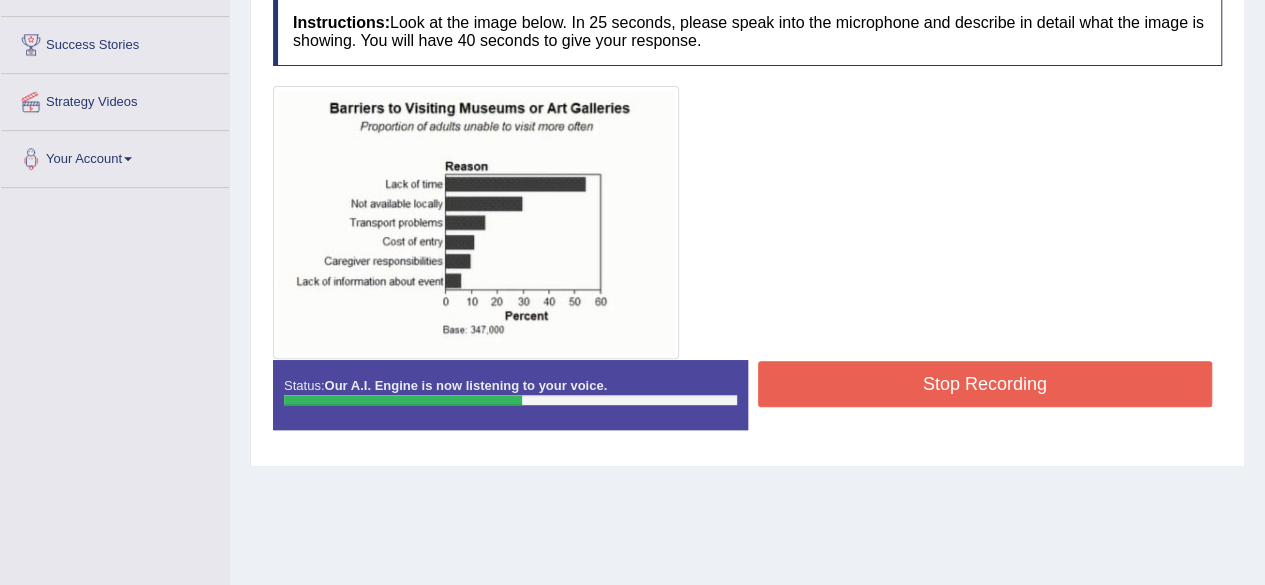 click on "Stop Recording" at bounding box center [985, 384] 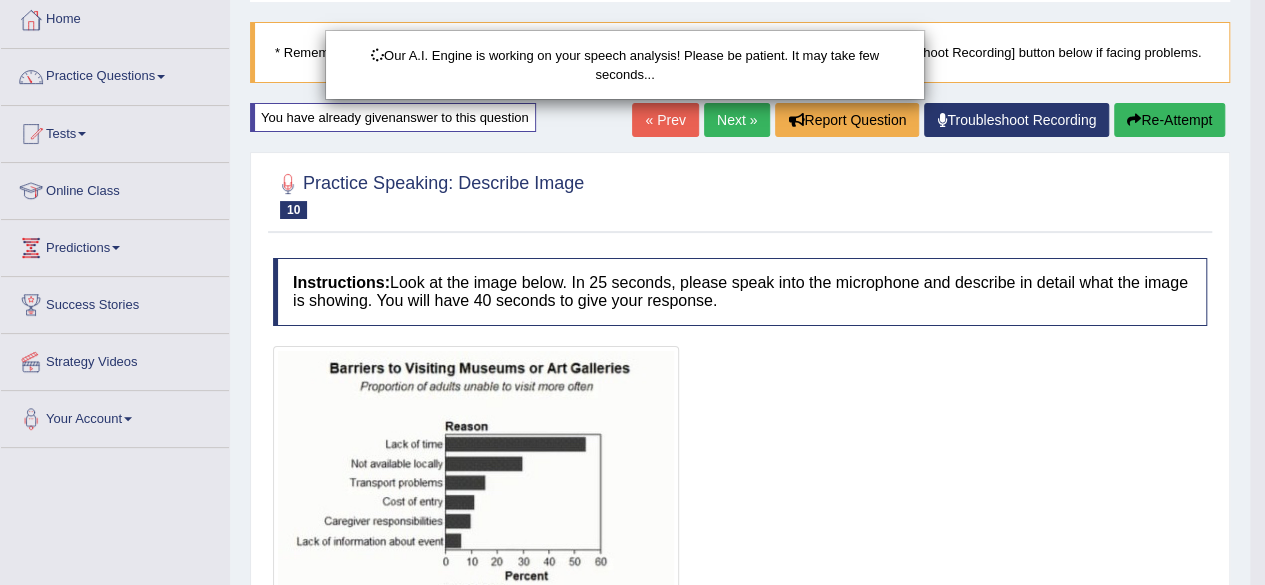 scroll, scrollTop: 0, scrollLeft: 0, axis: both 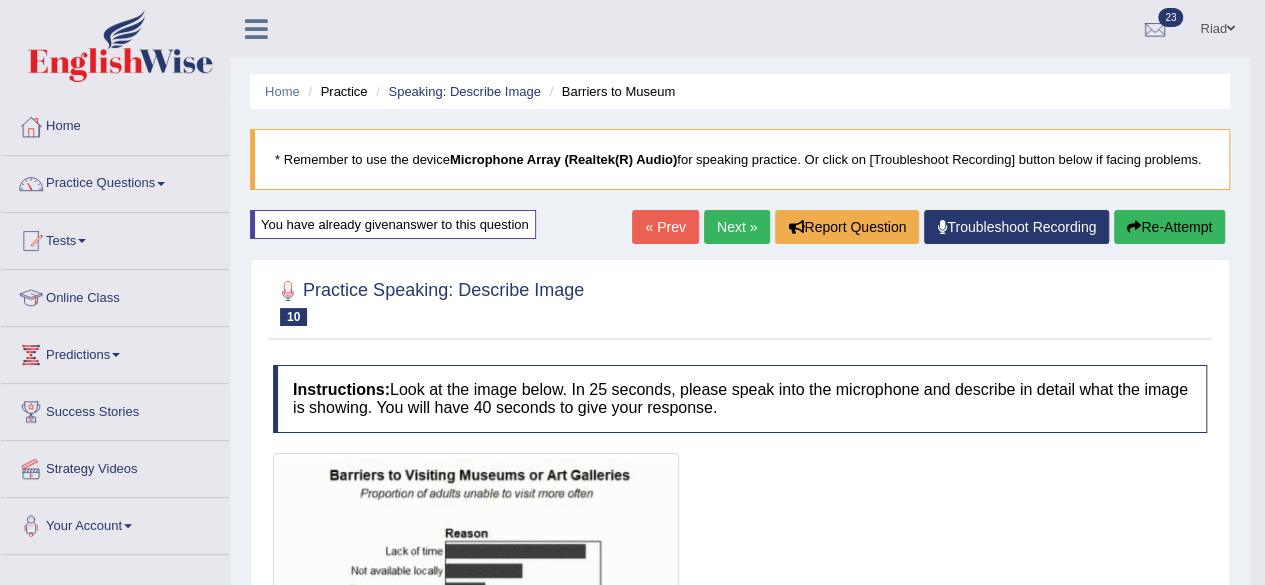 click on "Re-Attempt" at bounding box center (1169, 227) 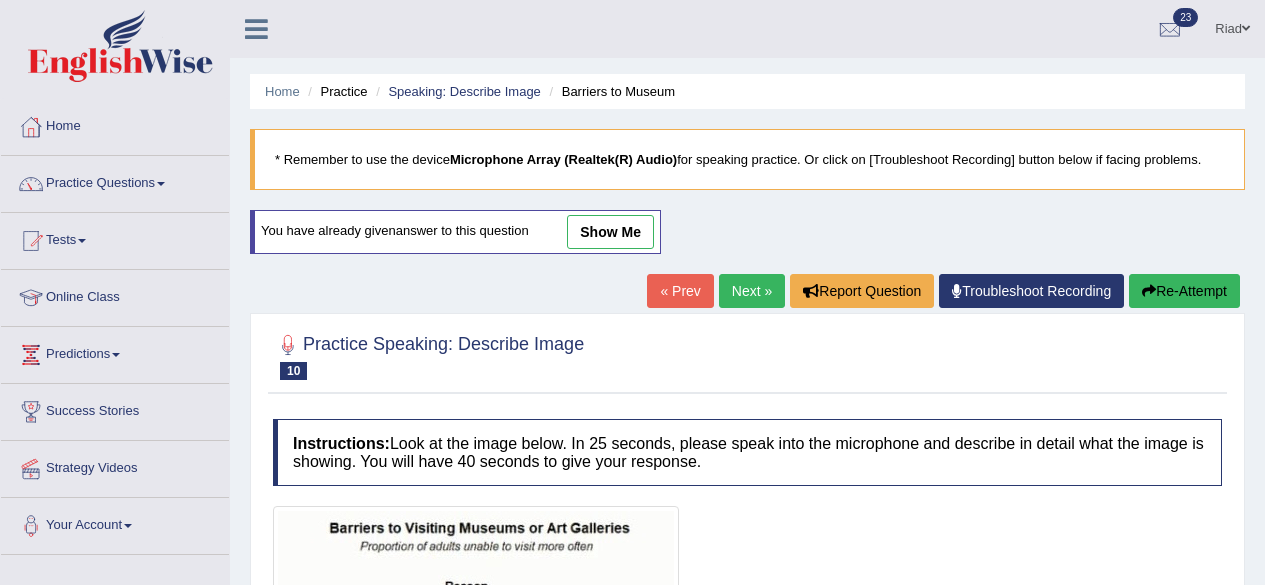 scroll, scrollTop: 0, scrollLeft: 0, axis: both 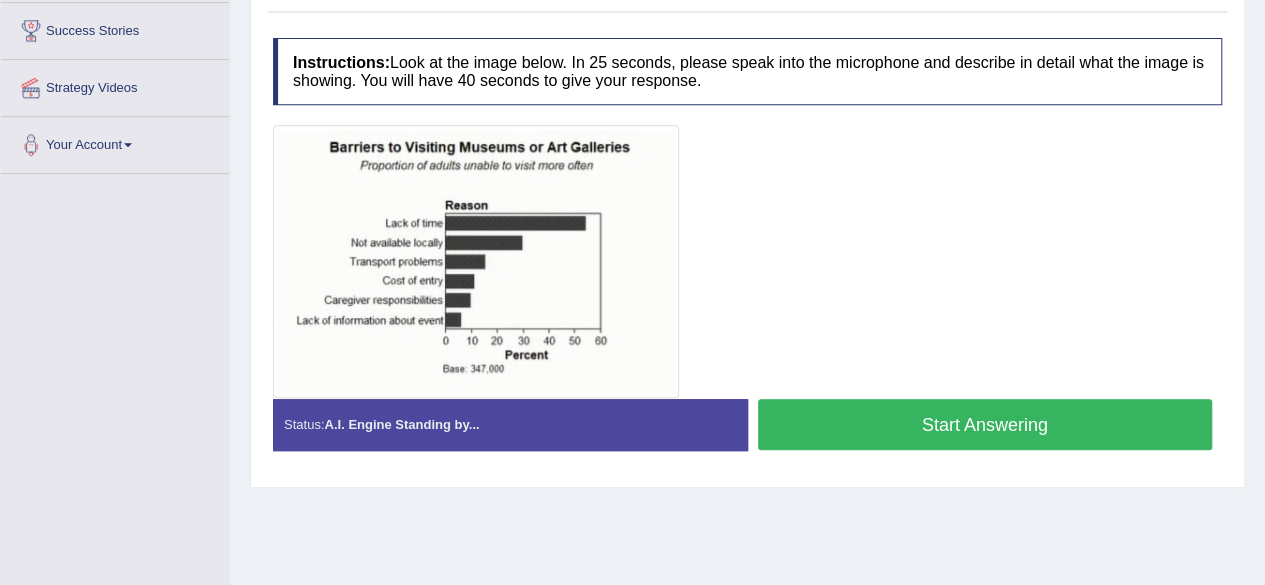 click on "Start Answering" at bounding box center (985, 424) 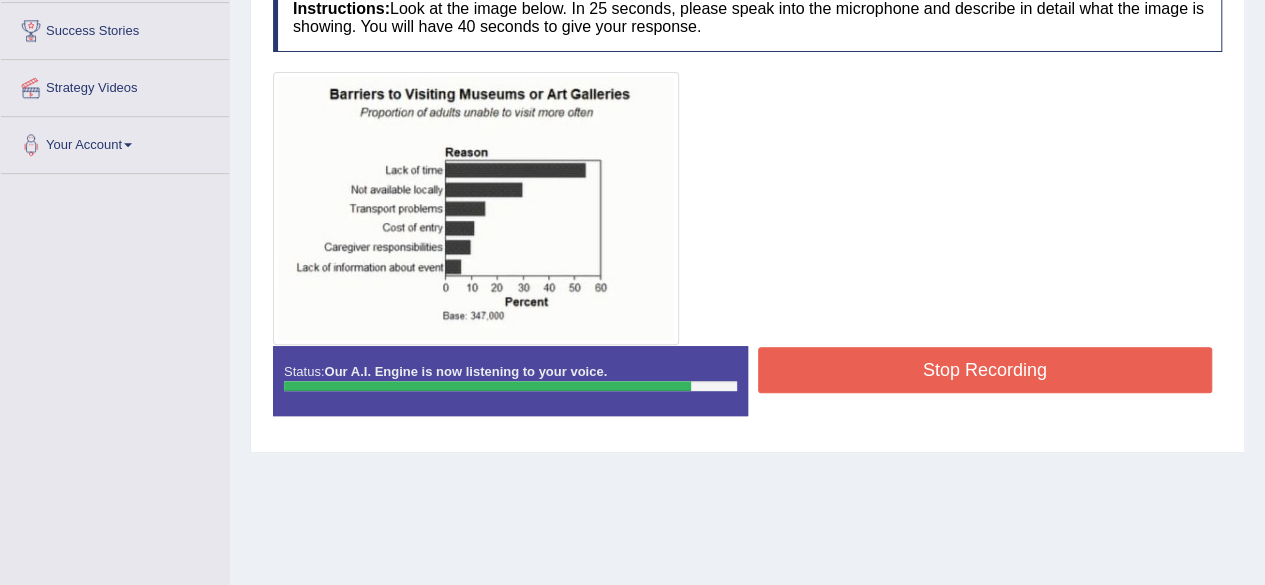 click on "Stop Recording" at bounding box center [985, 370] 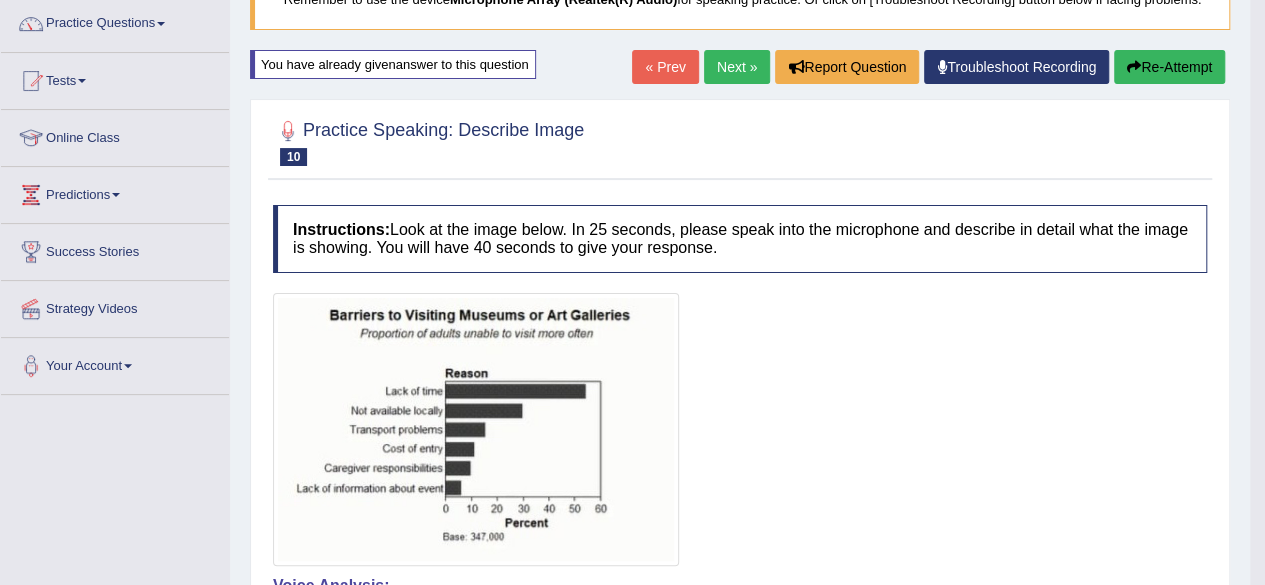 scroll, scrollTop: 151, scrollLeft: 0, axis: vertical 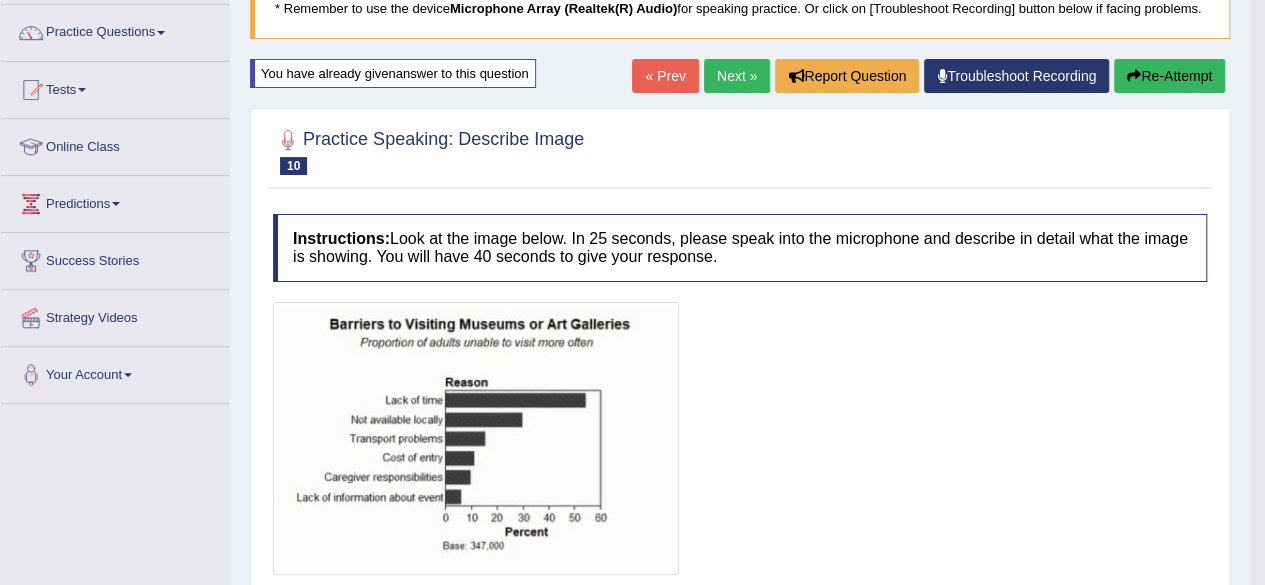 click on "Re-Attempt" at bounding box center [1169, 76] 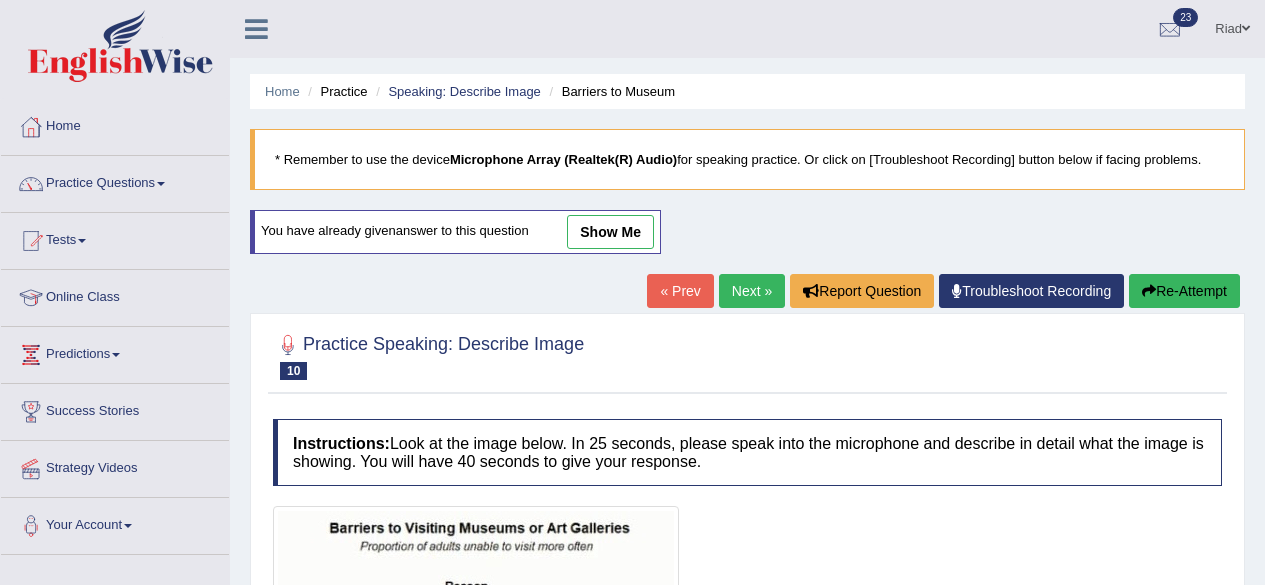 scroll, scrollTop: 166, scrollLeft: 0, axis: vertical 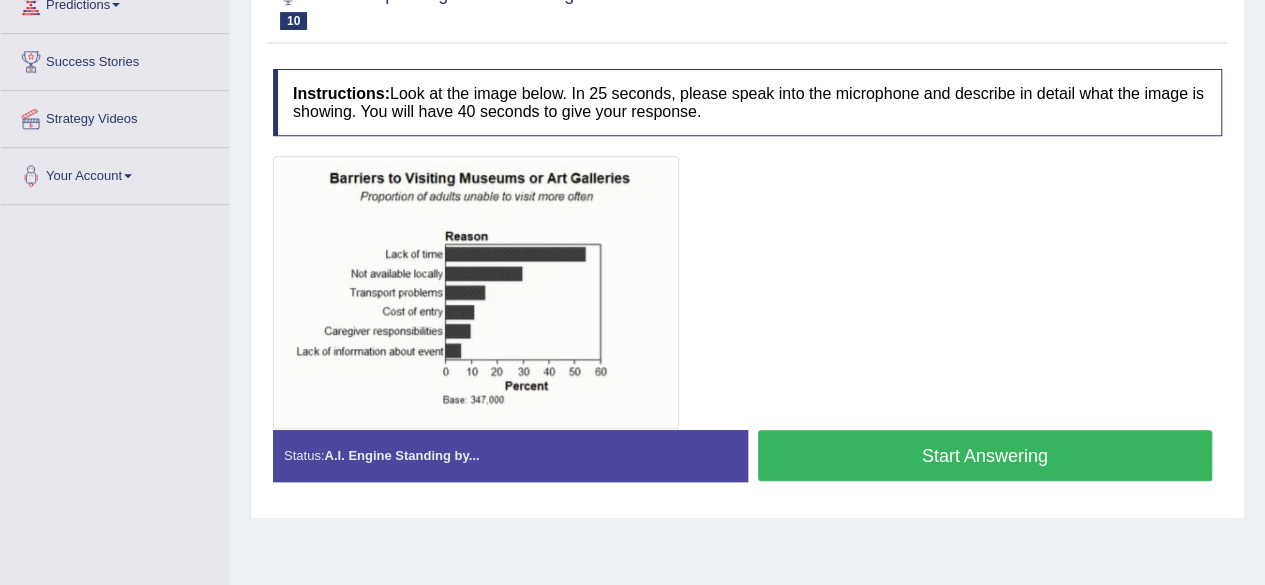 click on "Start Answering" at bounding box center [985, 455] 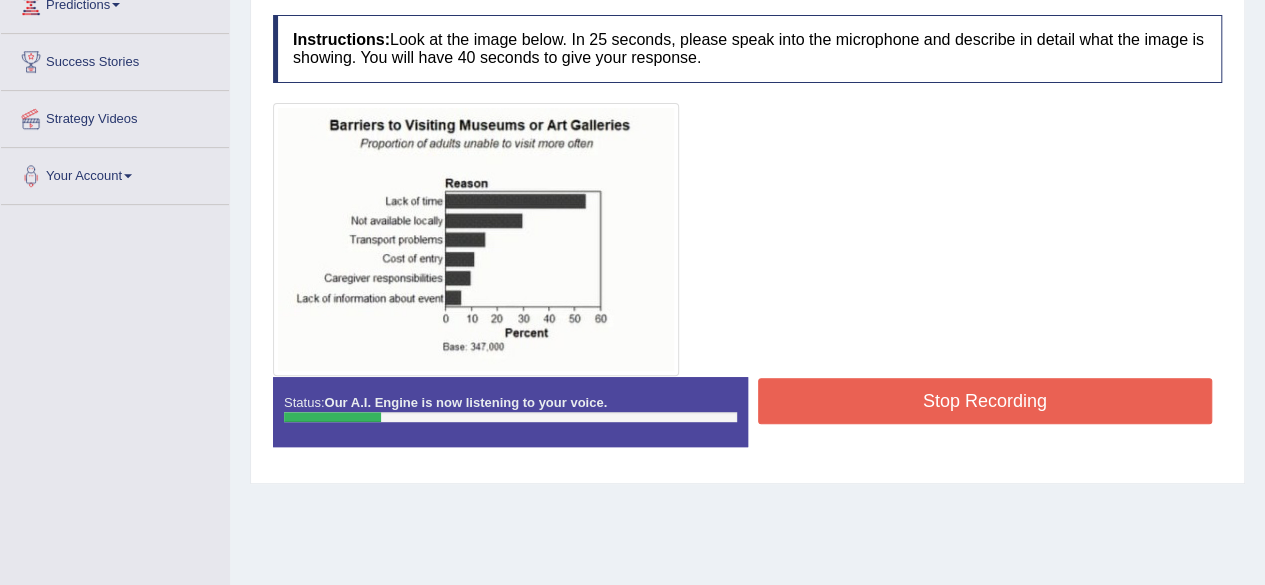 click on "Stop Recording" at bounding box center (985, 401) 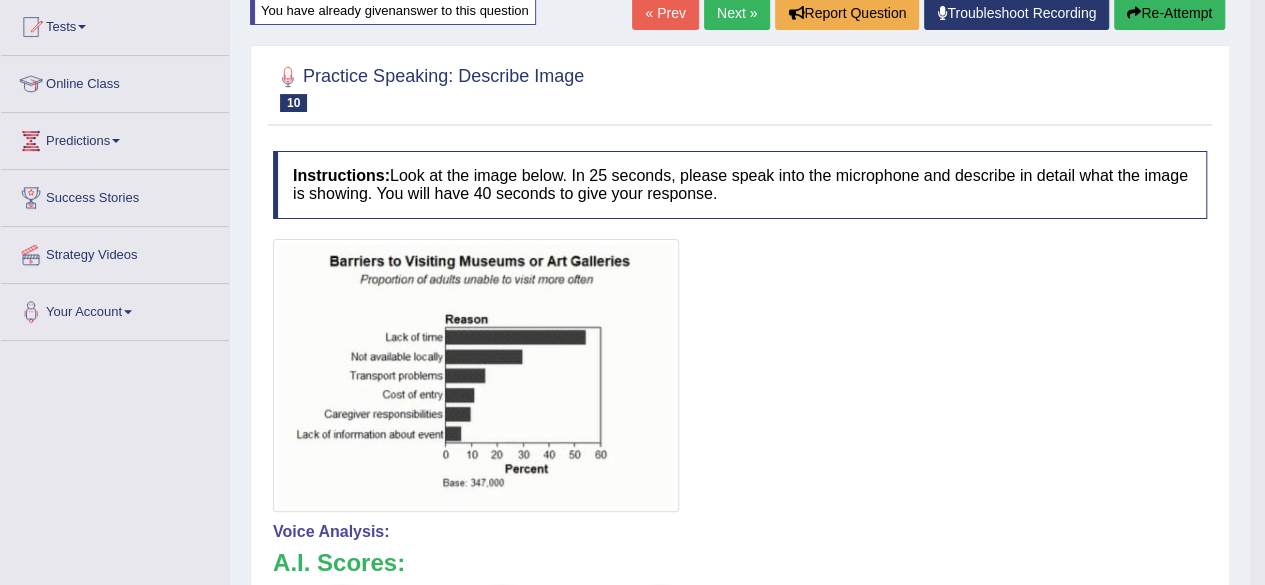 scroll, scrollTop: 166, scrollLeft: 0, axis: vertical 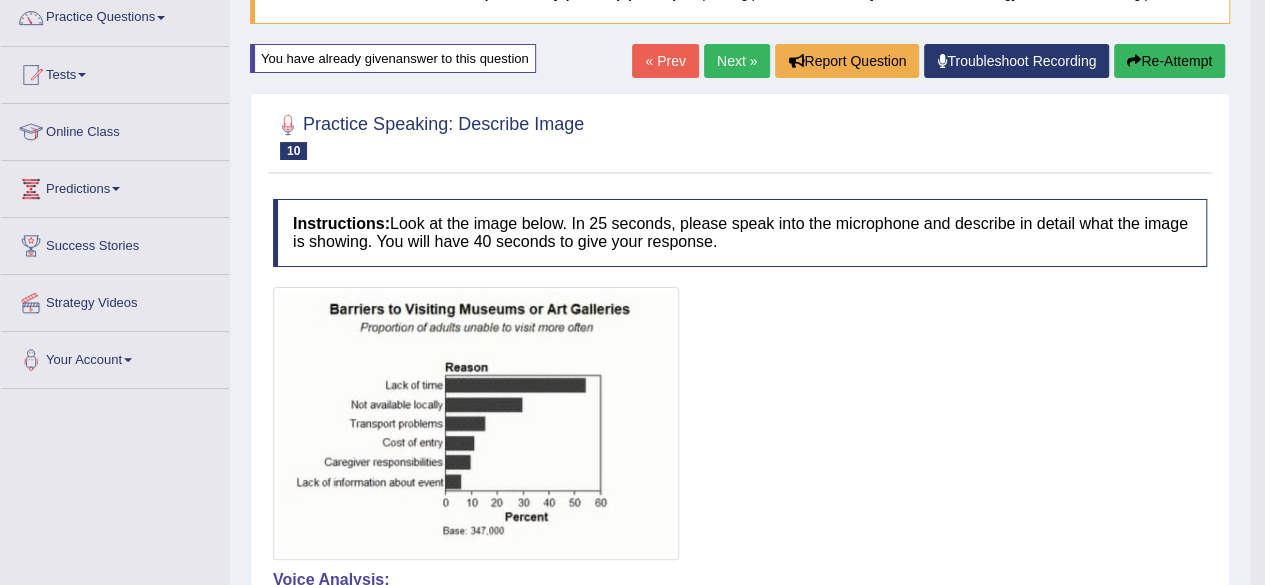 click on "Re-Attempt" at bounding box center (1169, 61) 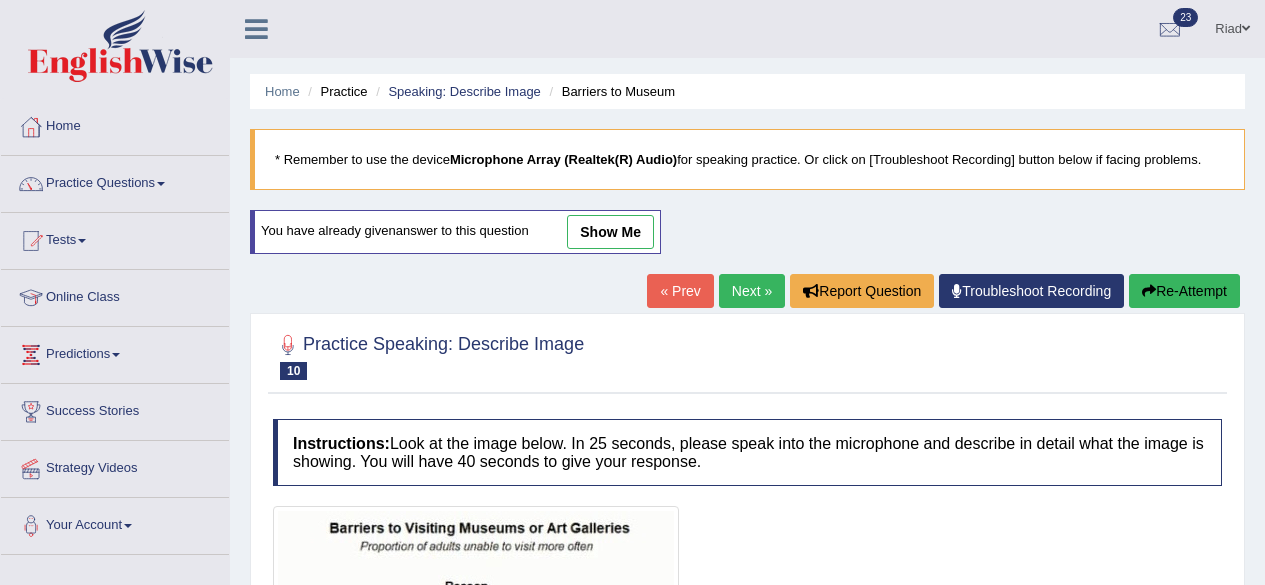scroll, scrollTop: 172, scrollLeft: 0, axis: vertical 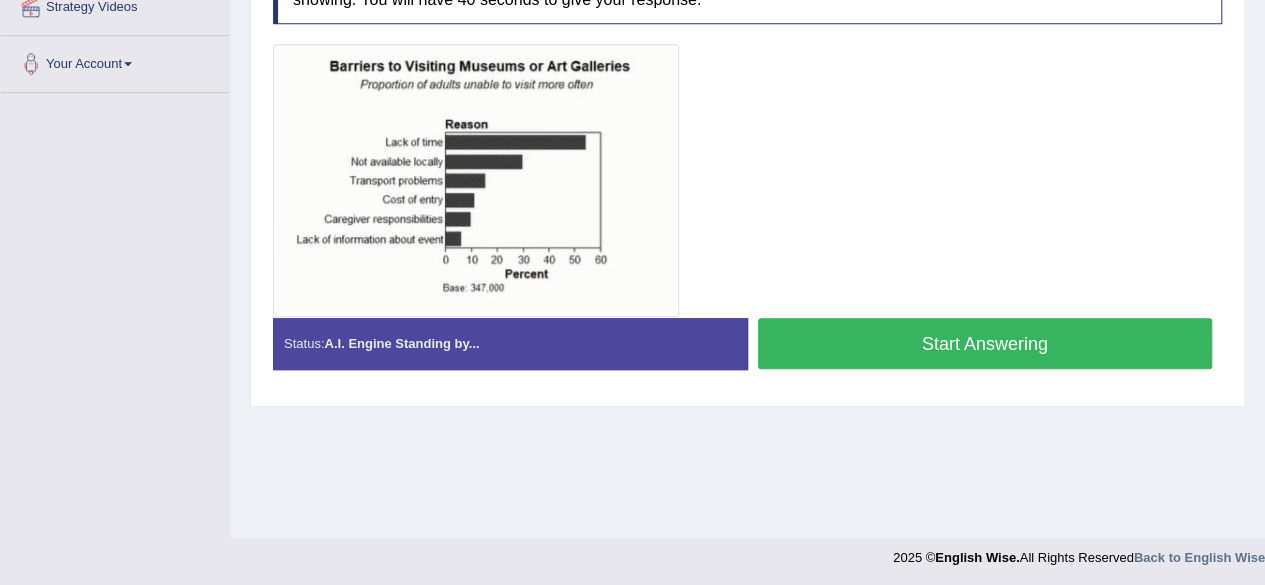 click on "Start Answering" at bounding box center (985, 343) 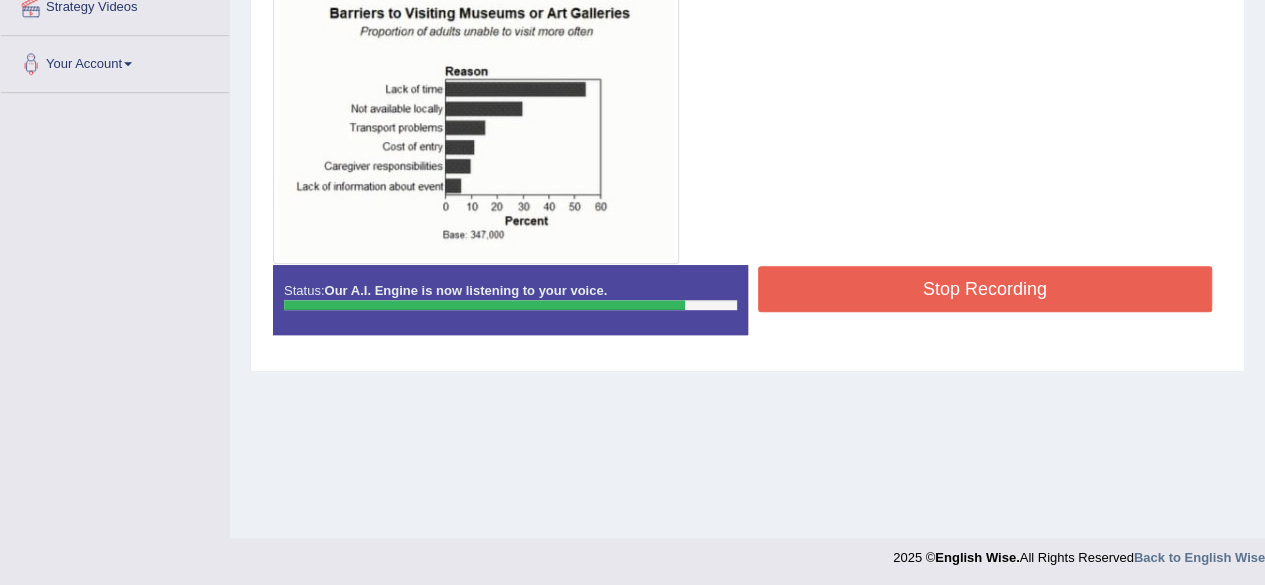 click on "Stop Recording" at bounding box center (985, 289) 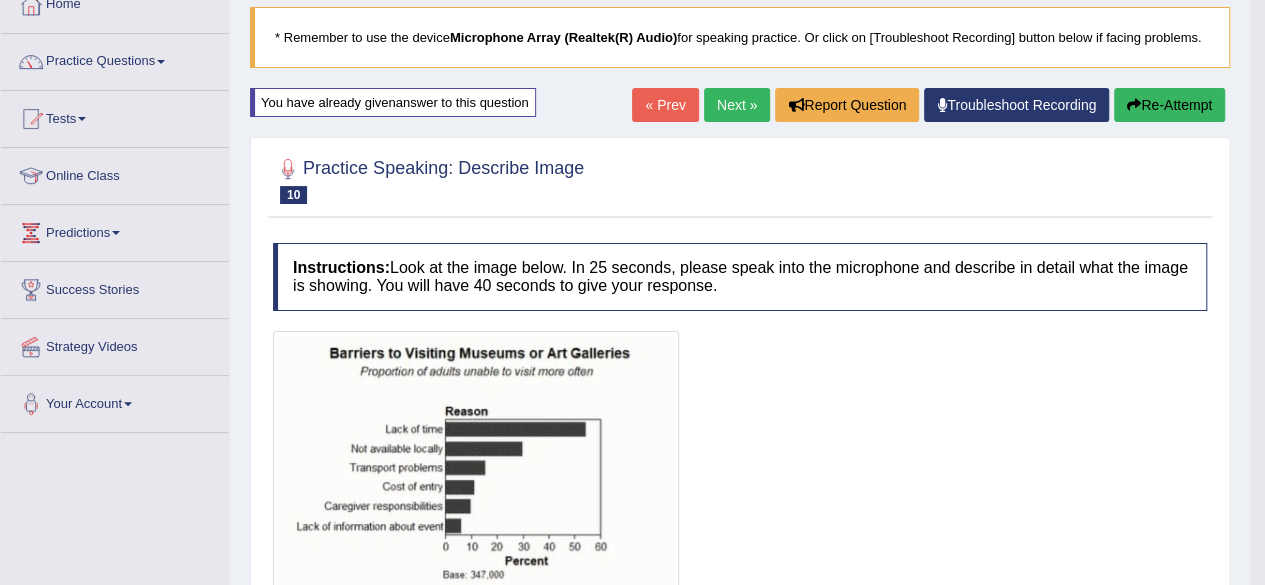 scroll, scrollTop: 124, scrollLeft: 0, axis: vertical 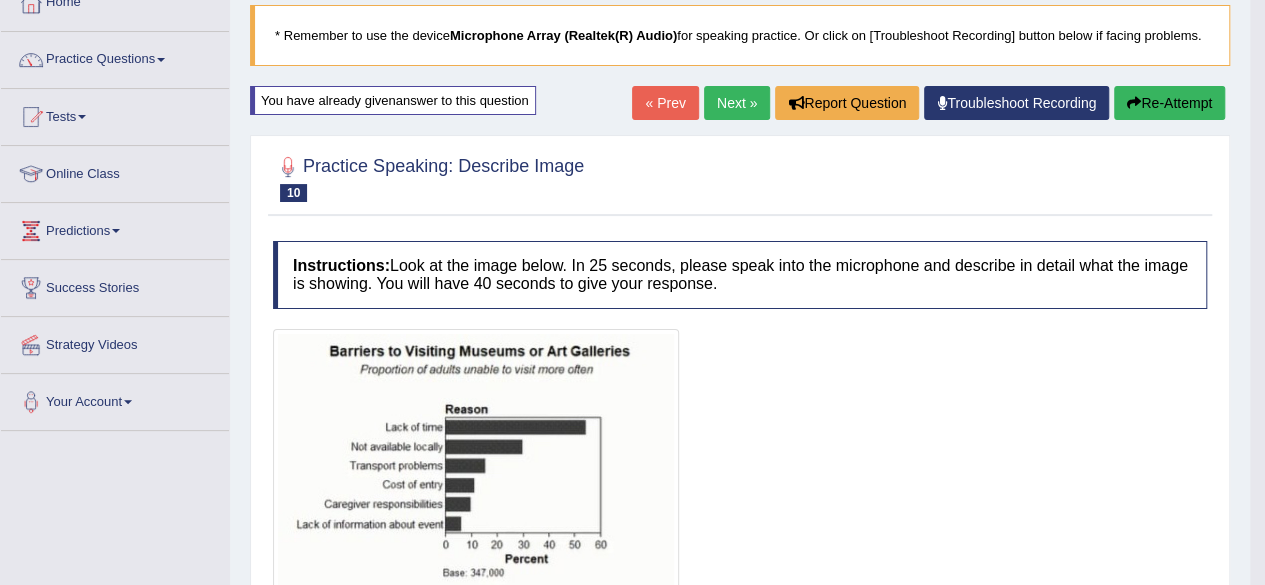 click on "Re-Attempt" at bounding box center (1169, 103) 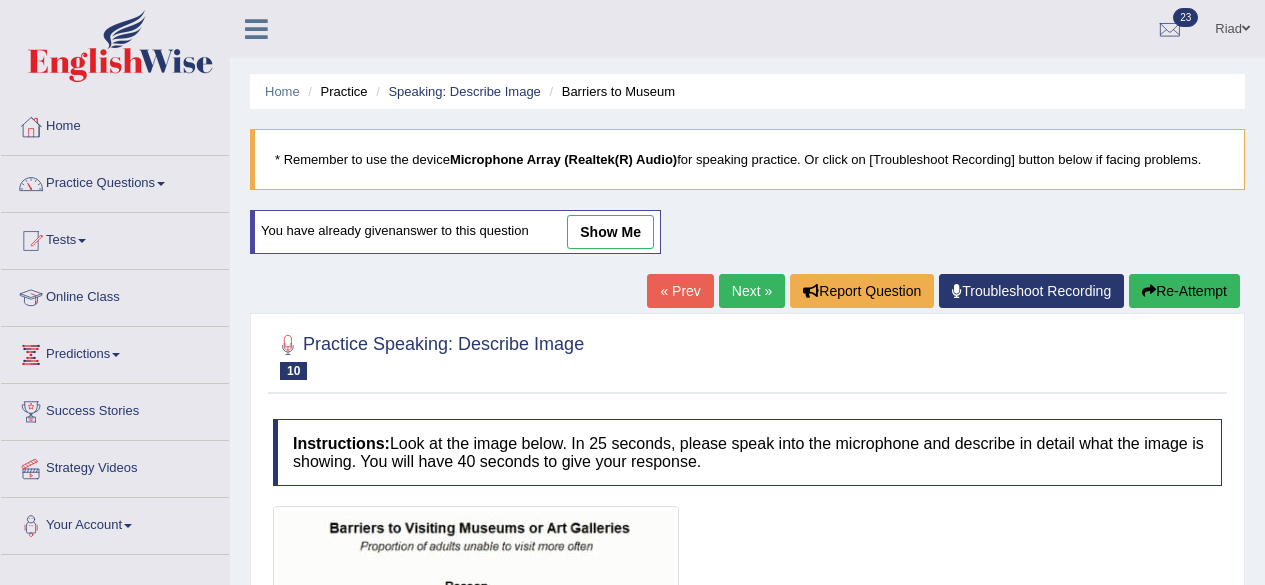 scroll, scrollTop: 124, scrollLeft: 0, axis: vertical 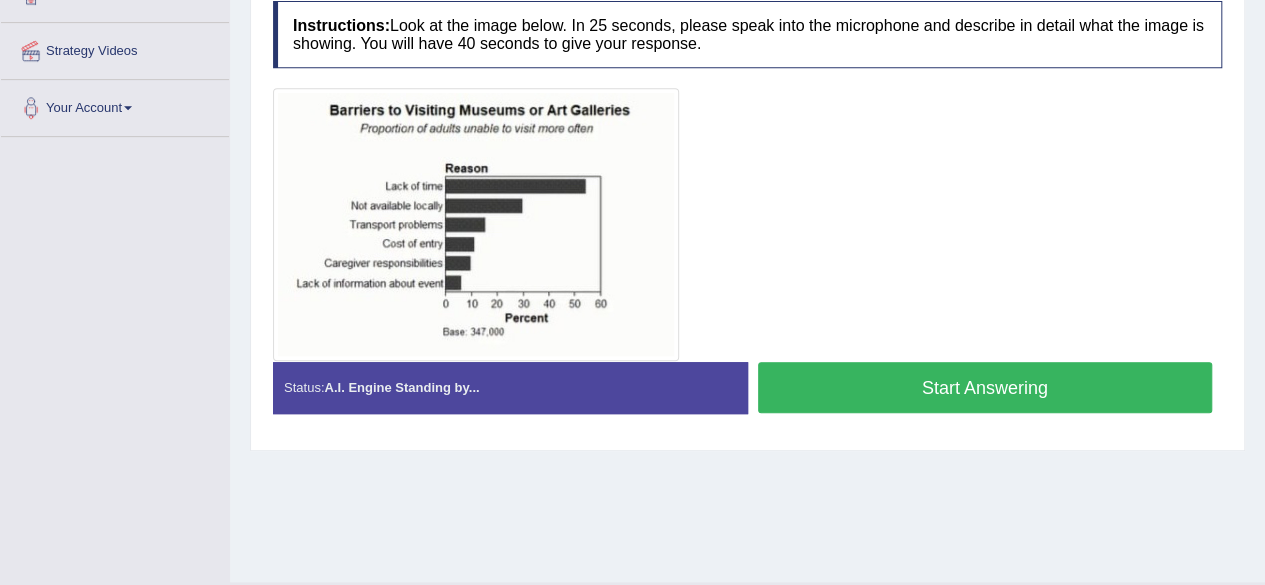 click on "Start Answering" at bounding box center [985, 387] 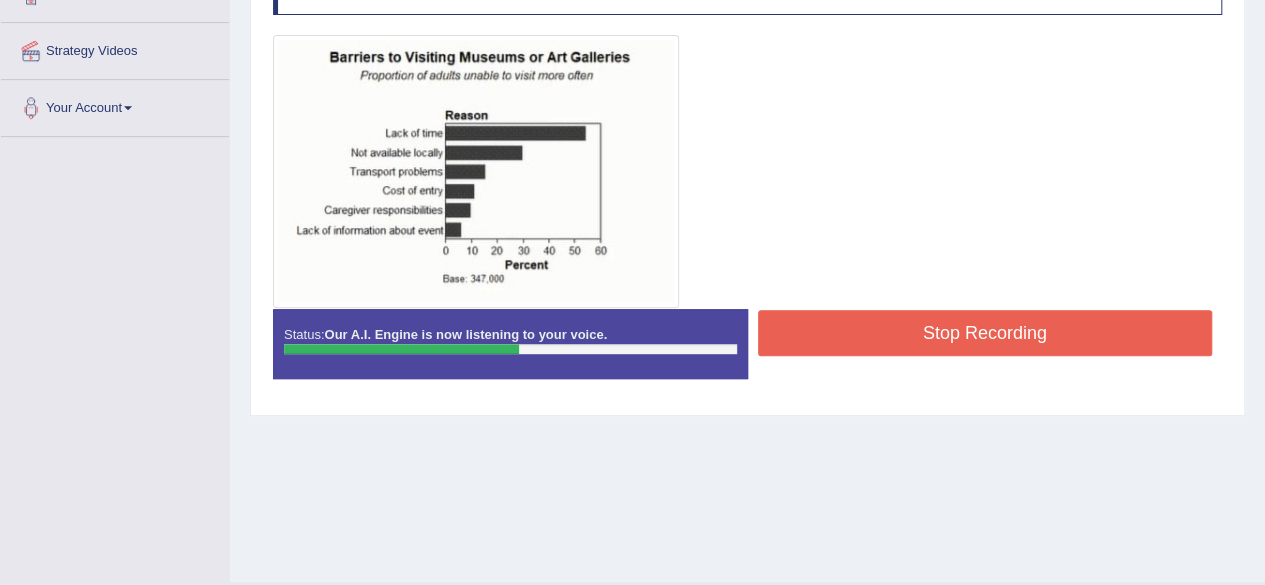click on "Stop Recording" at bounding box center (985, 333) 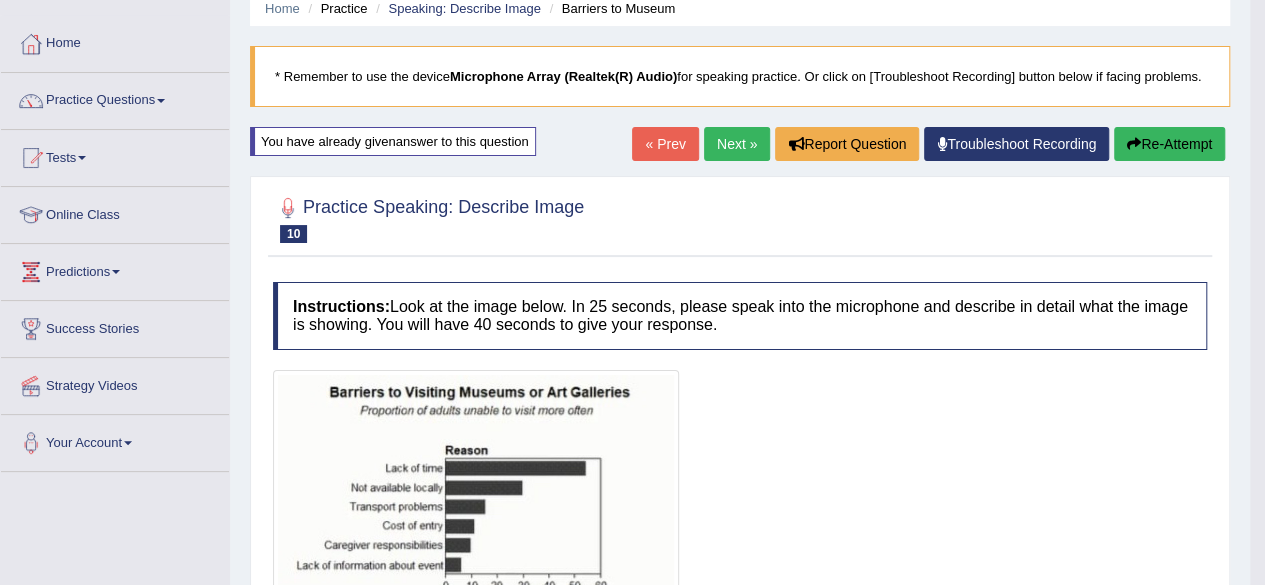 scroll, scrollTop: 48, scrollLeft: 0, axis: vertical 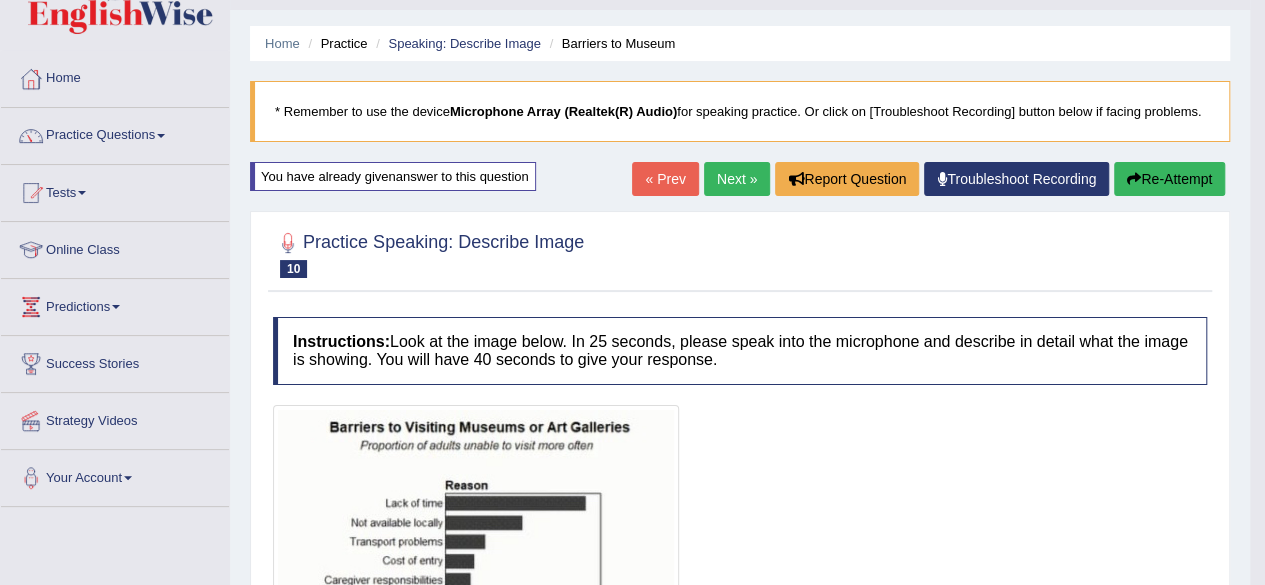click on "Re-Attempt" at bounding box center [1169, 179] 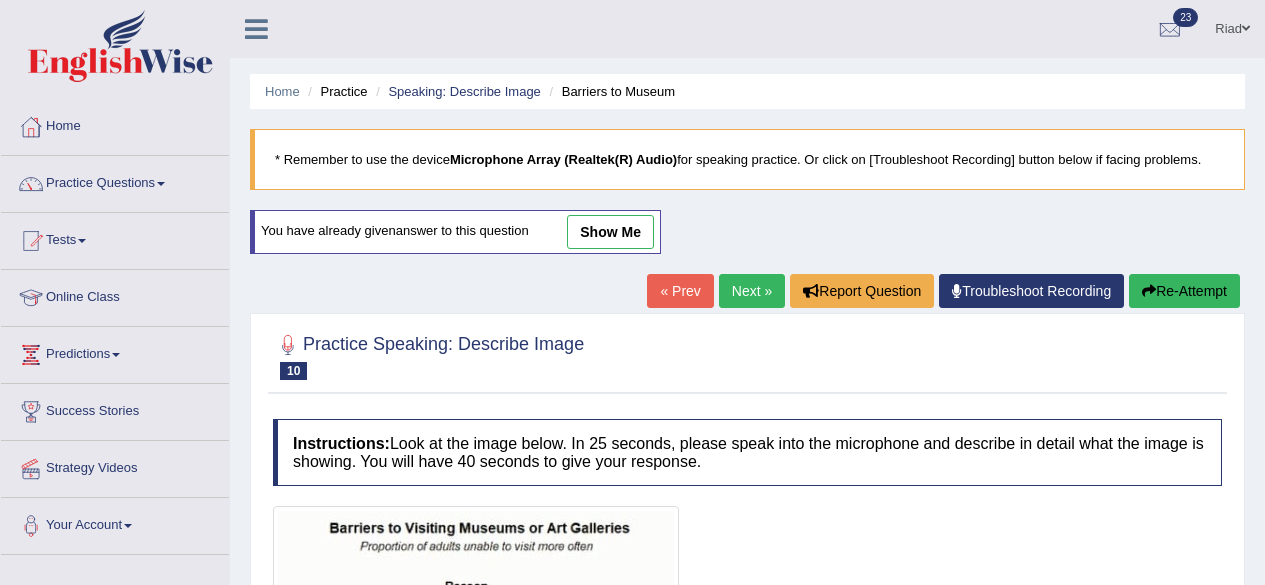 scroll, scrollTop: 48, scrollLeft: 0, axis: vertical 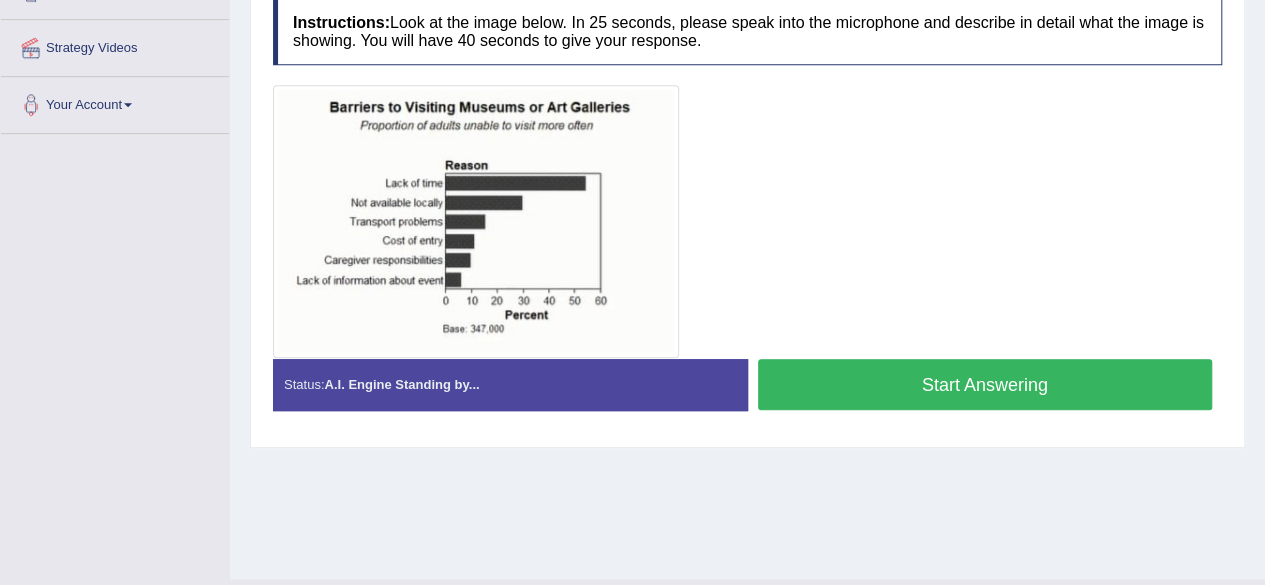 click on "Start Answering" at bounding box center (985, 384) 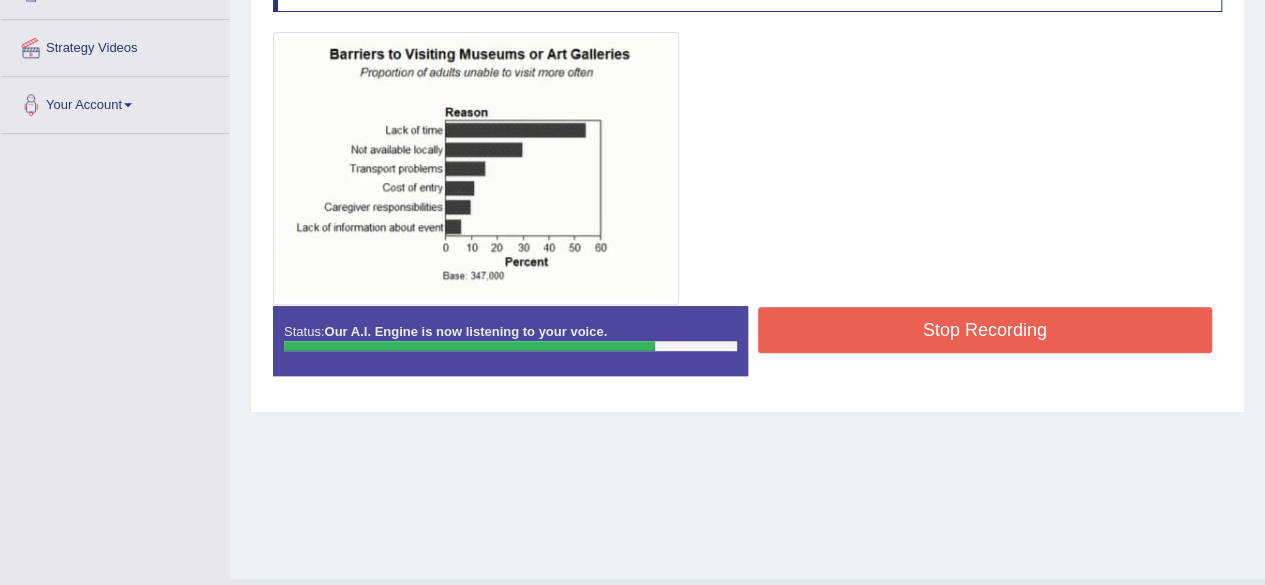 click on "Stop Recording" at bounding box center [985, 330] 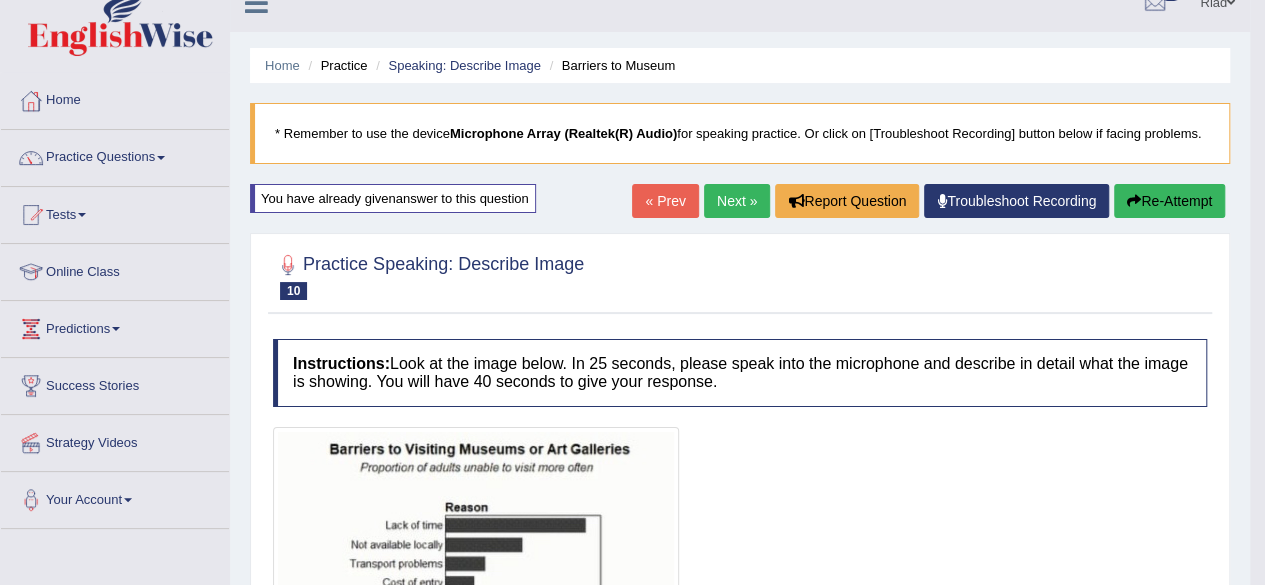 scroll, scrollTop: 0, scrollLeft: 0, axis: both 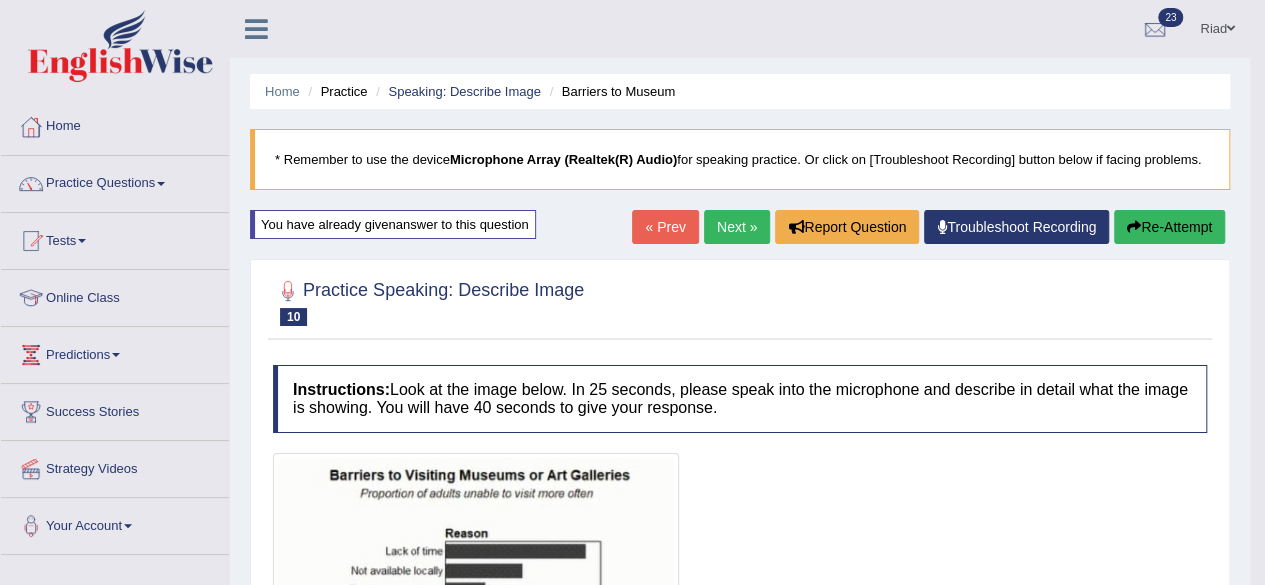 click on "Next »" at bounding box center (737, 227) 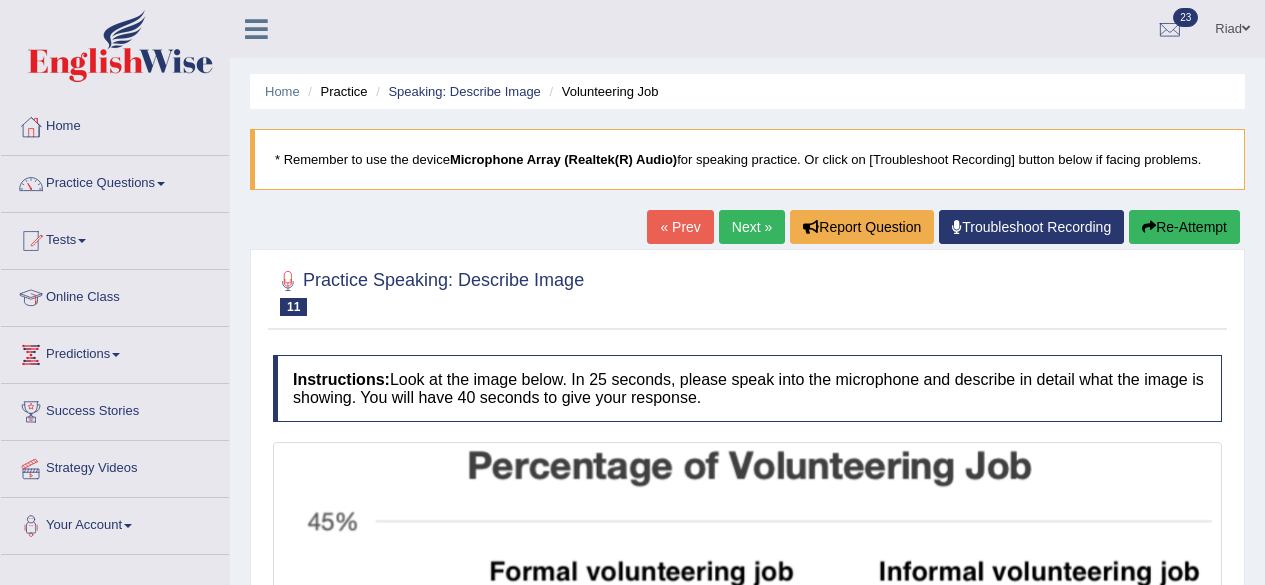 scroll, scrollTop: 0, scrollLeft: 0, axis: both 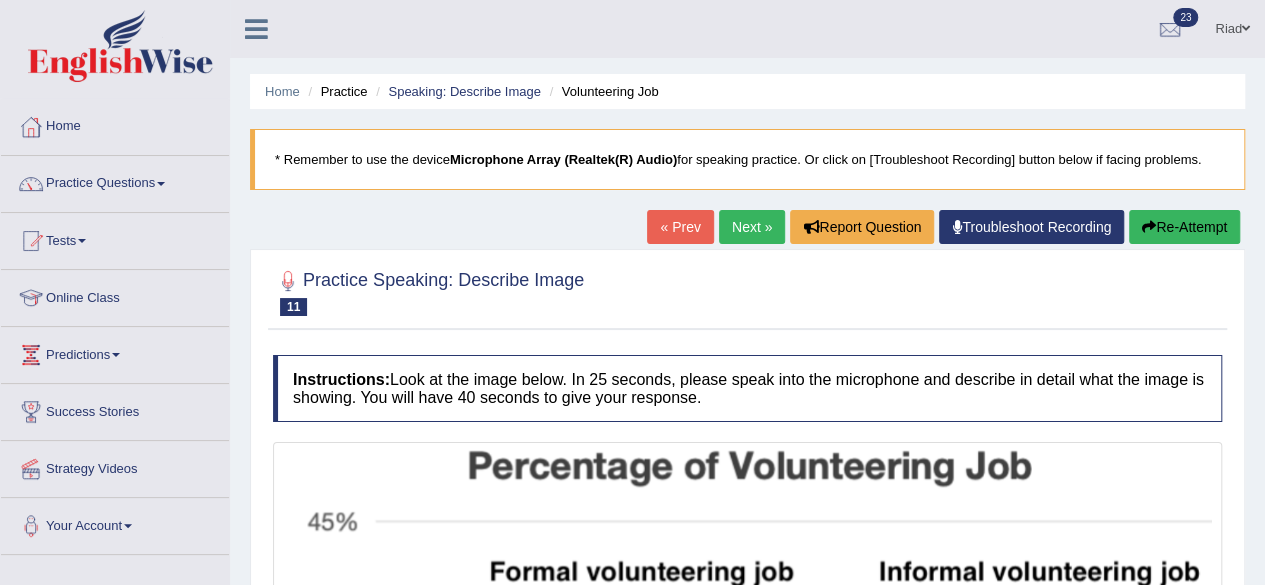 click on "Next »" at bounding box center [752, 227] 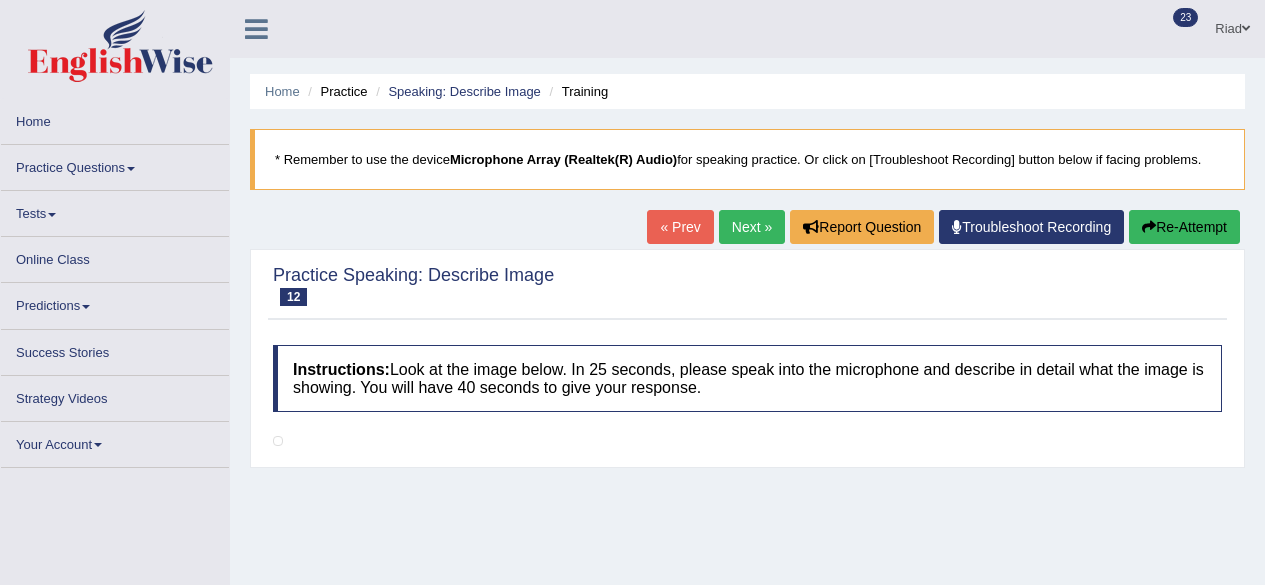 scroll, scrollTop: 0, scrollLeft: 0, axis: both 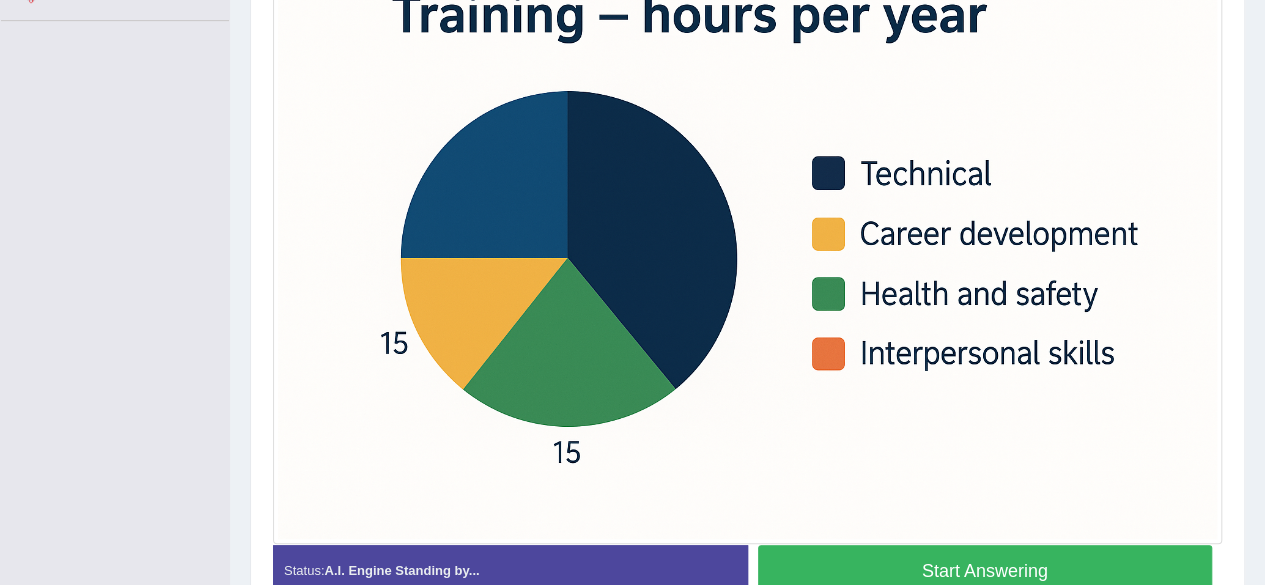 click on "Start Answering" at bounding box center (985, 570) 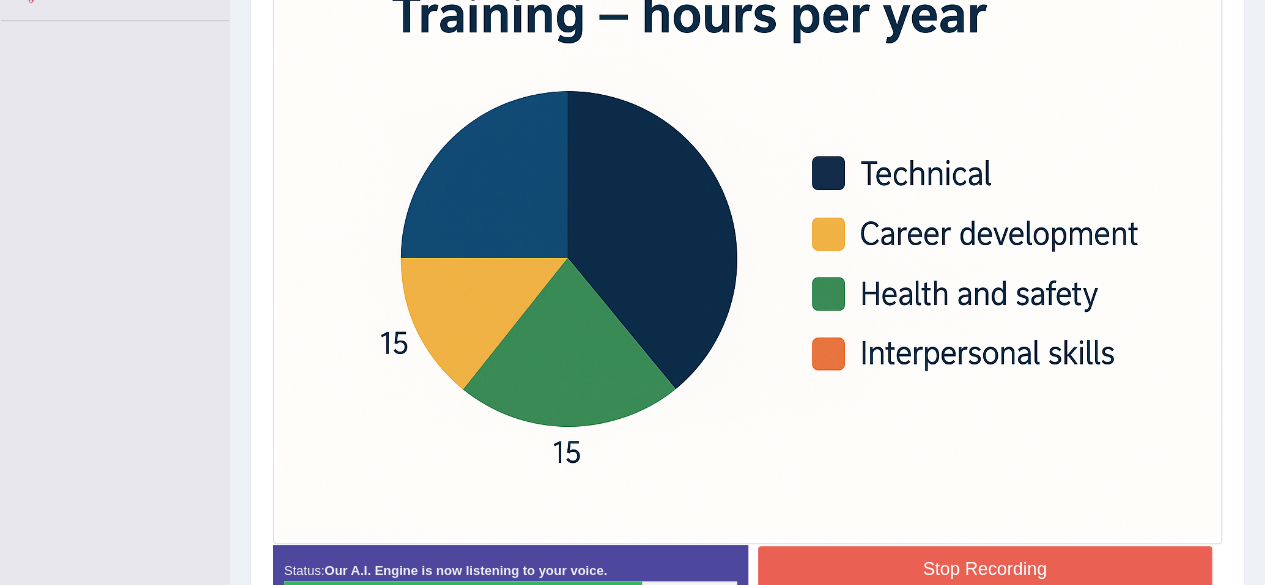 click on "Stop Recording" at bounding box center [985, 569] 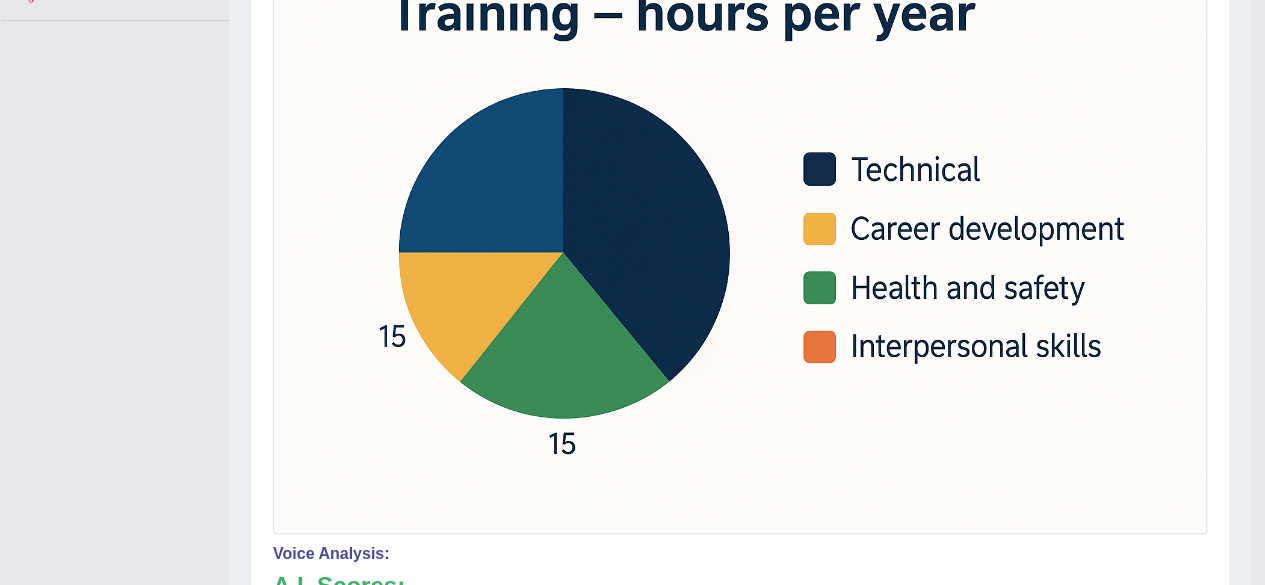 click on "Voice Analysis: A.I. Scores:
6  / 6              Content
3.5  / 5              Oral fluency
3.5  / 5              Pronunciation
Your Response:" at bounding box center [740, 683] 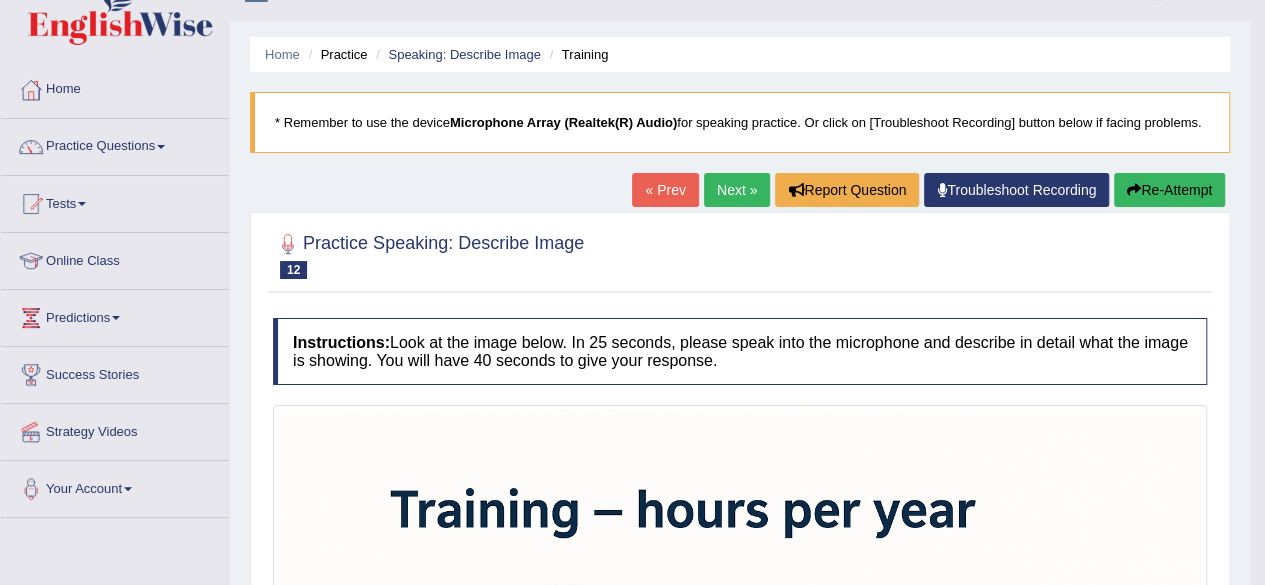 scroll, scrollTop: 0, scrollLeft: 0, axis: both 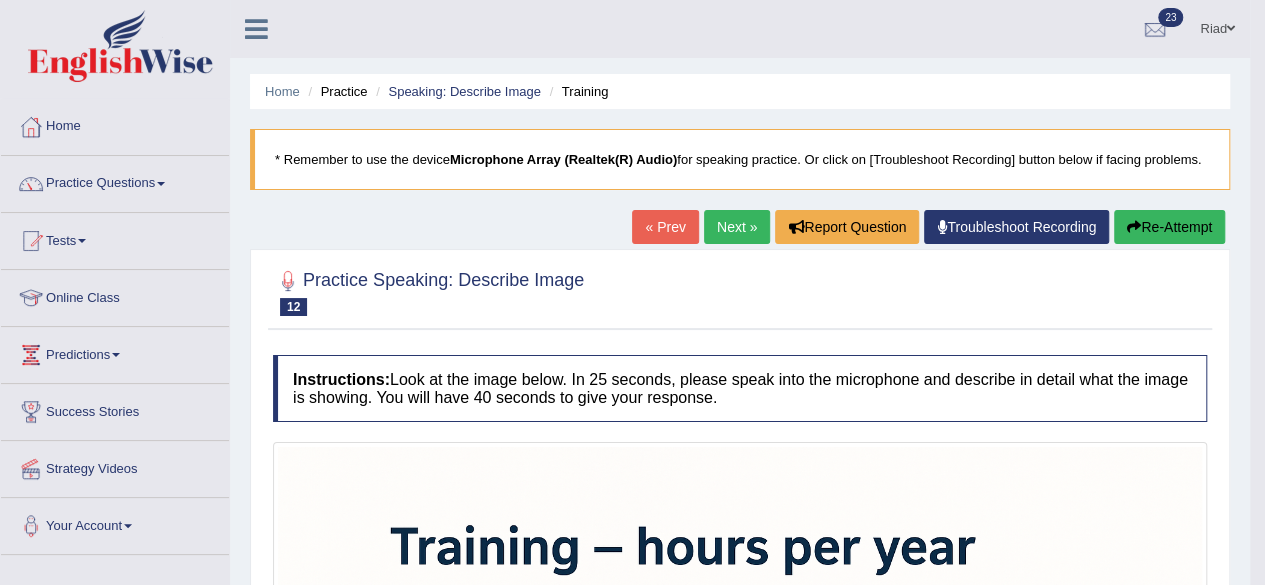 click on "Next »" at bounding box center [737, 227] 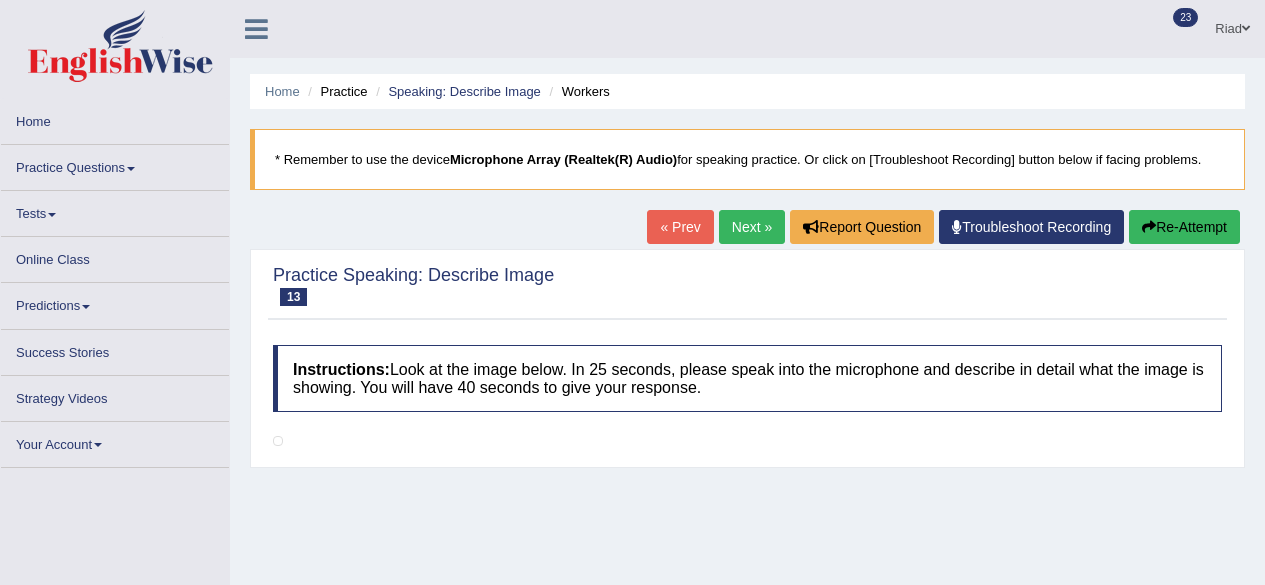 scroll, scrollTop: 0, scrollLeft: 0, axis: both 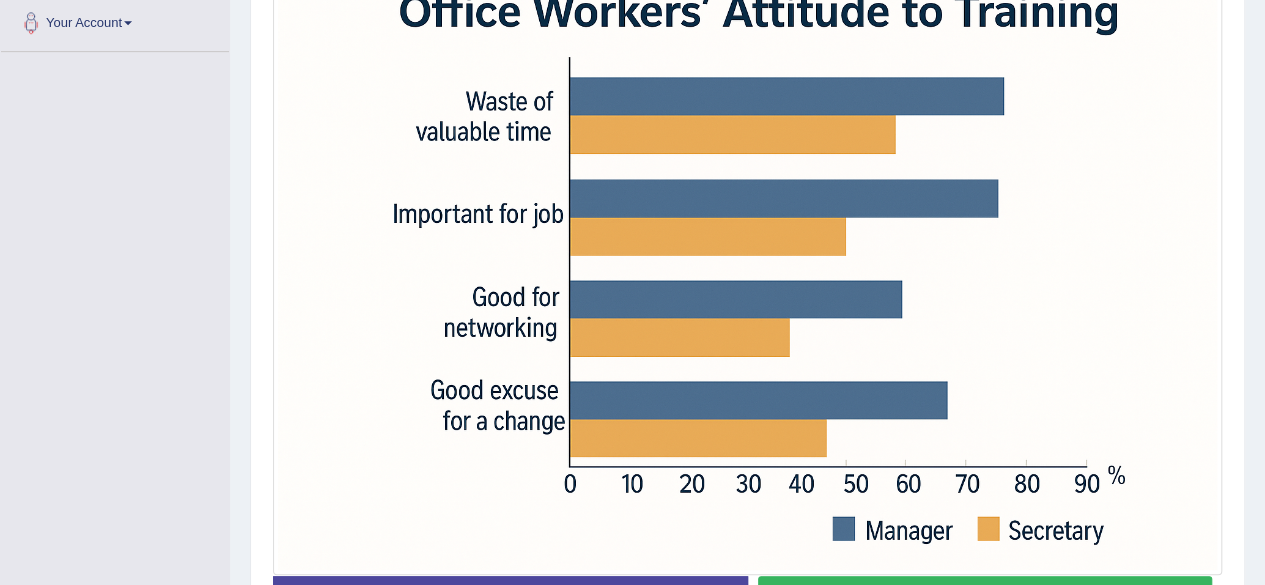 click on "Start Answering" at bounding box center [985, 601] 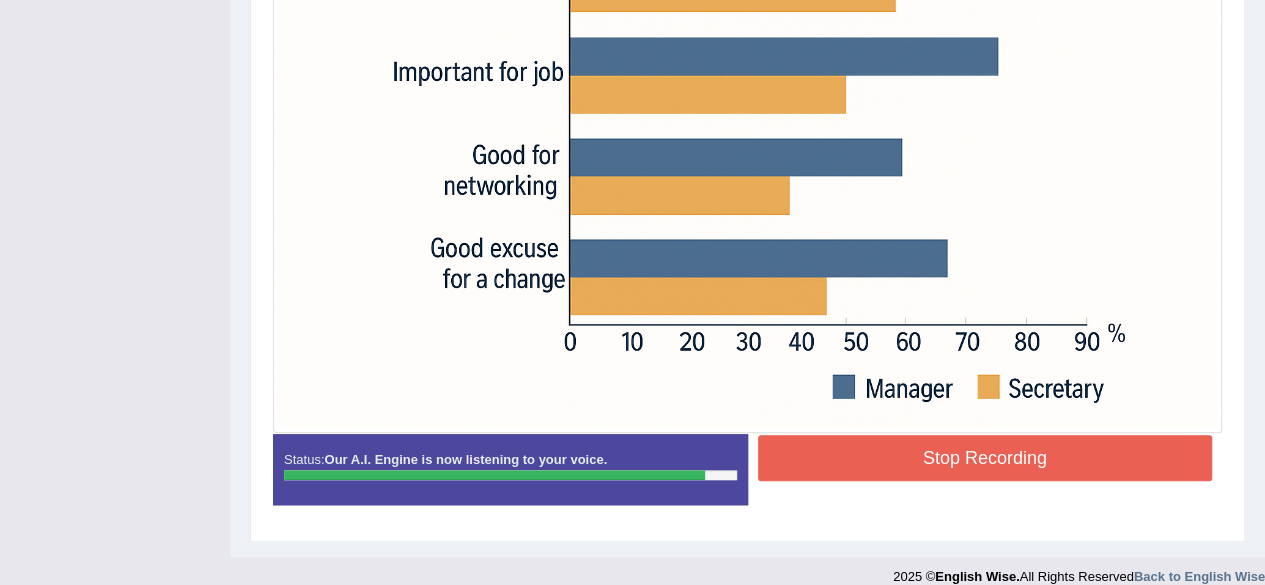 scroll, scrollTop: 663, scrollLeft: 0, axis: vertical 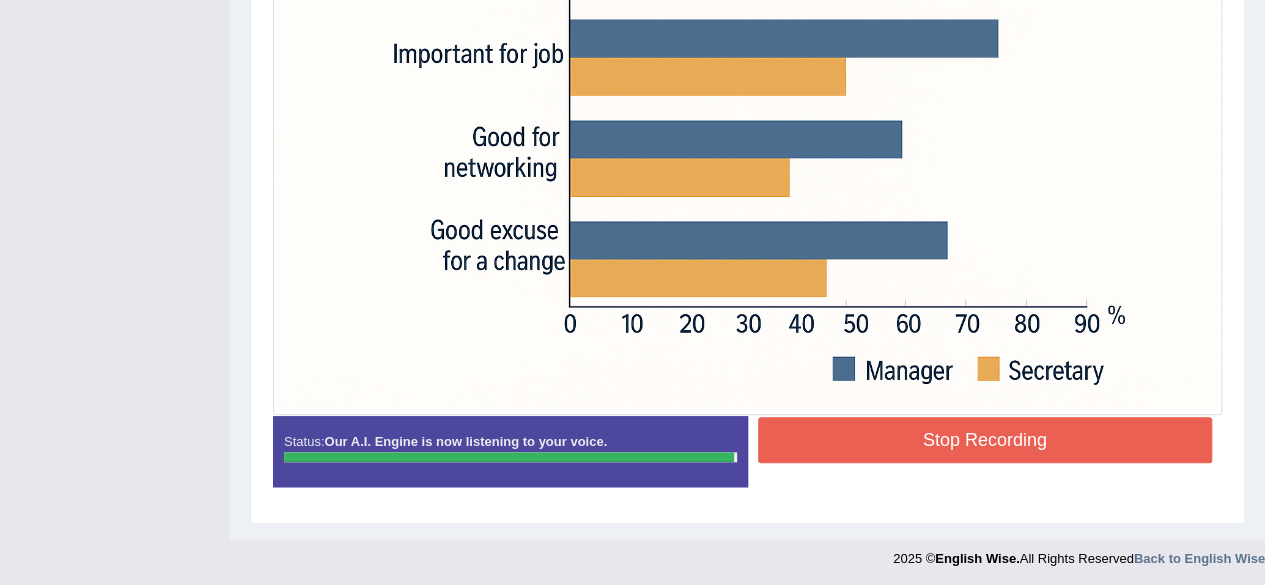 click on "Stop Recording" at bounding box center [985, 440] 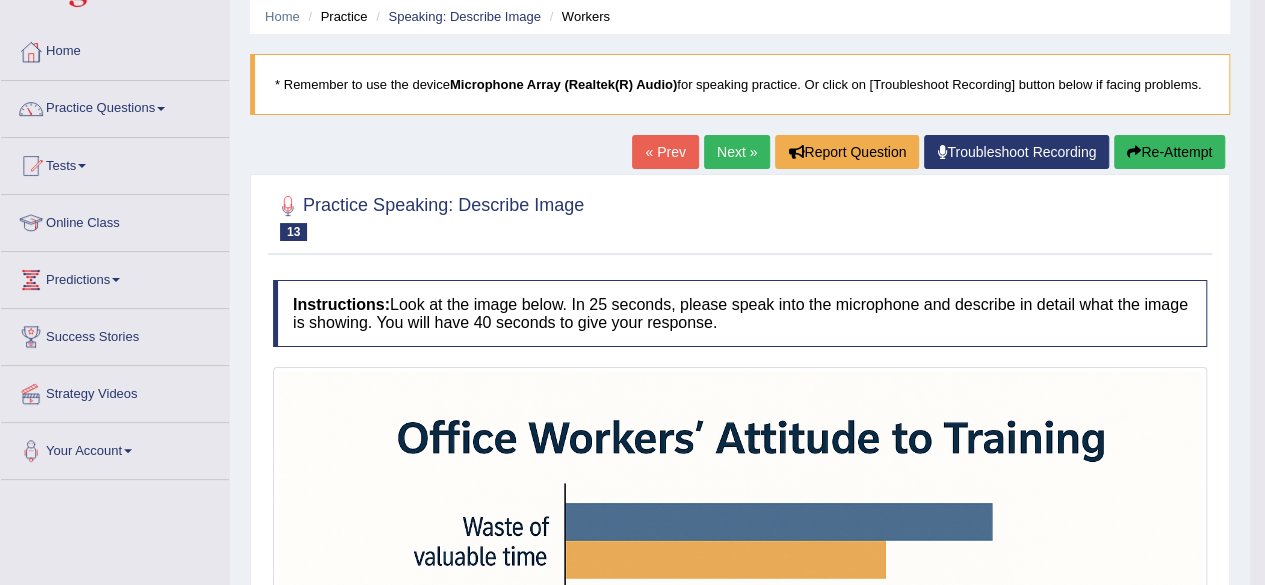scroll, scrollTop: 76, scrollLeft: 0, axis: vertical 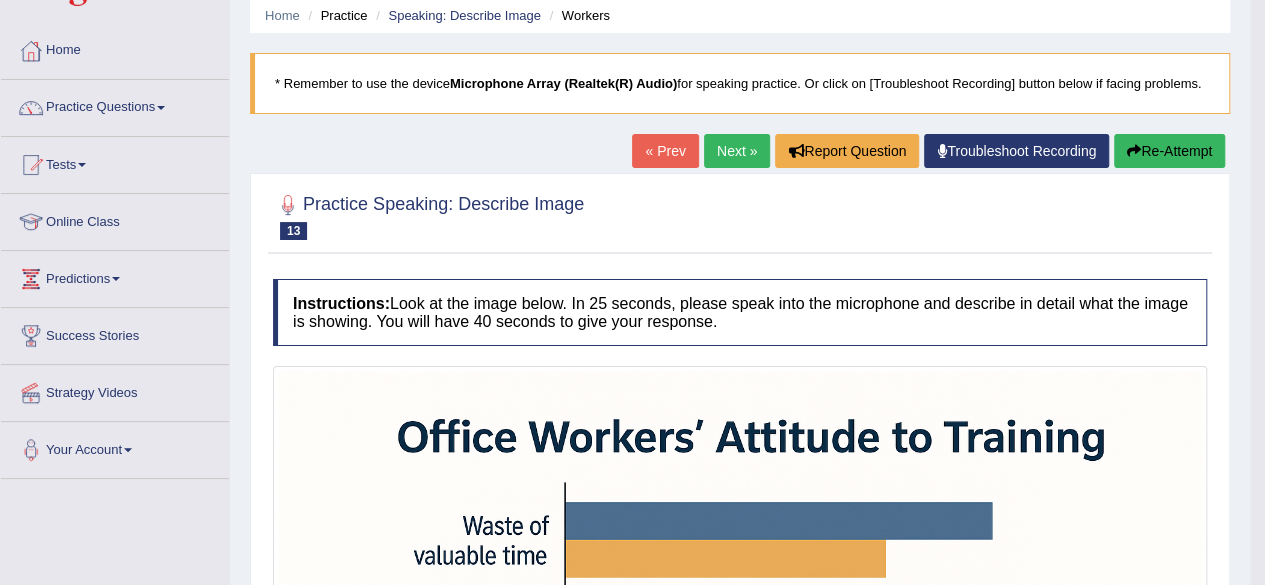 click on "Next »" at bounding box center [737, 151] 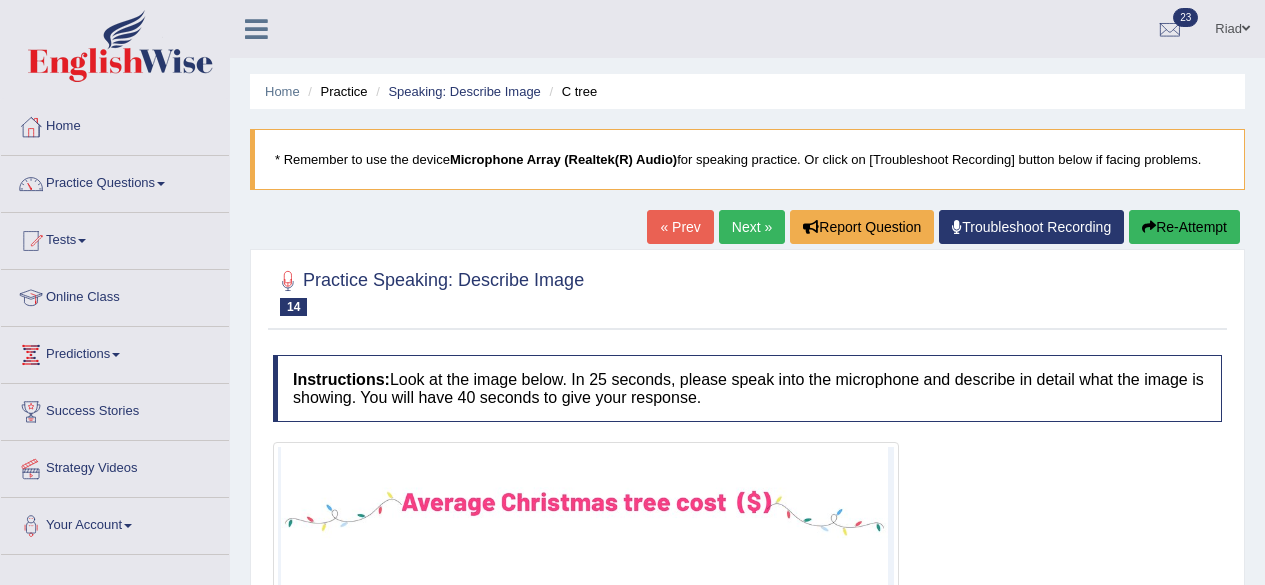 scroll, scrollTop: 0, scrollLeft: 0, axis: both 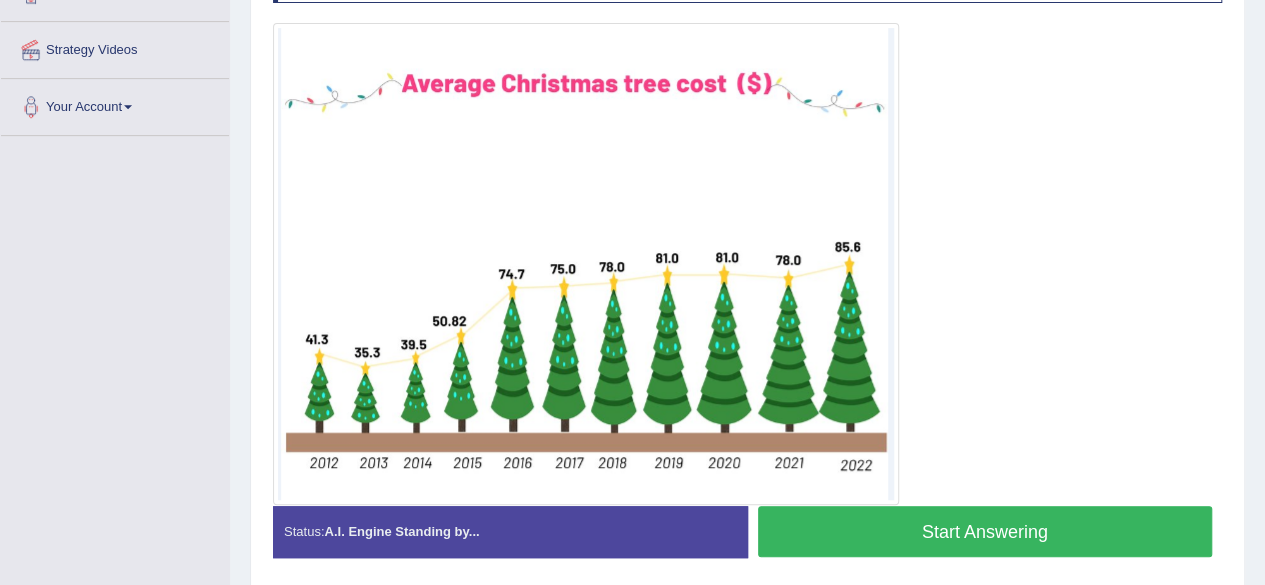 click on "Start Answering" at bounding box center [985, 531] 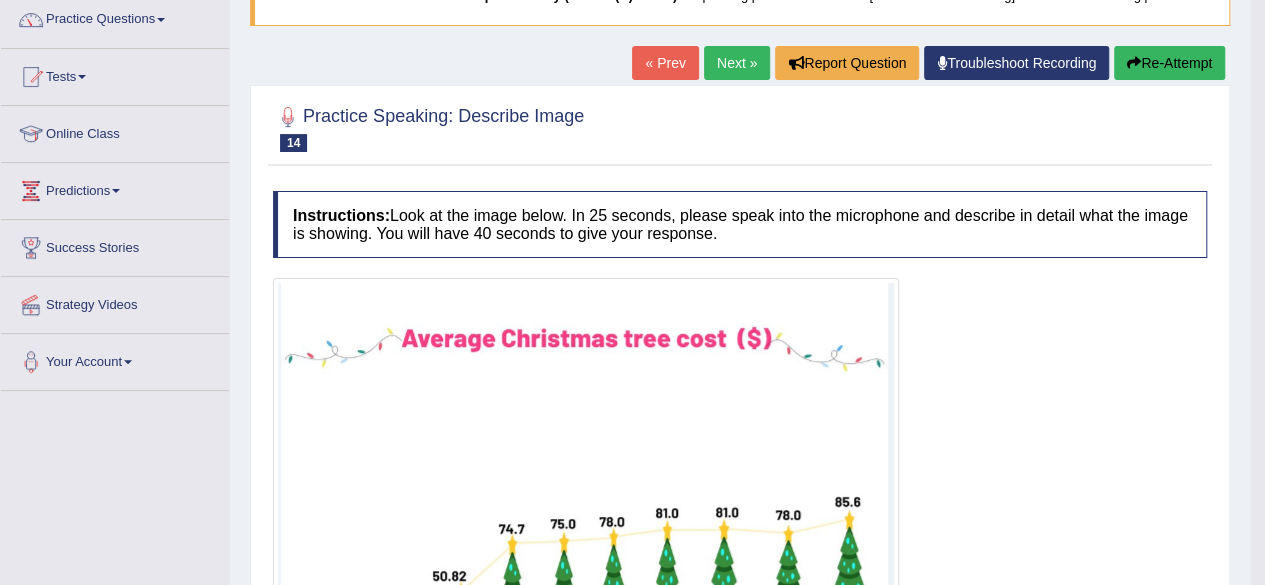 scroll, scrollTop: 165, scrollLeft: 0, axis: vertical 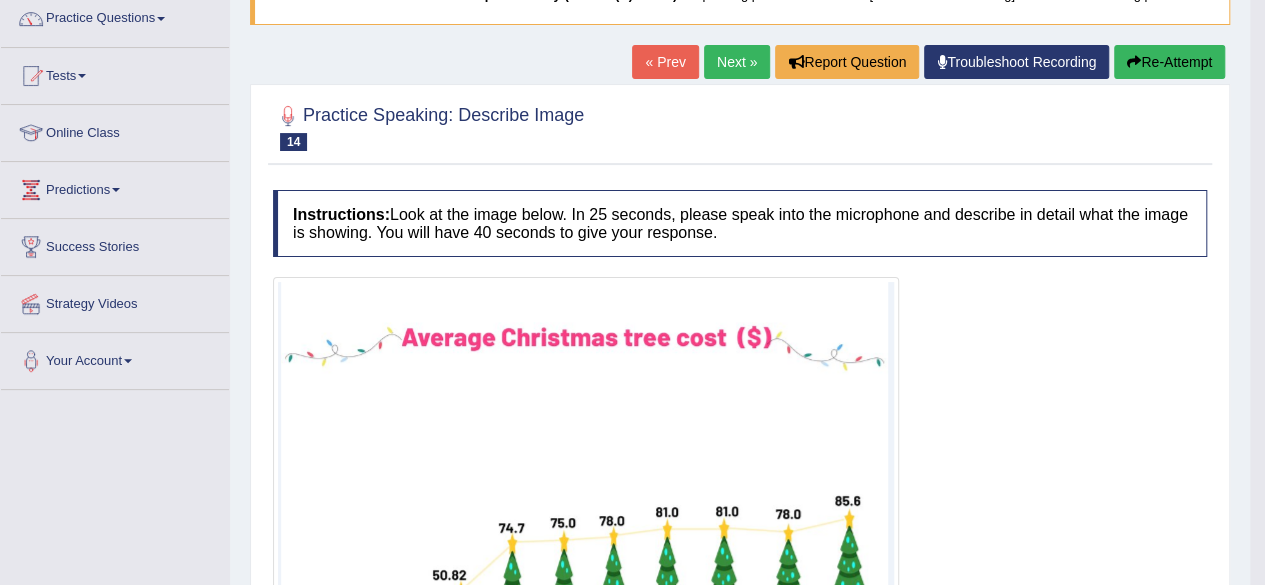 click on "Re-Attempt" at bounding box center (1169, 62) 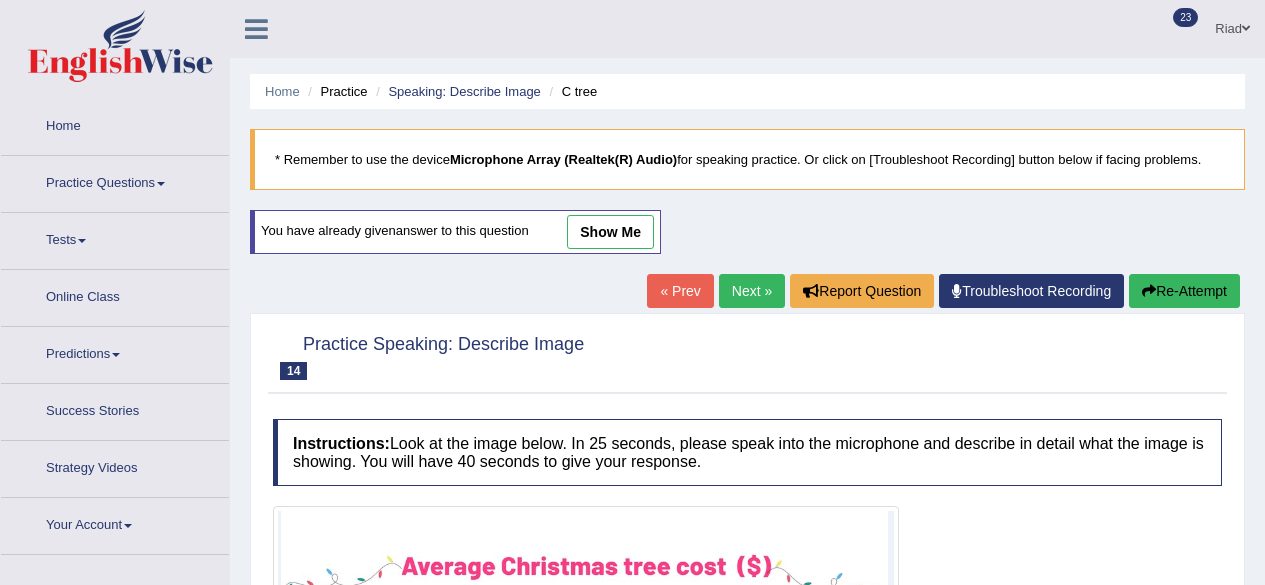 scroll, scrollTop: 171, scrollLeft: 0, axis: vertical 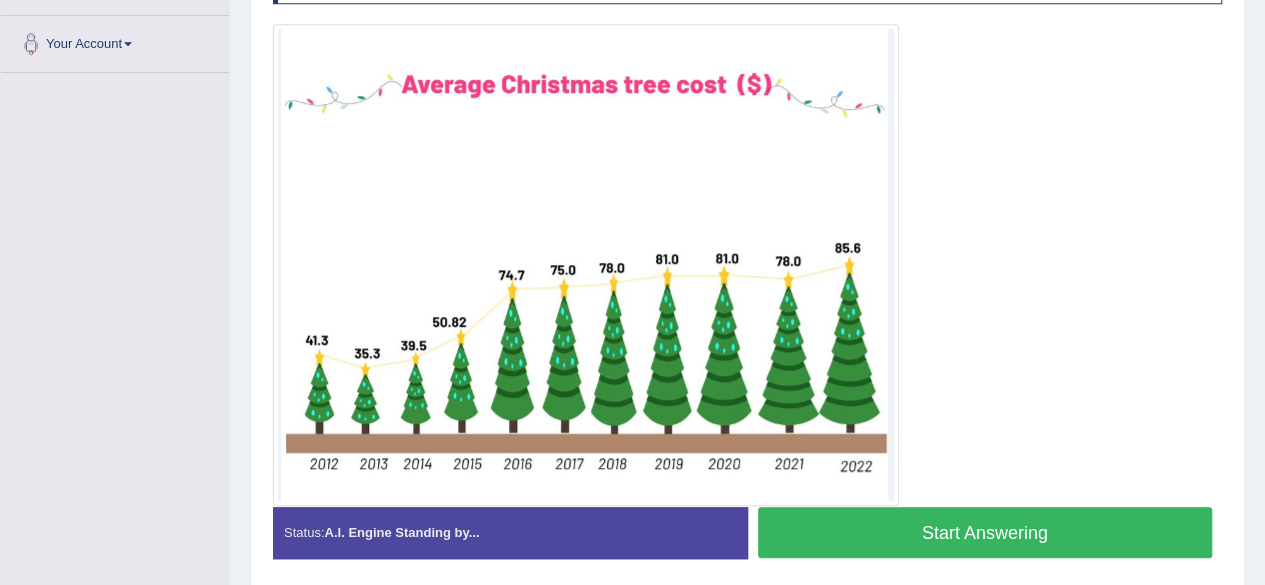 click on "Start Answering" at bounding box center [985, 532] 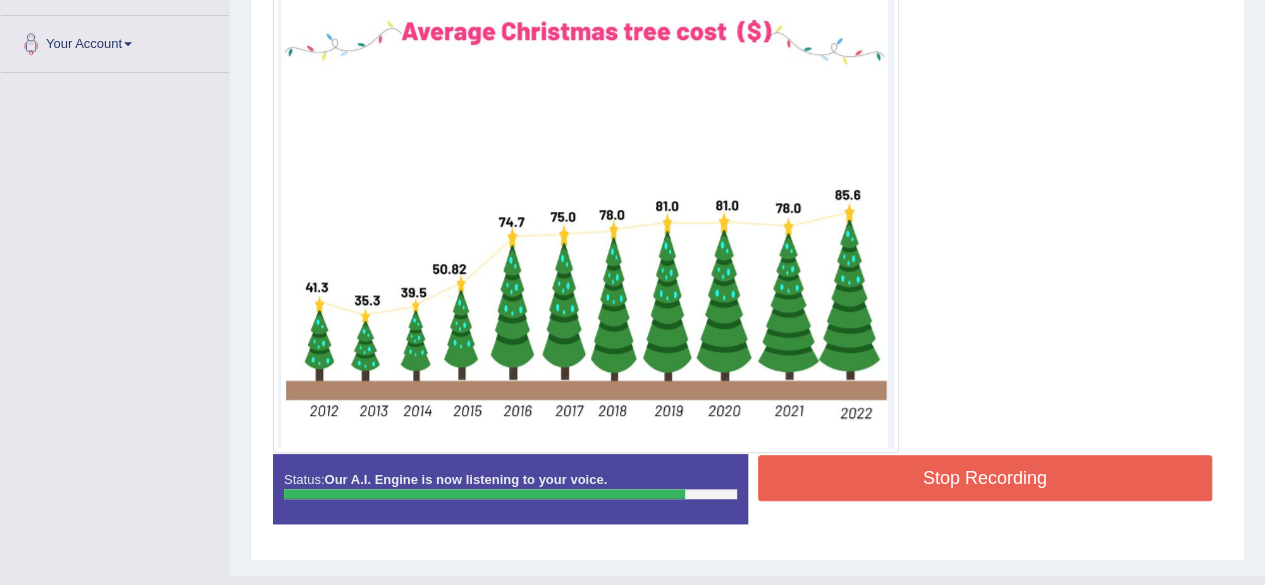 click on "Stop Recording" at bounding box center (985, 478) 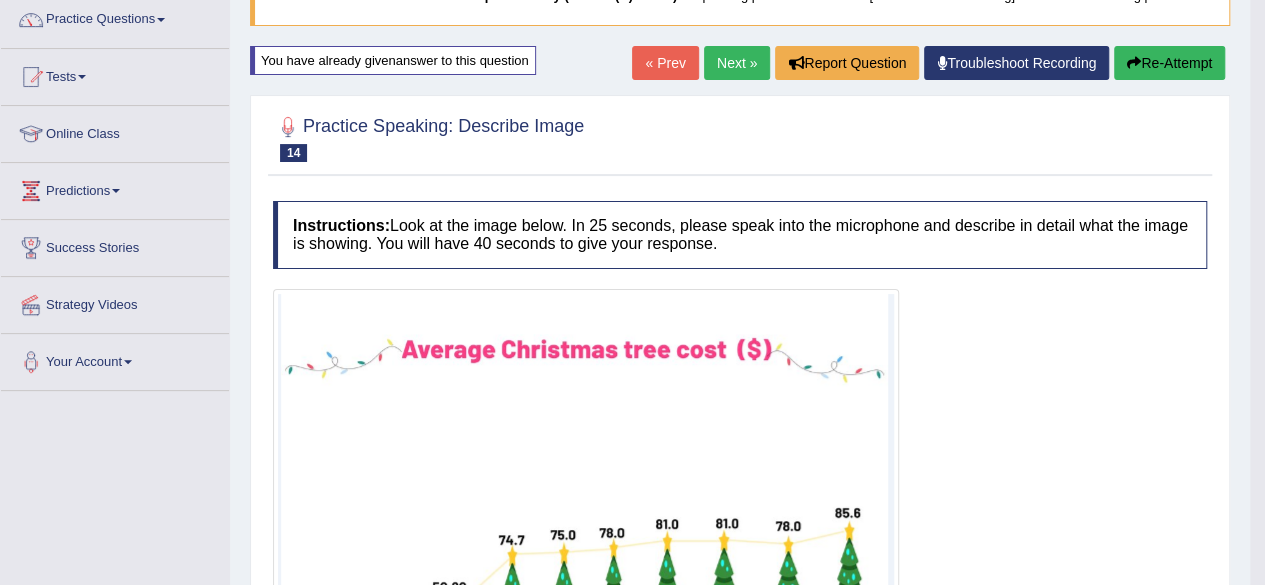 scroll, scrollTop: 146, scrollLeft: 0, axis: vertical 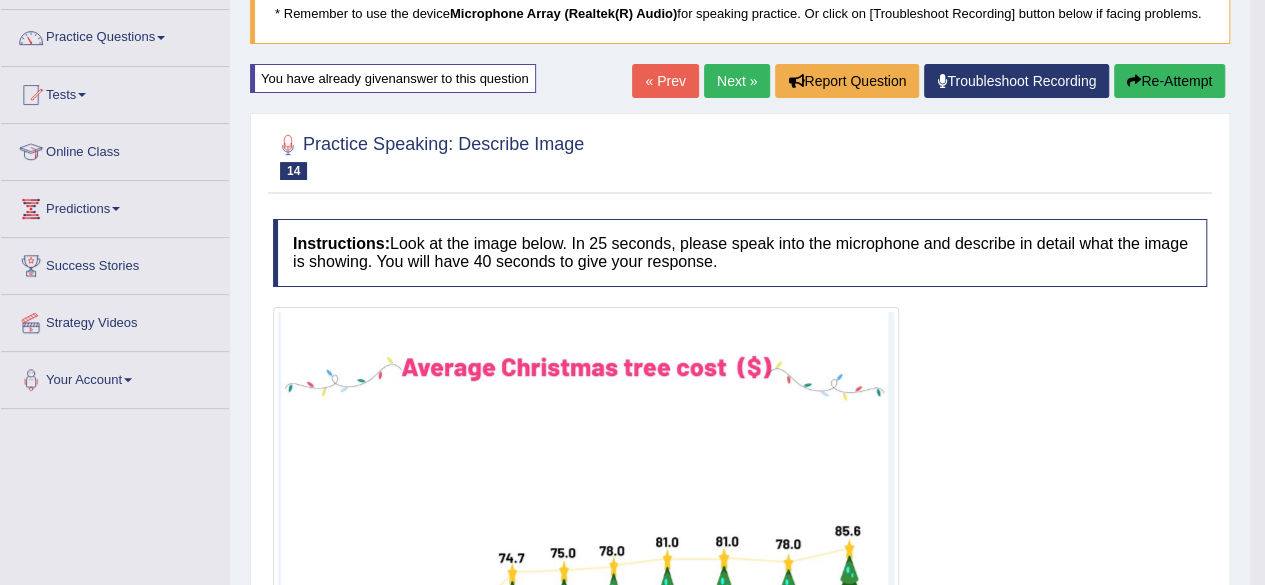 click on "Re-Attempt" at bounding box center (1169, 81) 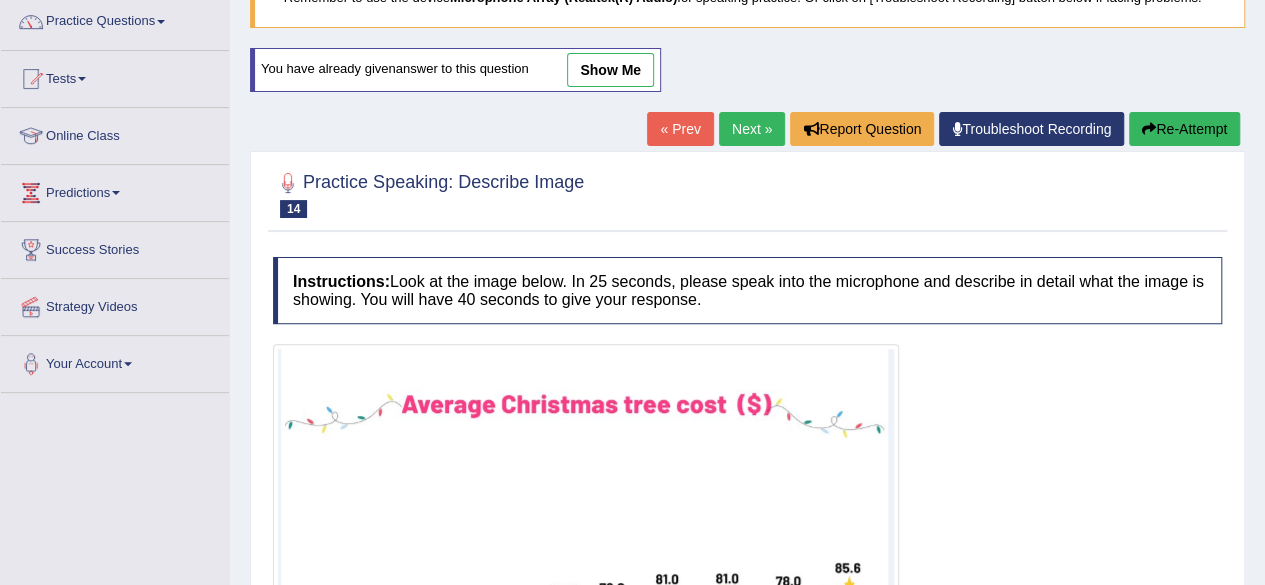scroll, scrollTop: 0, scrollLeft: 0, axis: both 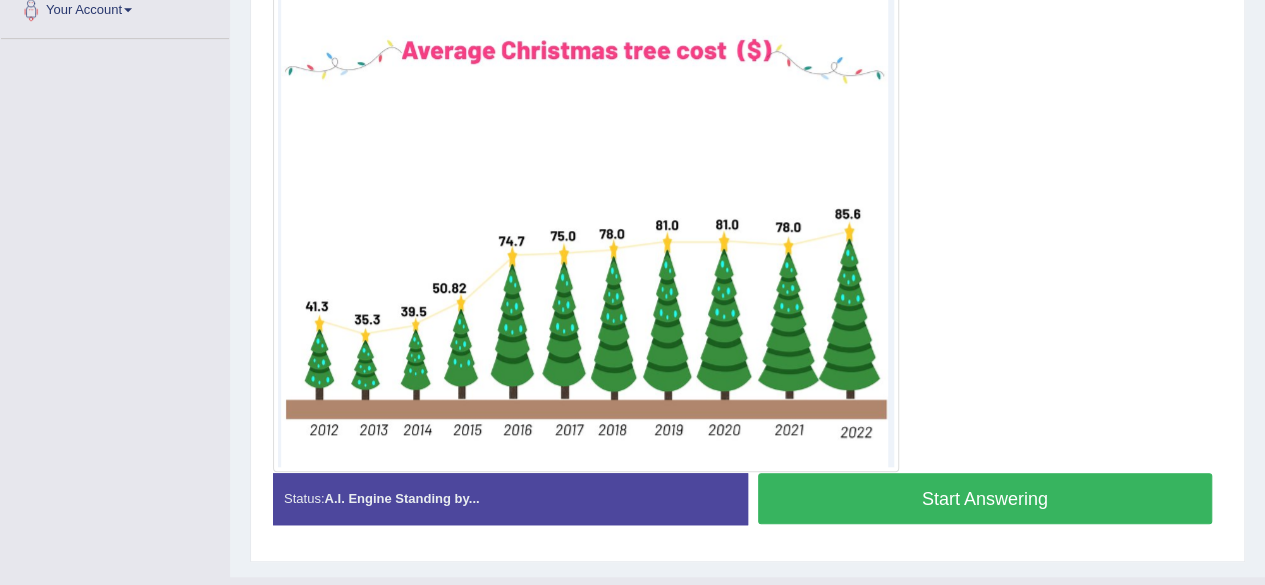 click on "Start Answering" at bounding box center (985, 498) 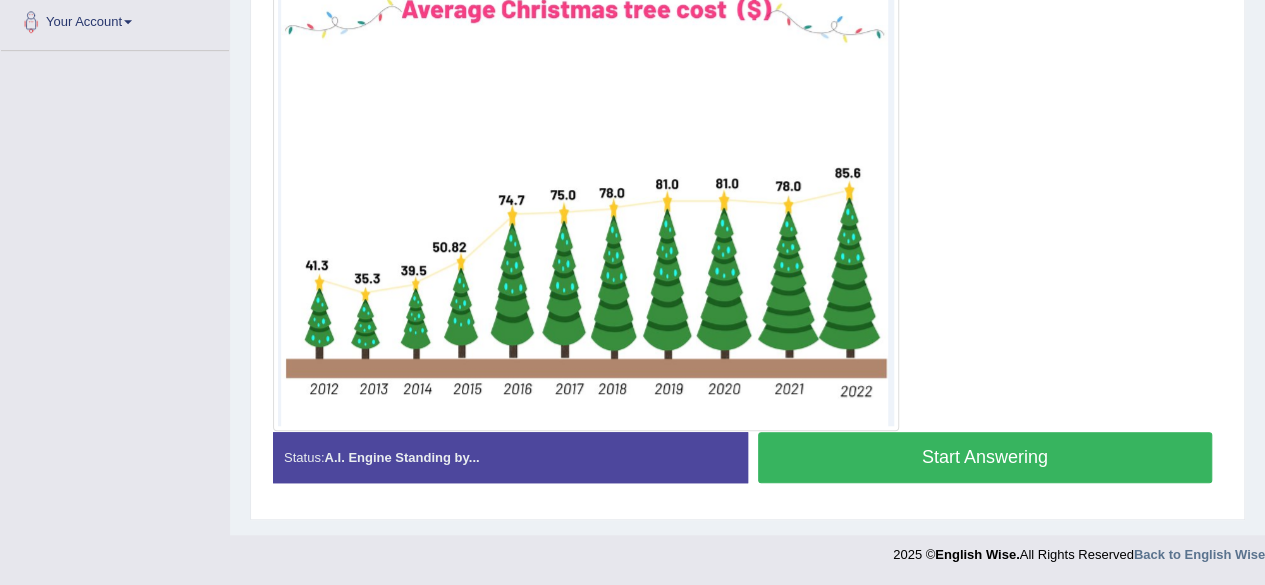 scroll, scrollTop: 500, scrollLeft: 0, axis: vertical 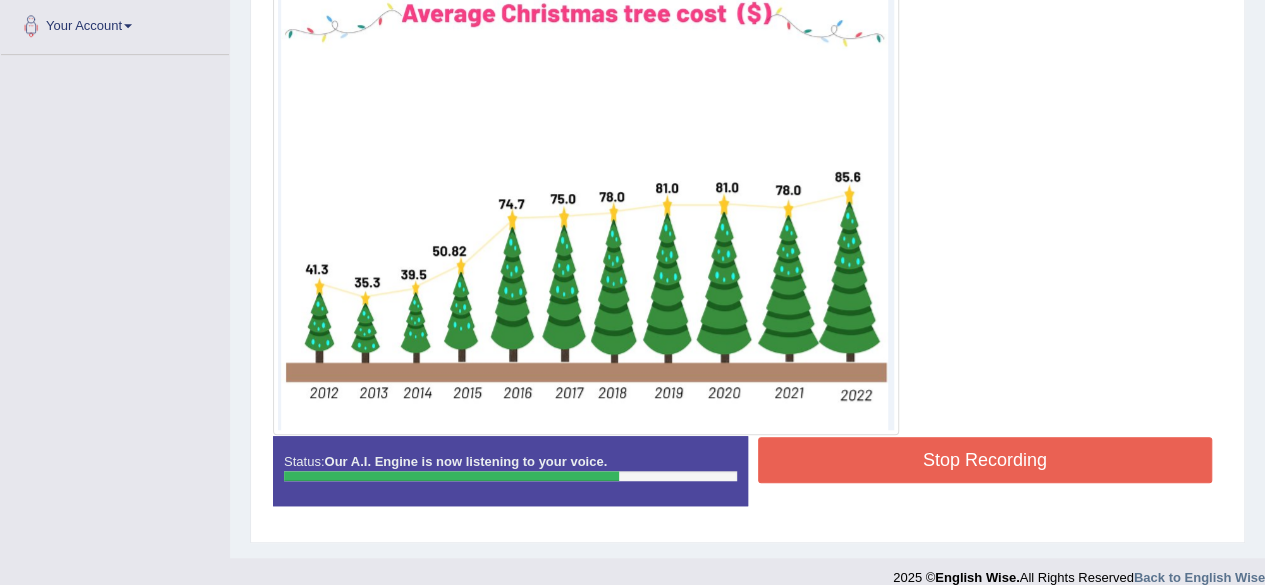 click on "Stop Recording" at bounding box center (985, 460) 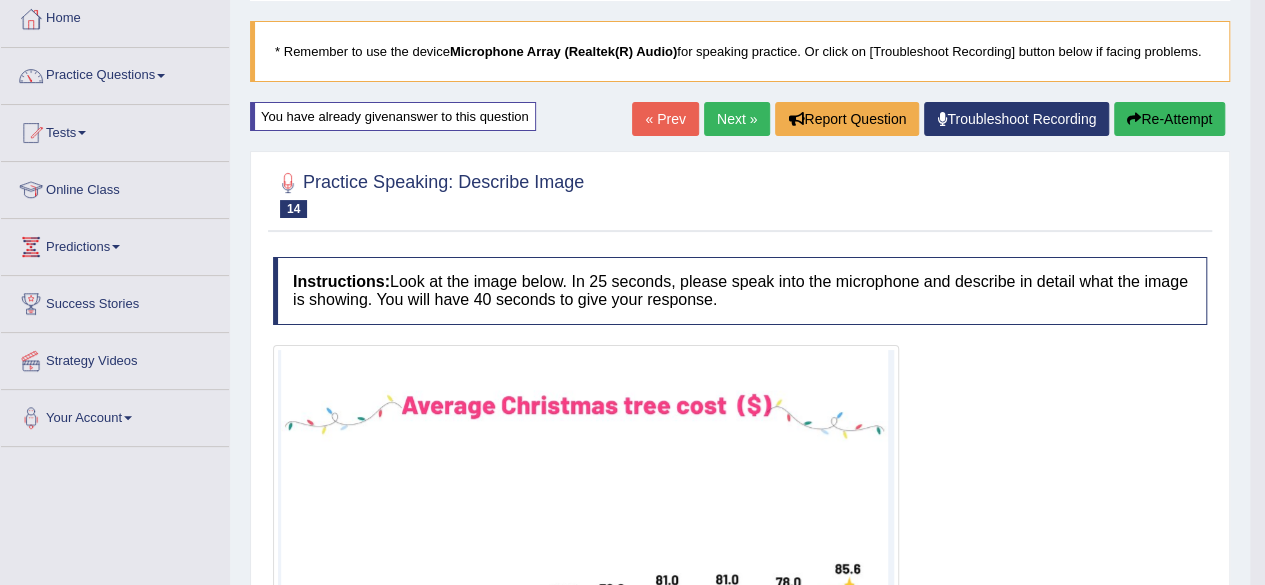 scroll, scrollTop: 94, scrollLeft: 0, axis: vertical 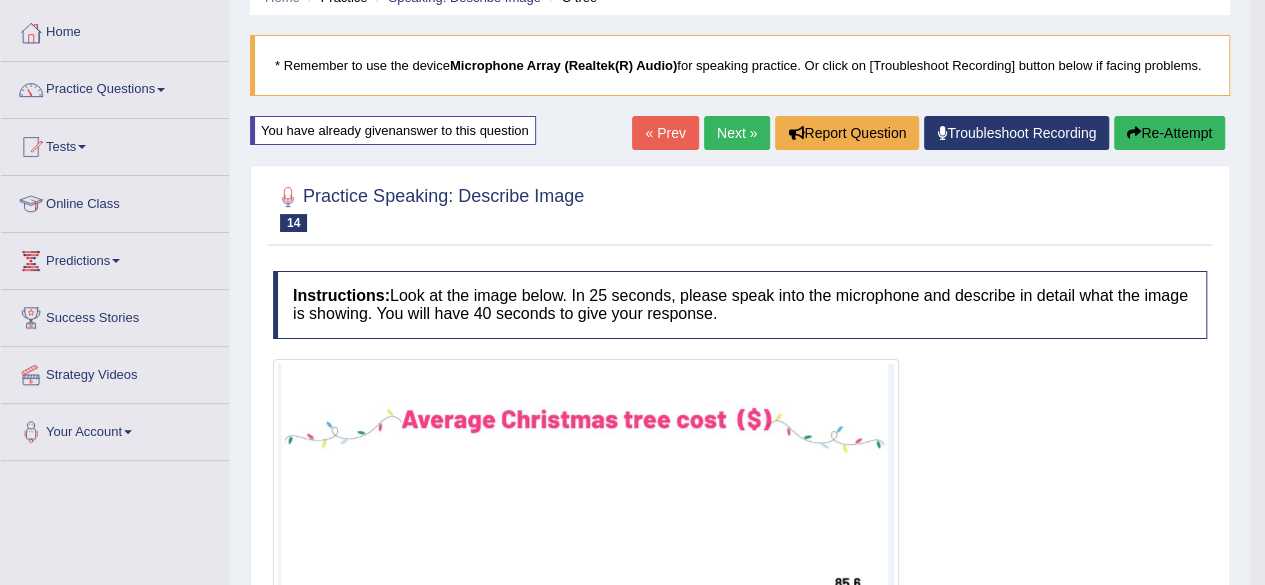click on "Next »" at bounding box center [737, 133] 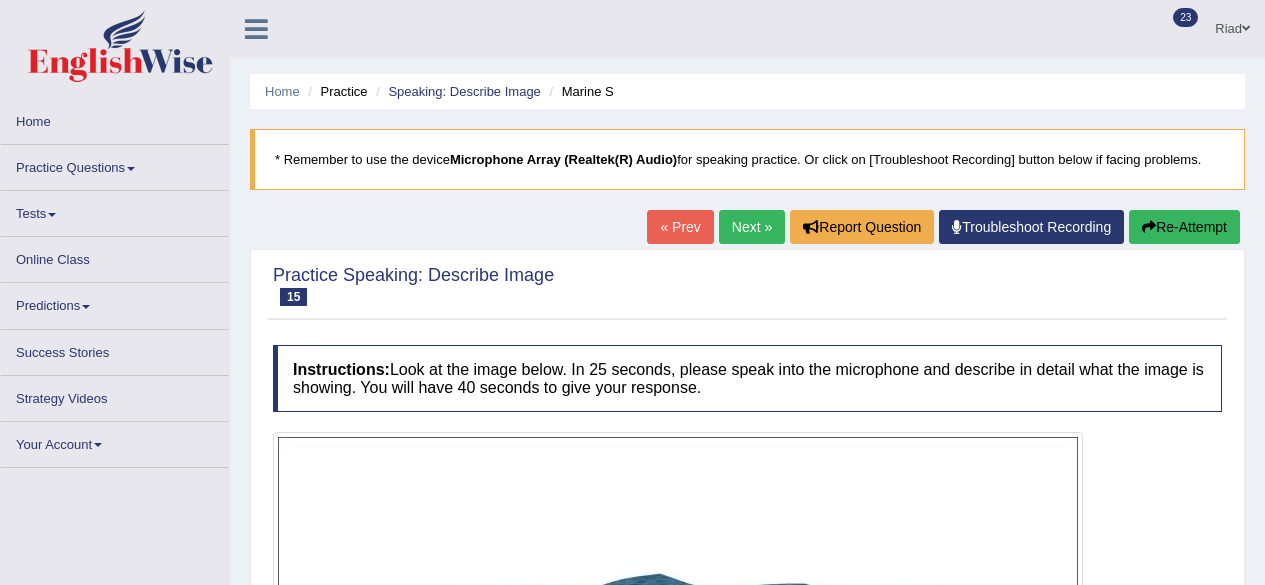 scroll, scrollTop: 0, scrollLeft: 0, axis: both 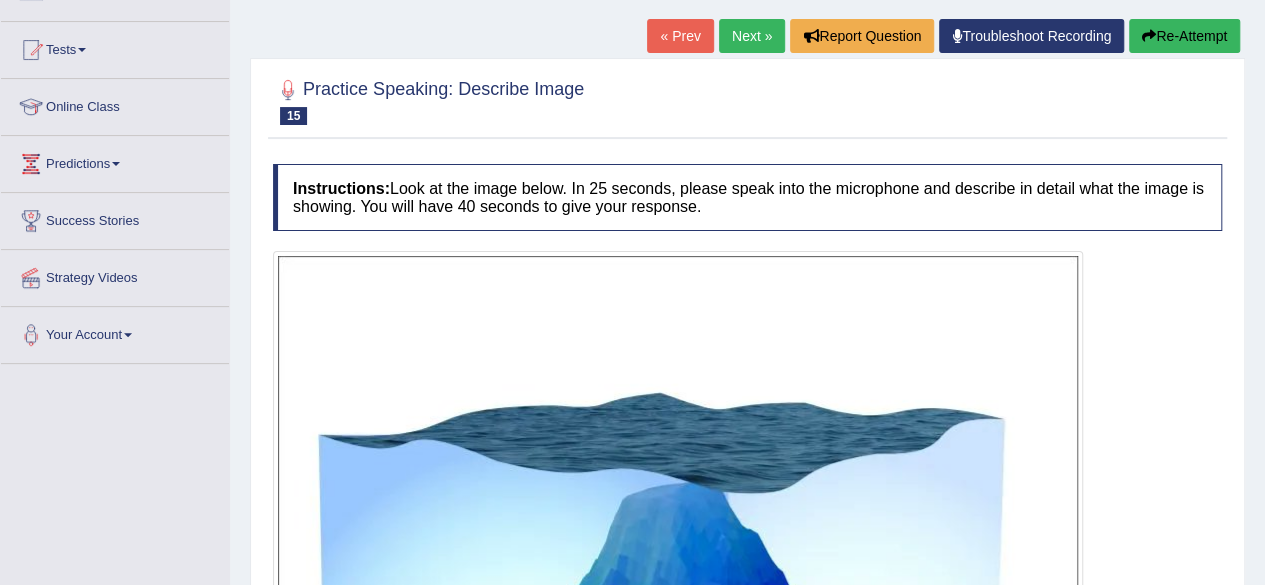 click on "Next »" at bounding box center (752, 36) 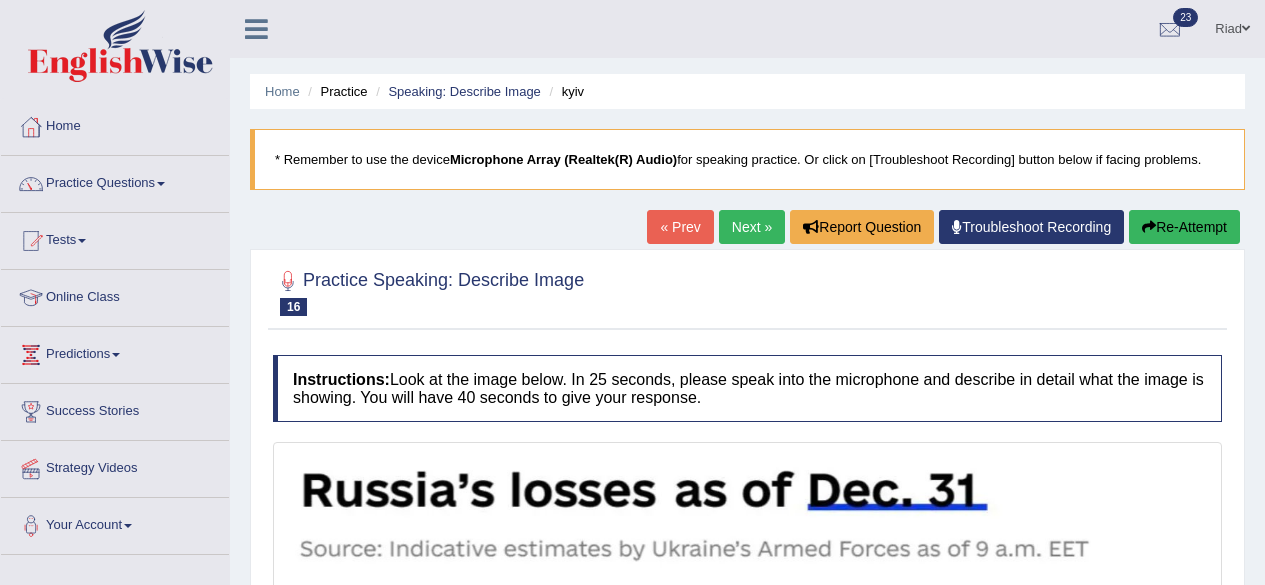 scroll, scrollTop: 0, scrollLeft: 0, axis: both 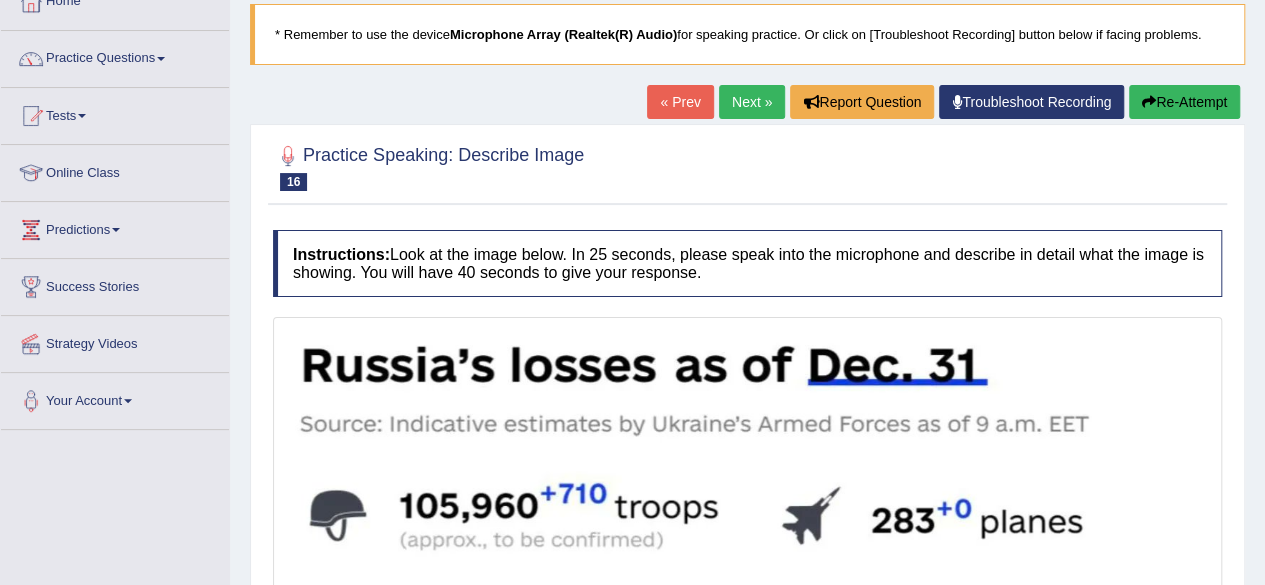 click on "Next »" at bounding box center (752, 102) 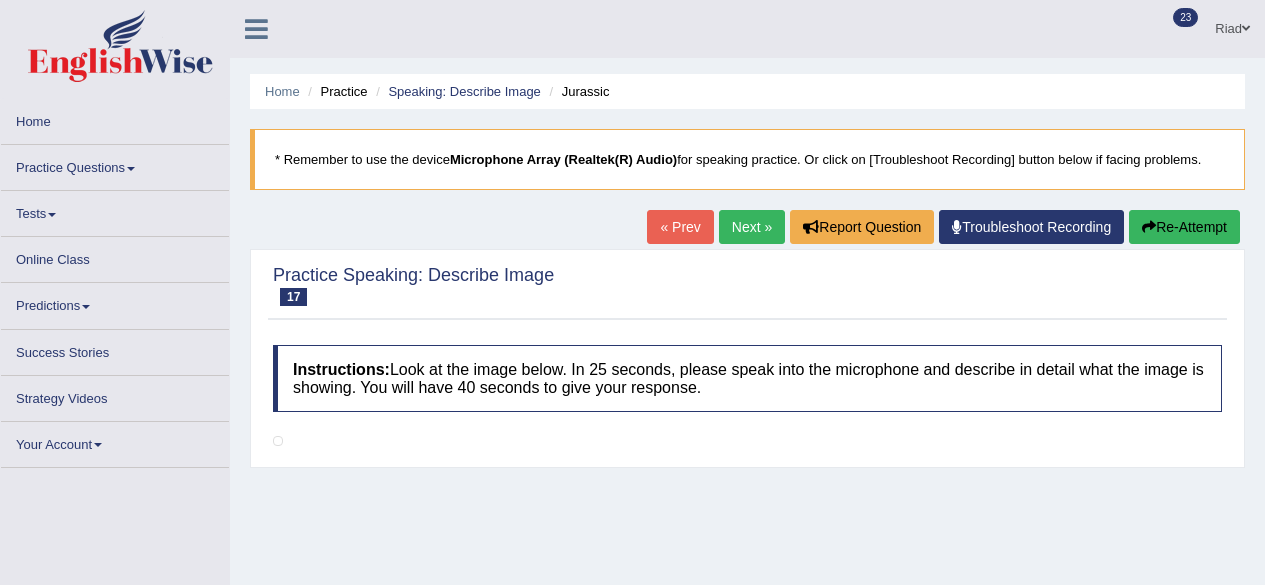 scroll, scrollTop: 0, scrollLeft: 0, axis: both 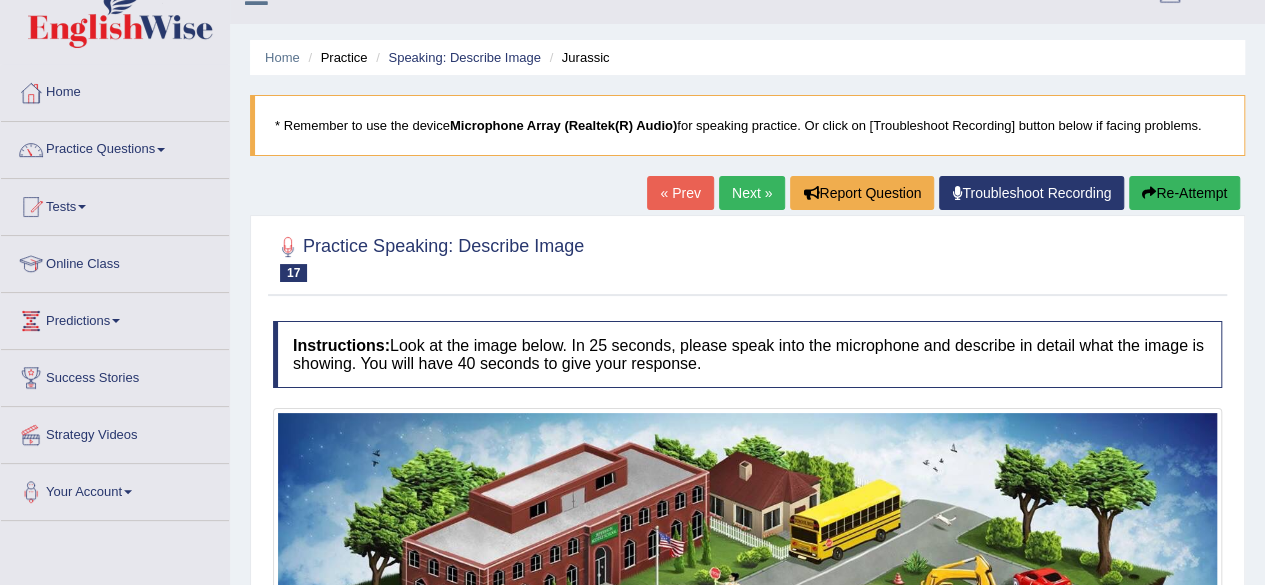 click on "Next »" at bounding box center (752, 193) 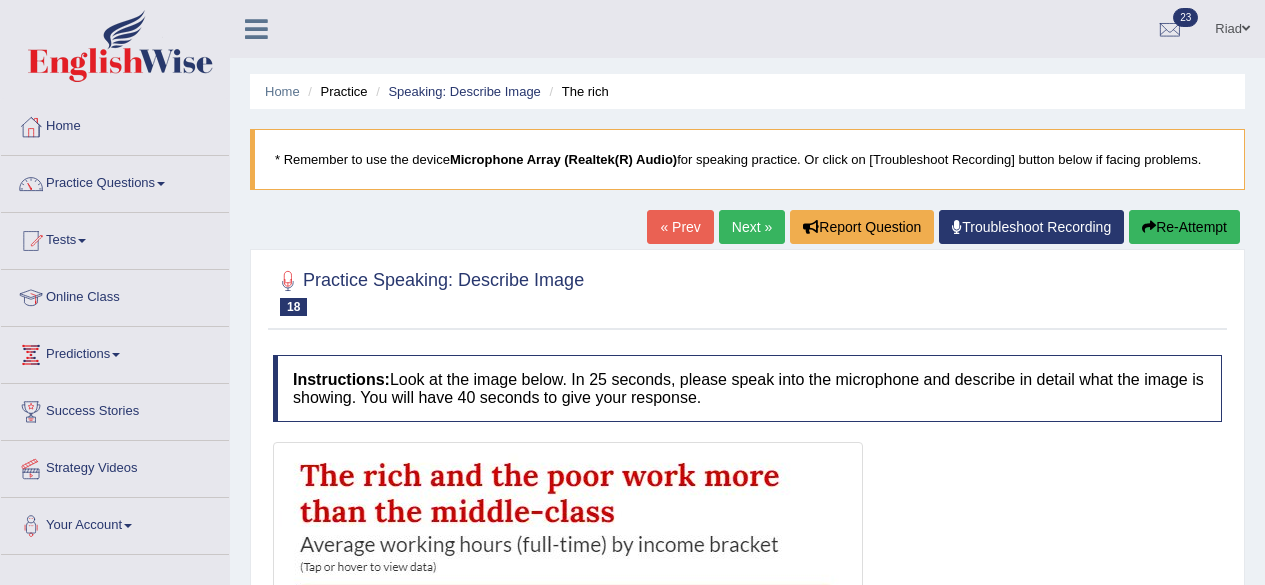 scroll, scrollTop: 0, scrollLeft: 0, axis: both 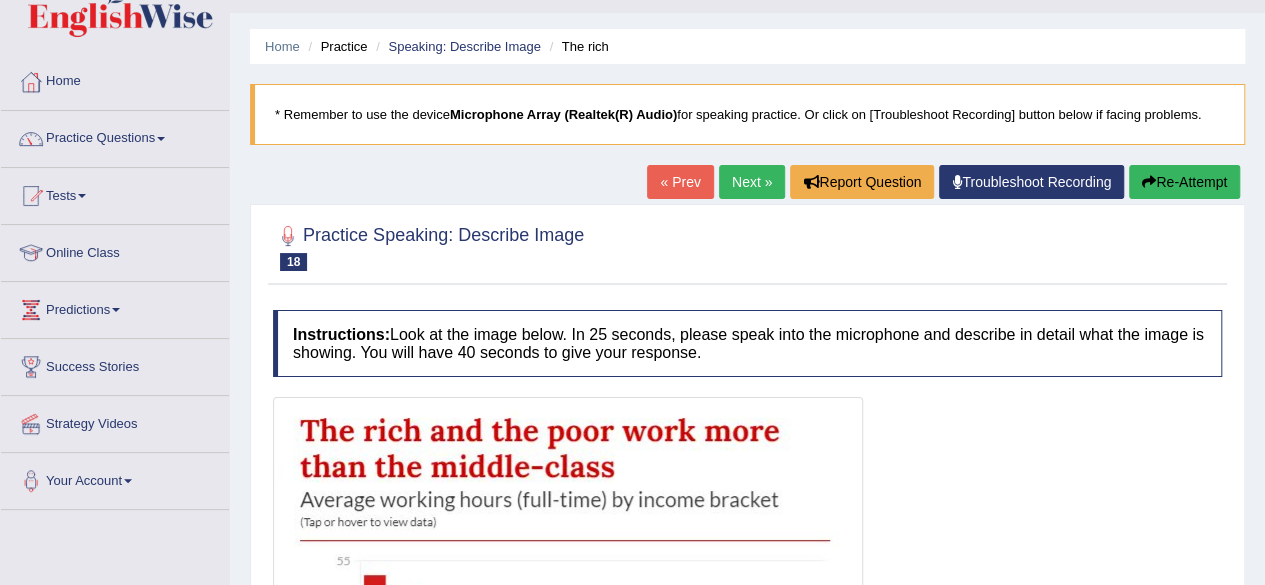 click on "Next »" at bounding box center [752, 182] 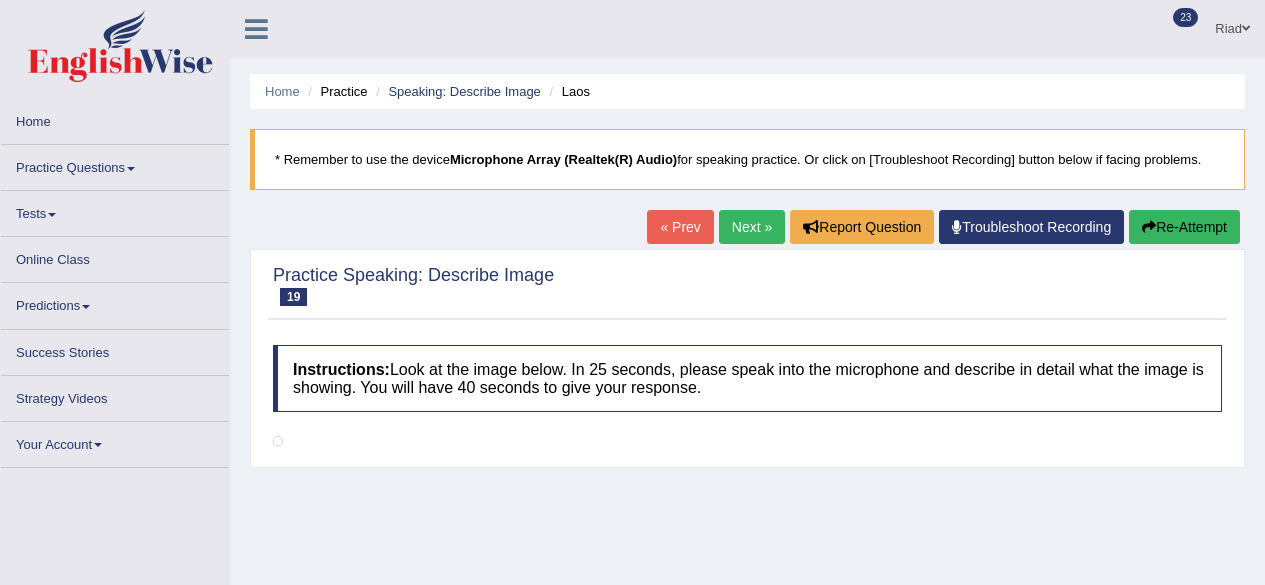 scroll, scrollTop: 0, scrollLeft: 0, axis: both 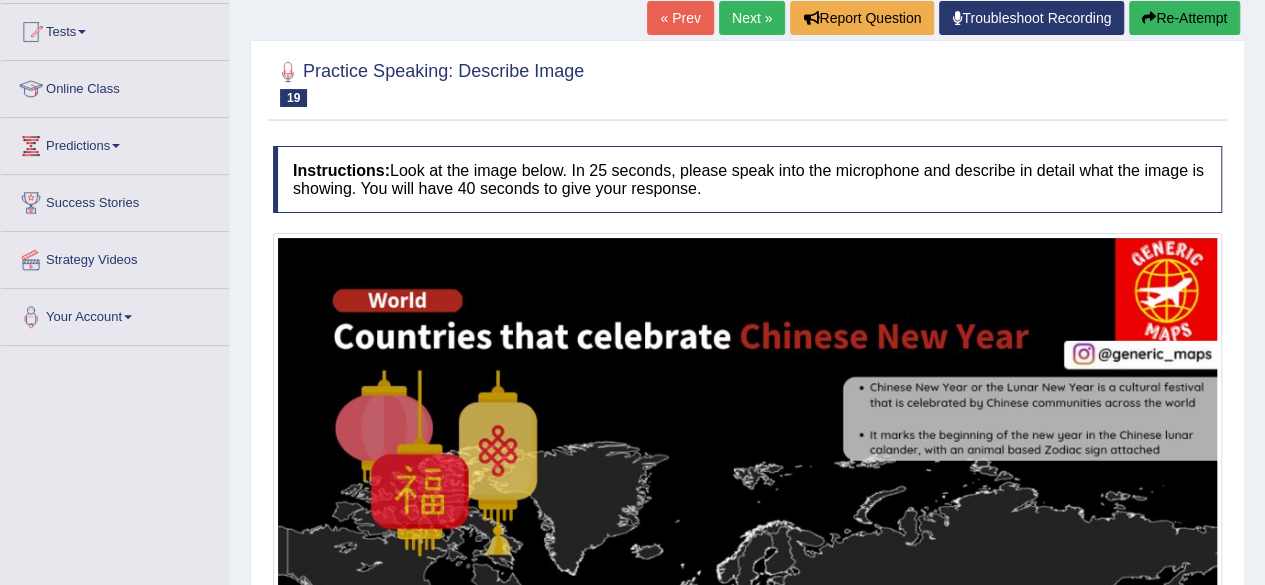 click on "Next »" at bounding box center (752, 18) 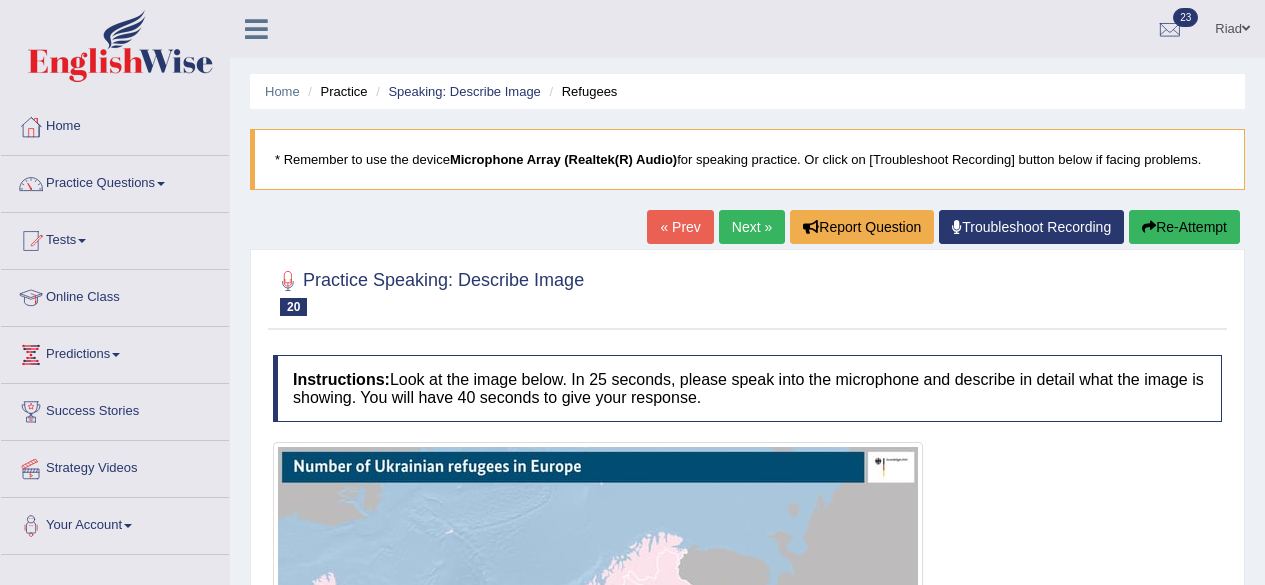 scroll, scrollTop: 0, scrollLeft: 0, axis: both 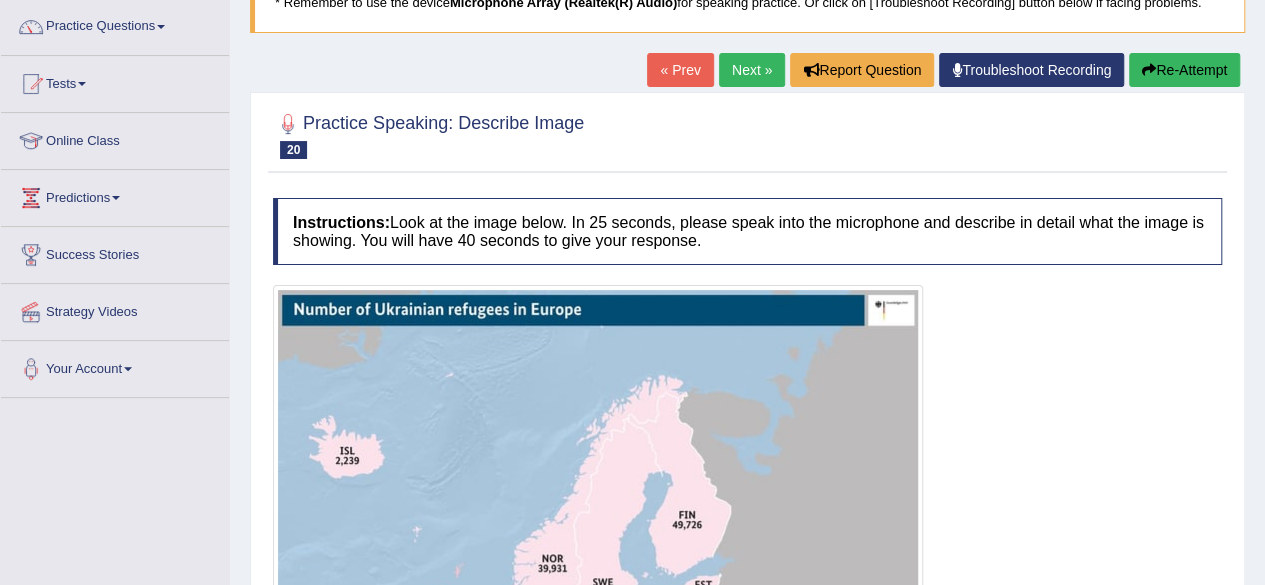 click on "Next »" at bounding box center [752, 70] 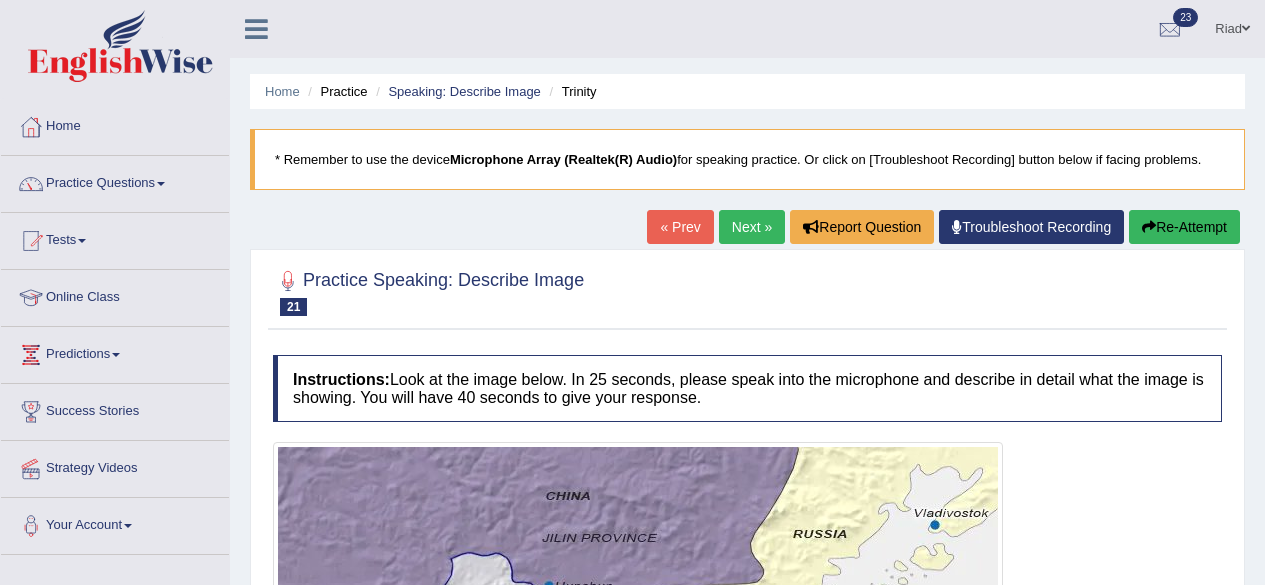 scroll, scrollTop: 0, scrollLeft: 0, axis: both 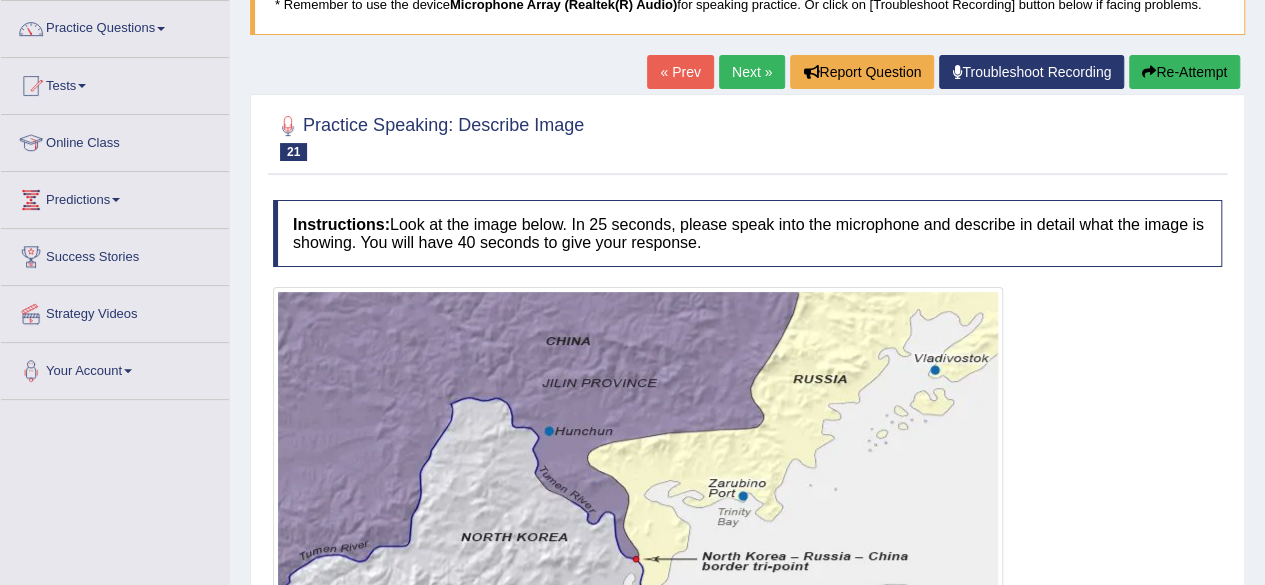 click on "Next »" at bounding box center (752, 72) 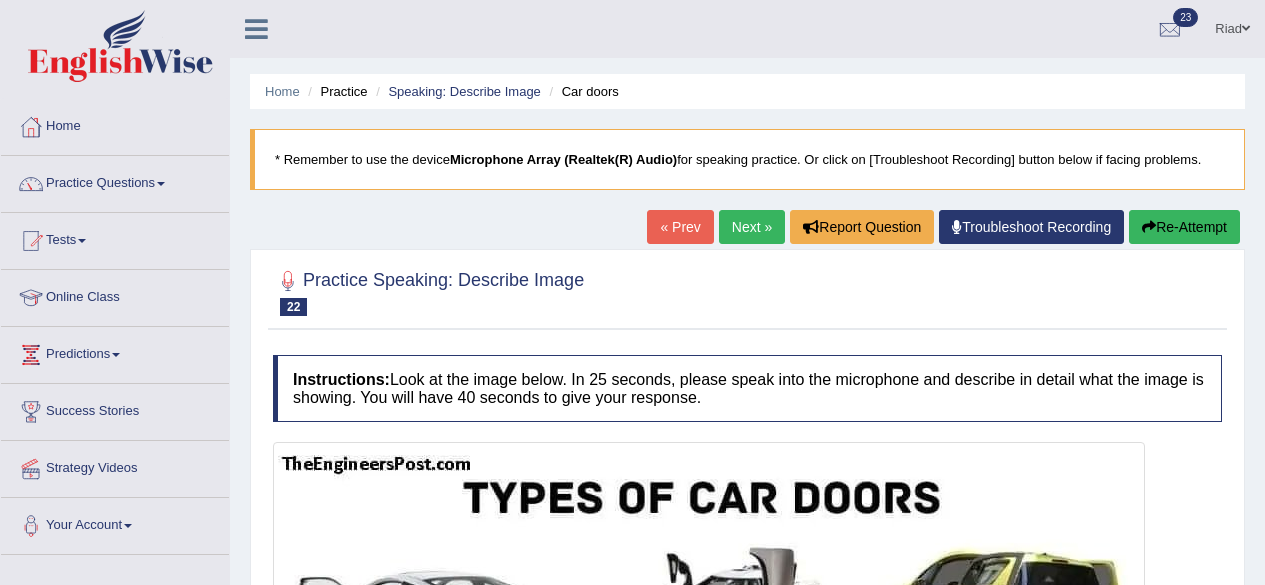 scroll, scrollTop: 0, scrollLeft: 0, axis: both 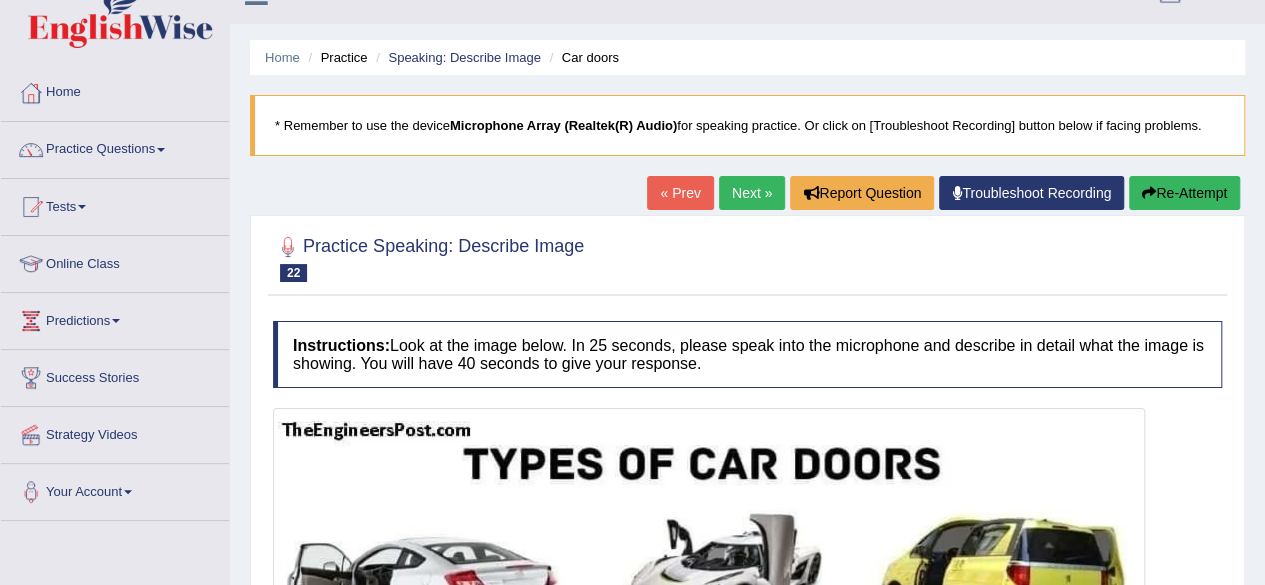 click on "Next »" at bounding box center [752, 193] 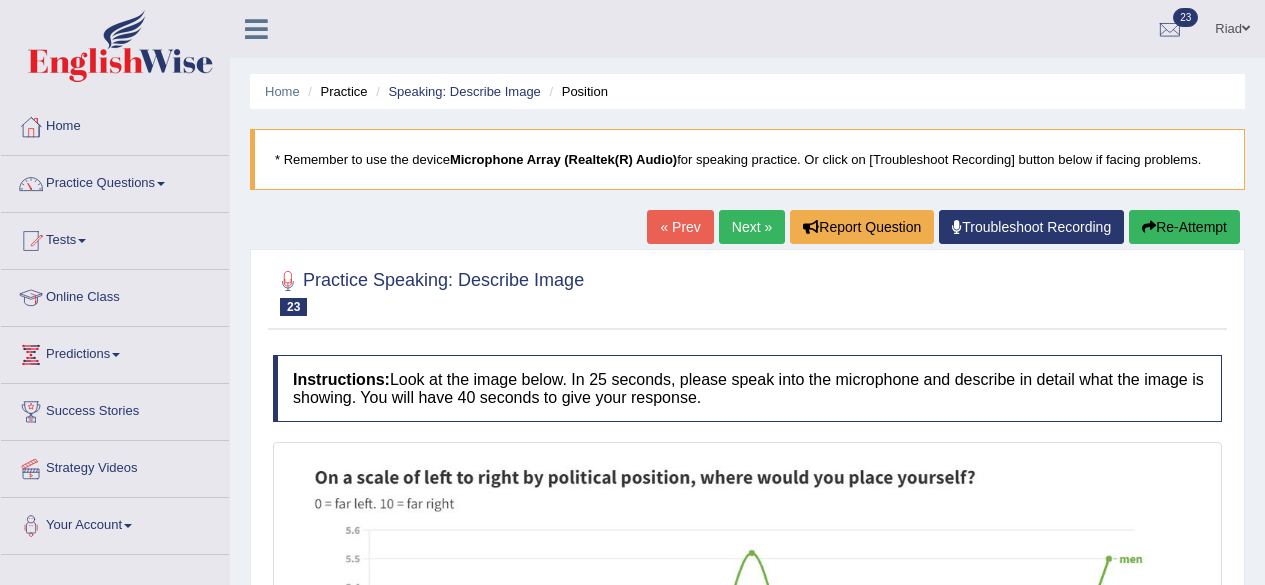 scroll, scrollTop: 0, scrollLeft: 0, axis: both 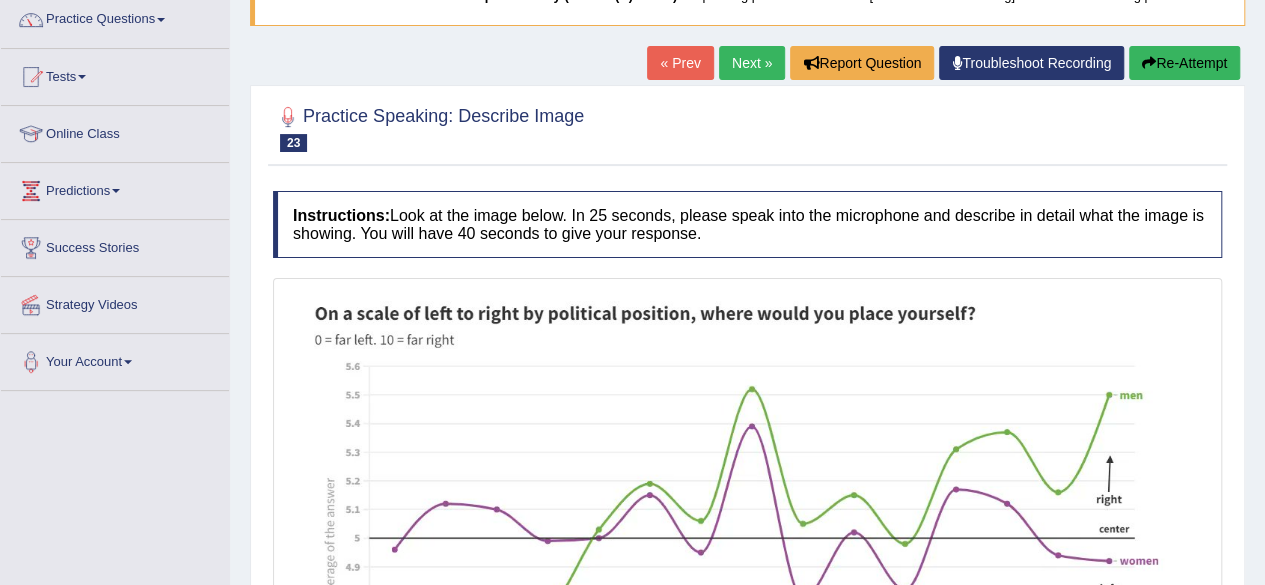 click on "Next »" at bounding box center [752, 63] 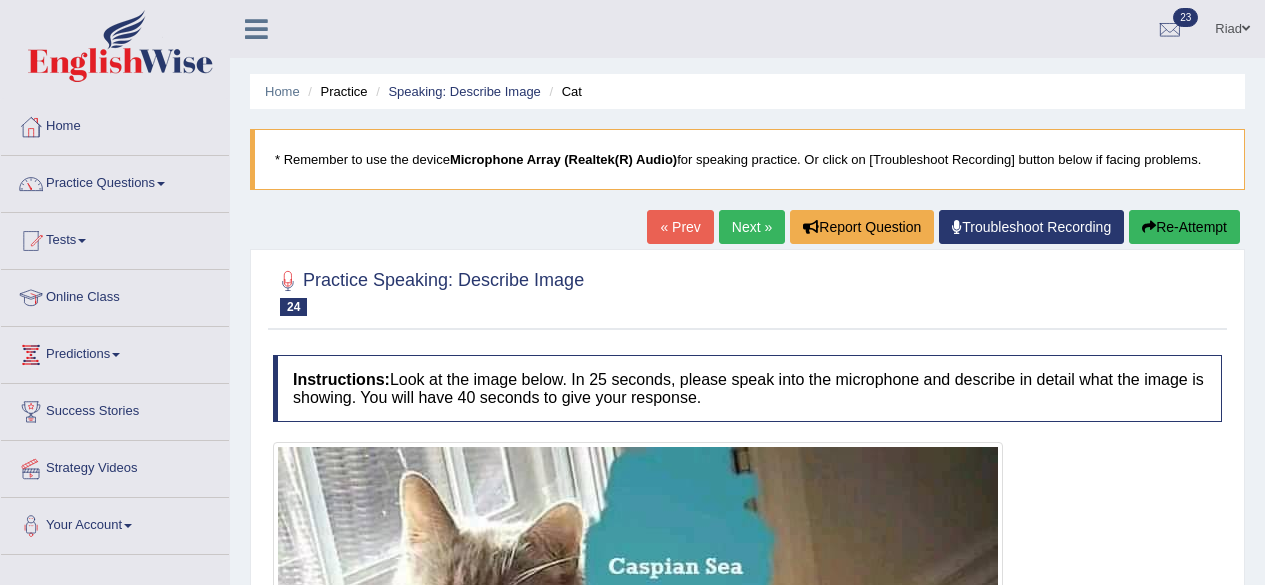 scroll, scrollTop: 0, scrollLeft: 0, axis: both 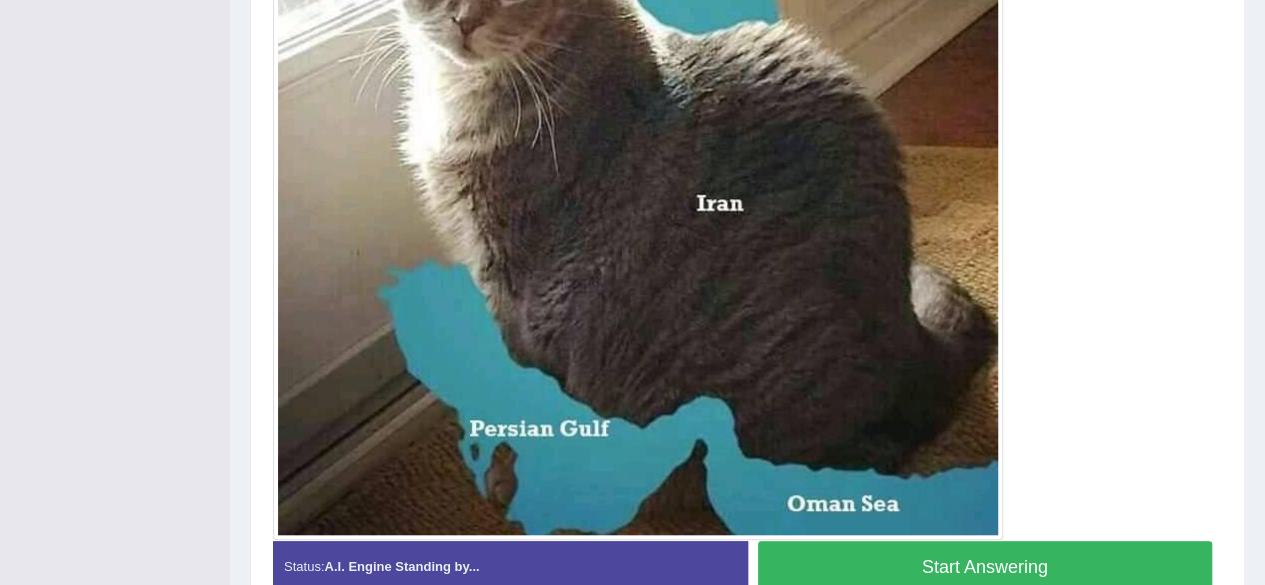 click on "Start Answering" at bounding box center [985, 566] 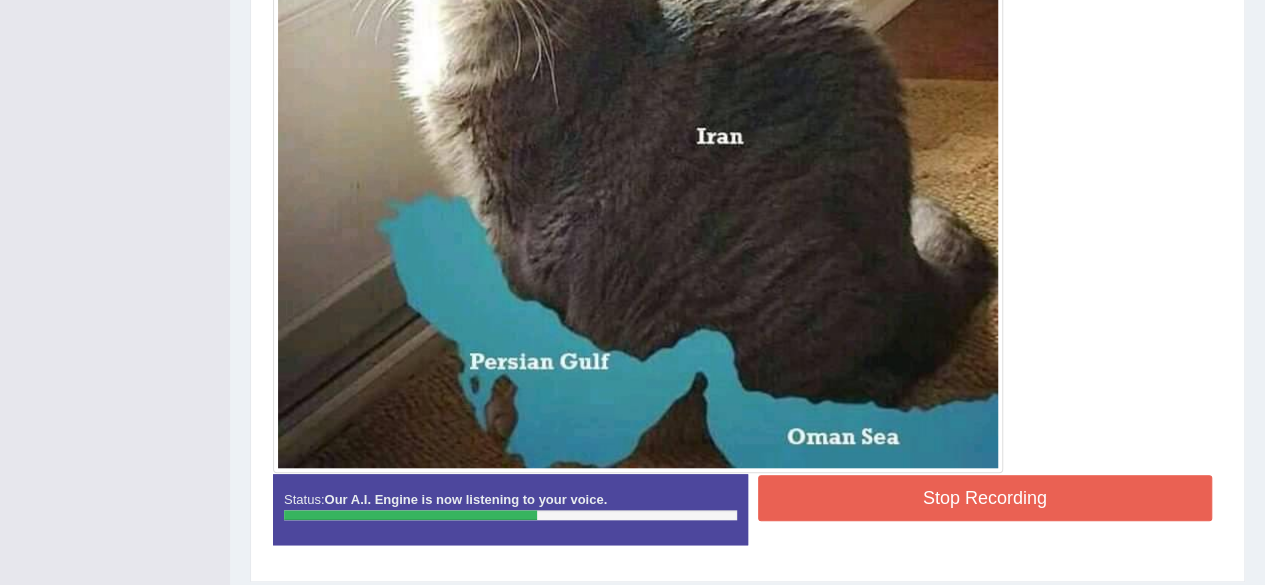 scroll, scrollTop: 708, scrollLeft: 0, axis: vertical 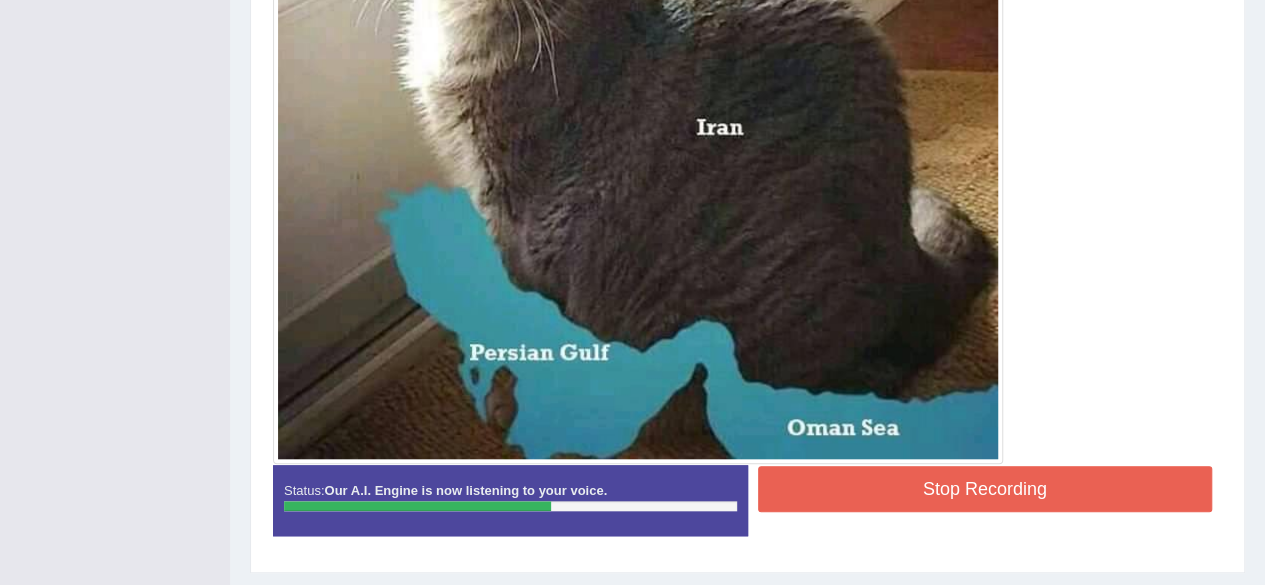 click on "Stop Recording" at bounding box center [985, 489] 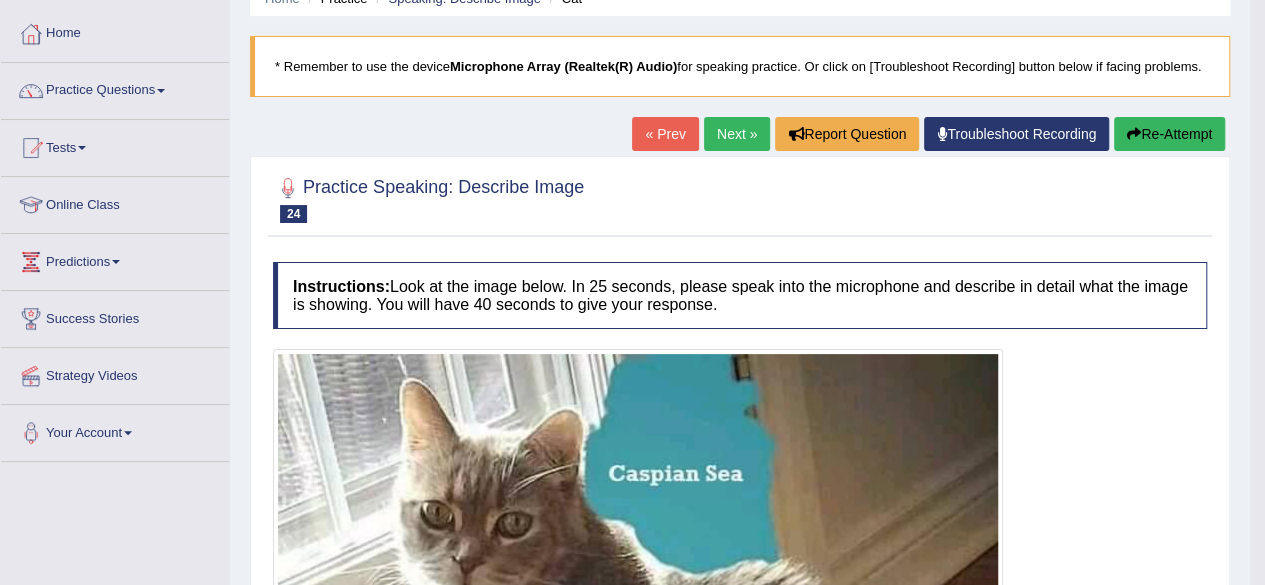 scroll, scrollTop: 92, scrollLeft: 0, axis: vertical 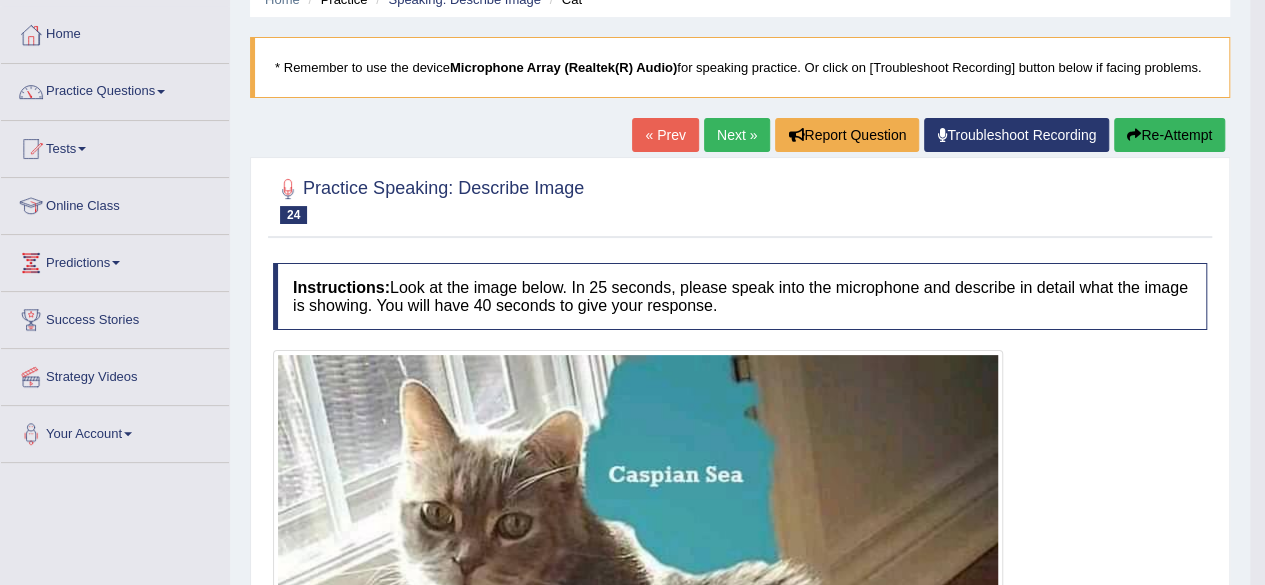 click on "Next »" at bounding box center [737, 135] 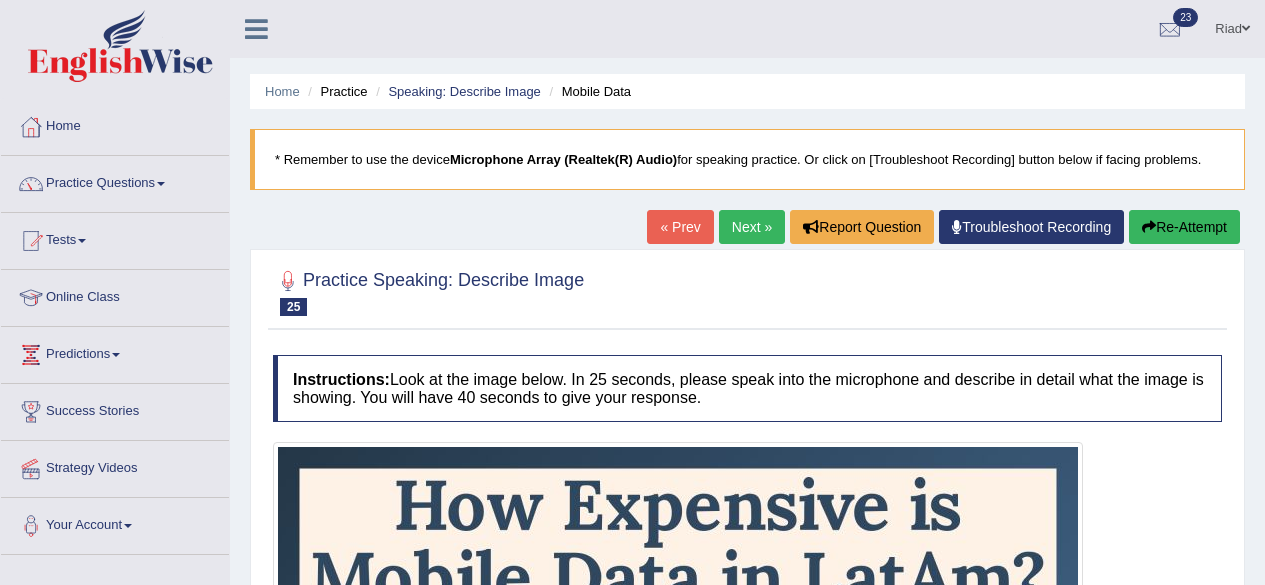 scroll, scrollTop: 0, scrollLeft: 0, axis: both 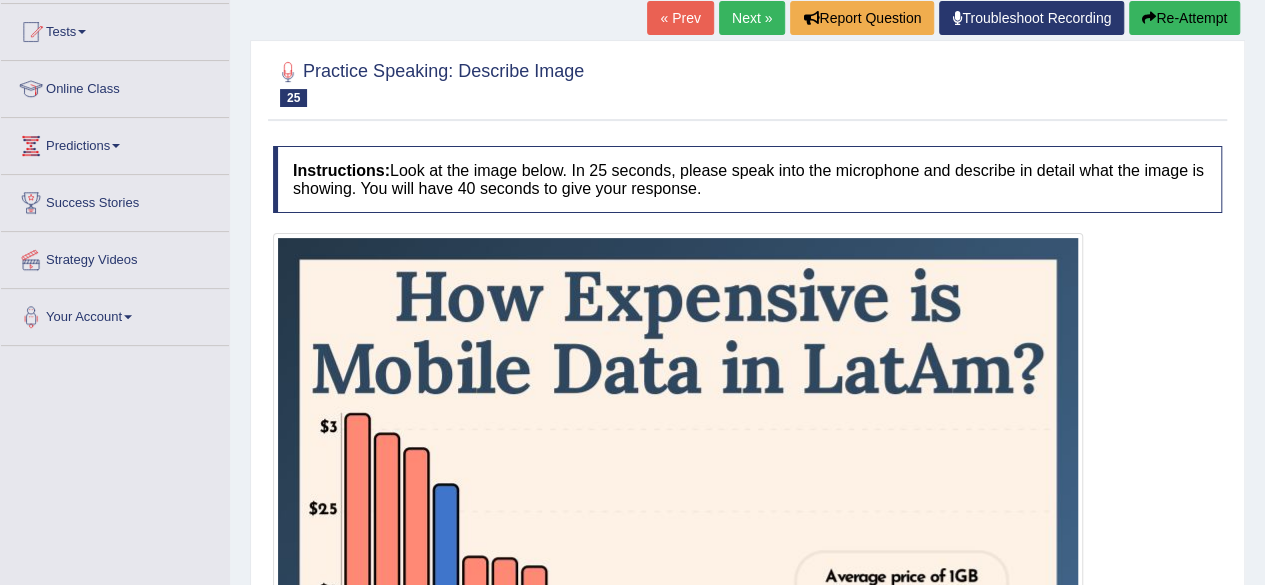 click on "Next »" at bounding box center (752, 18) 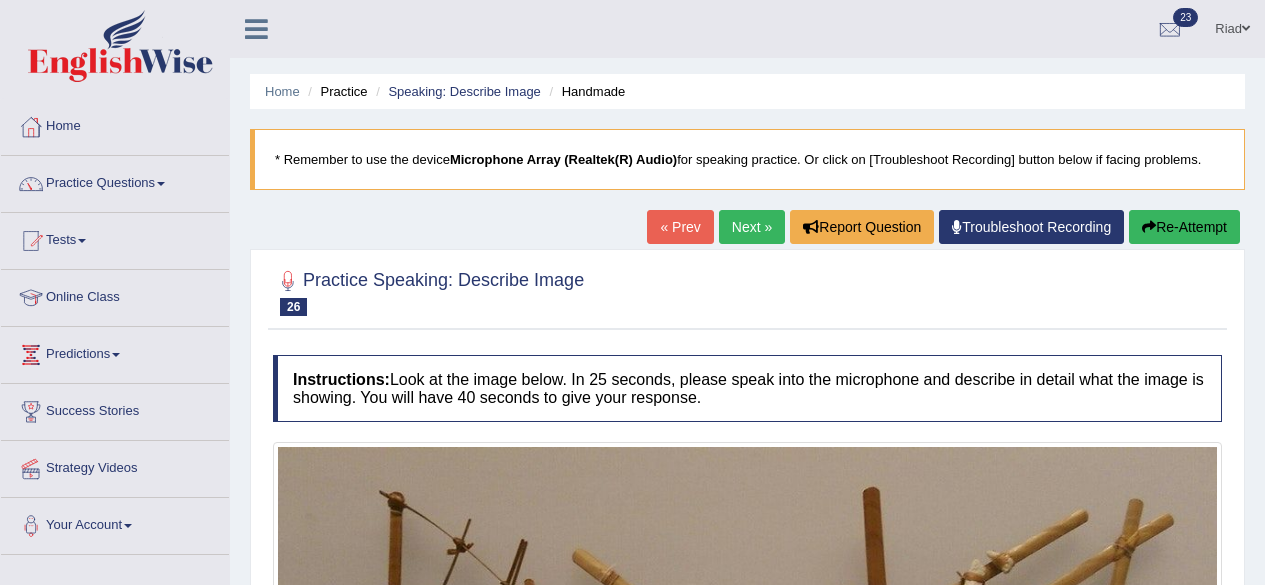 scroll, scrollTop: 0, scrollLeft: 0, axis: both 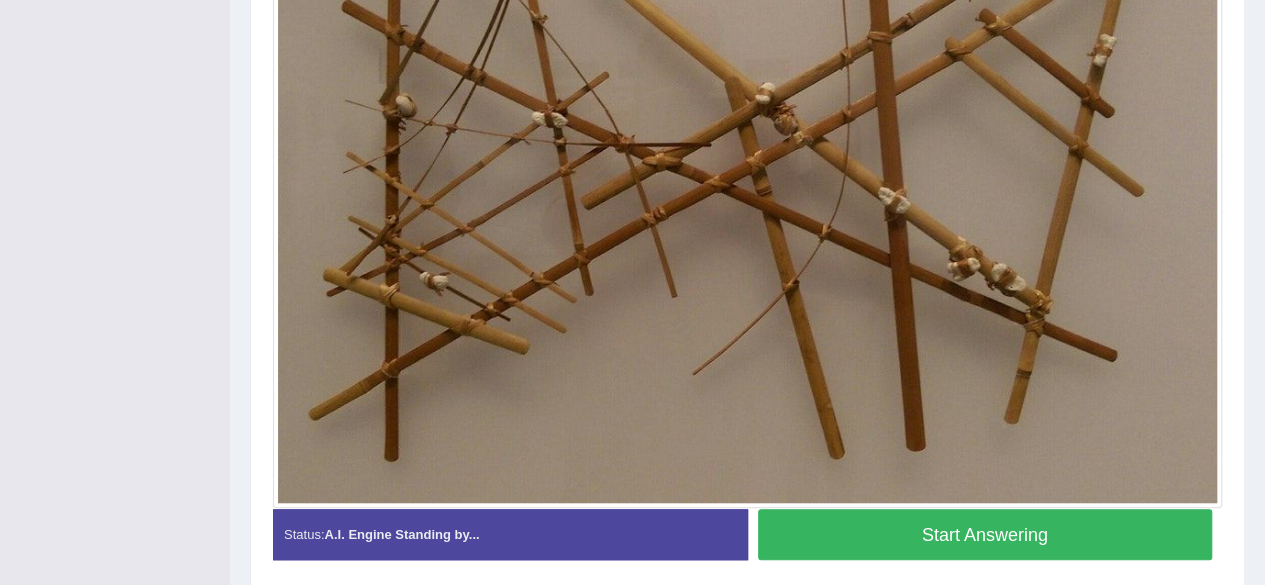click on "Start Answering" at bounding box center [985, 534] 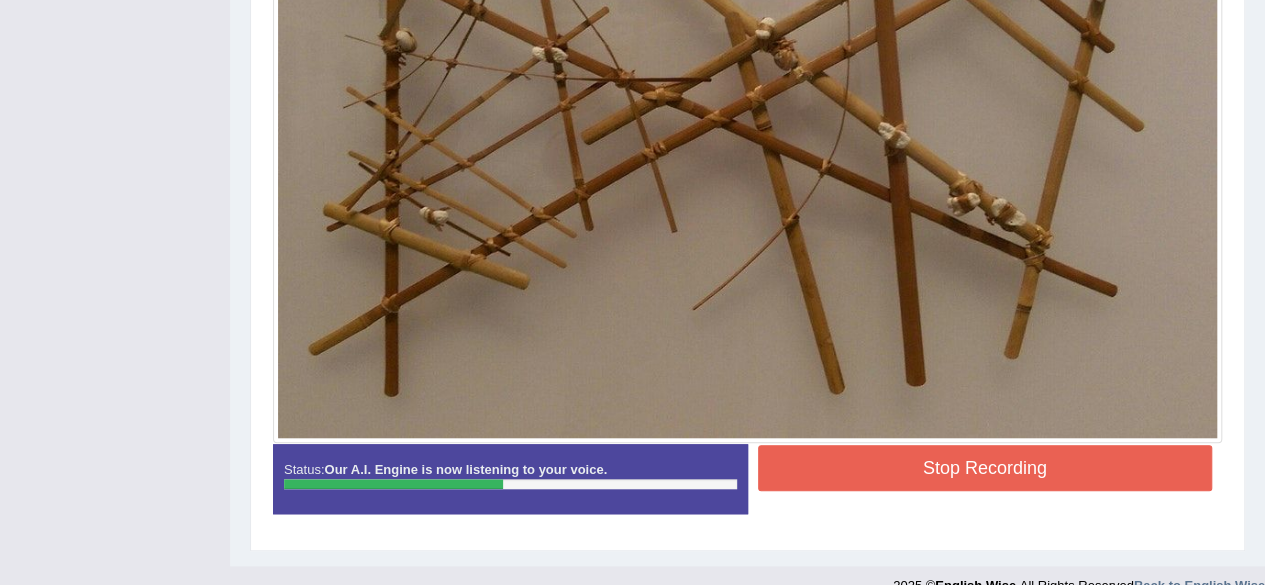scroll, scrollTop: 666, scrollLeft: 0, axis: vertical 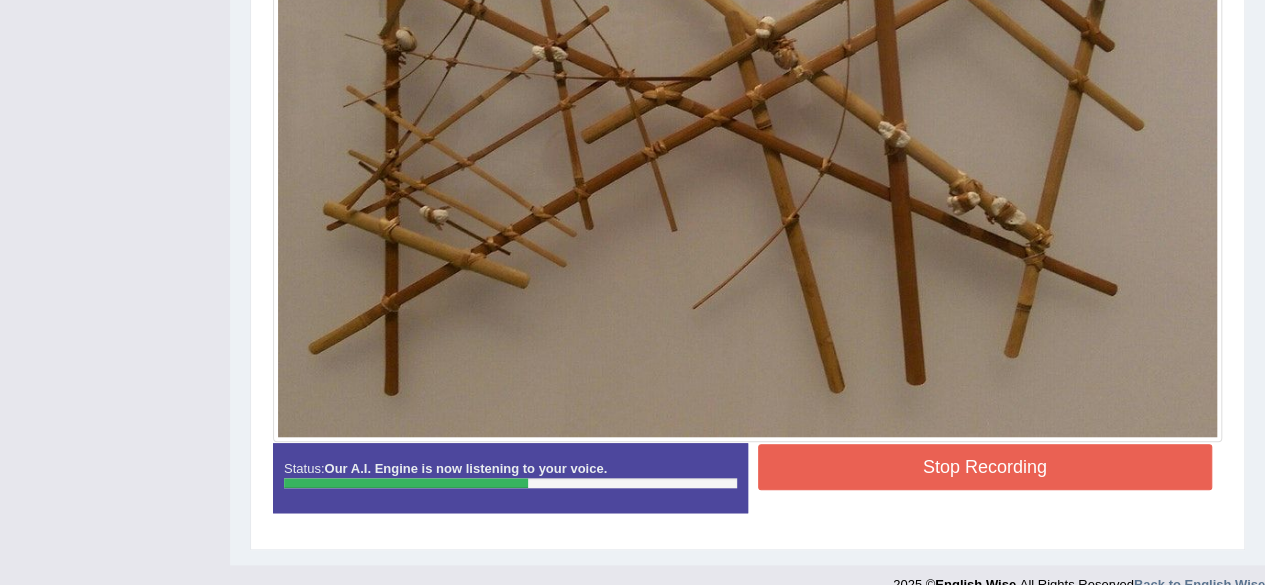 click on "Stop Recording" at bounding box center [985, 467] 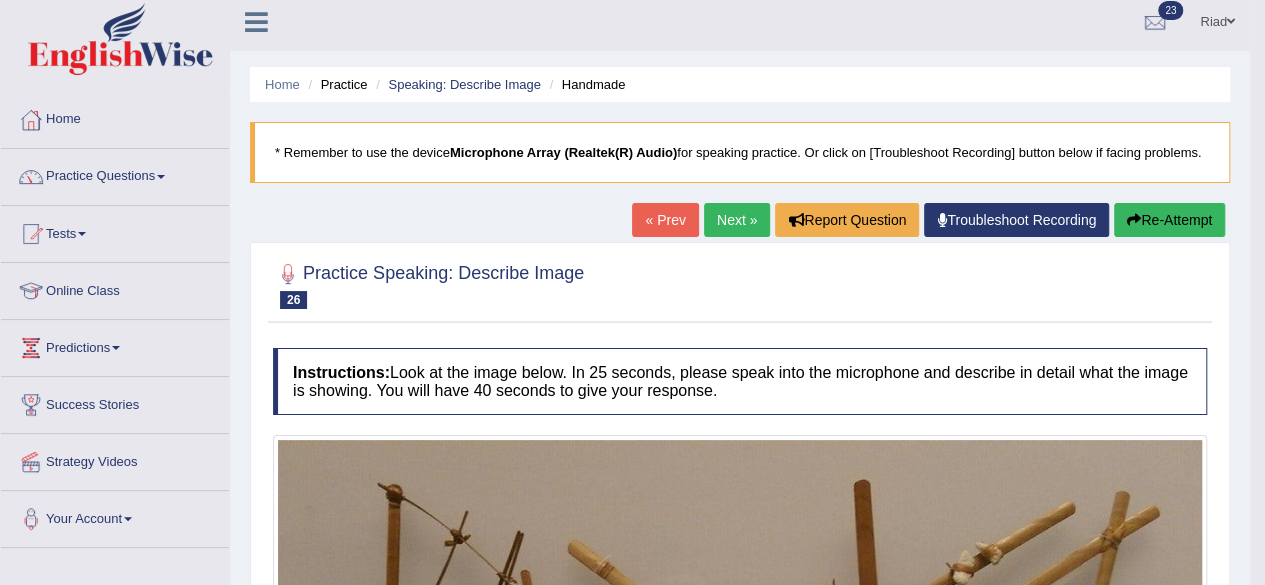 scroll, scrollTop: 0, scrollLeft: 0, axis: both 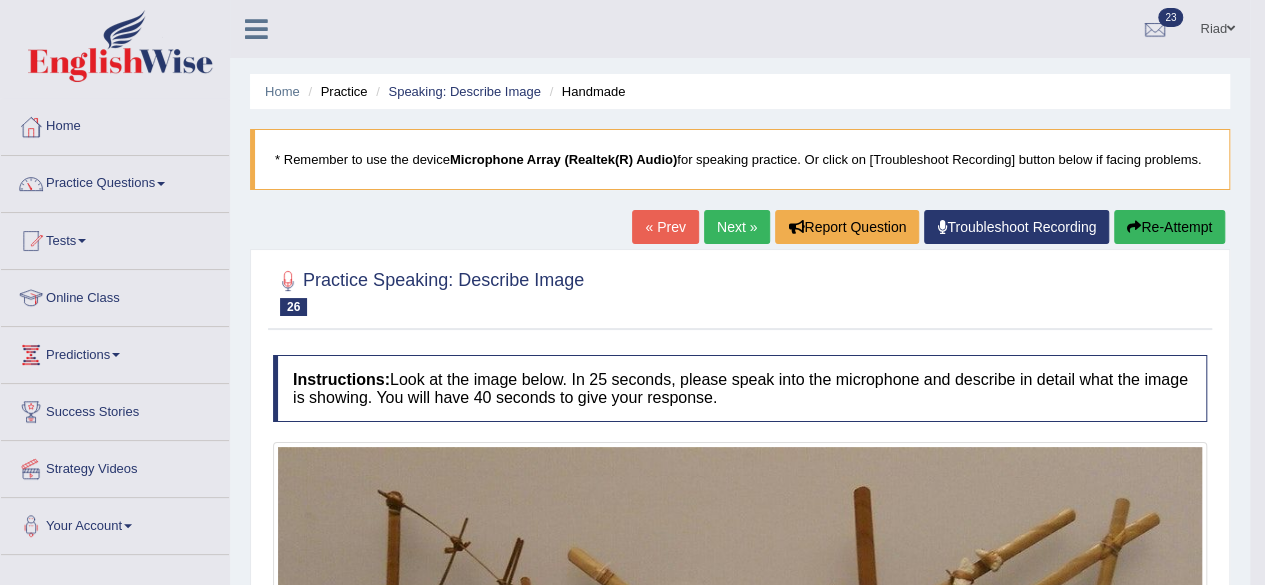 click on "Next »" at bounding box center (737, 227) 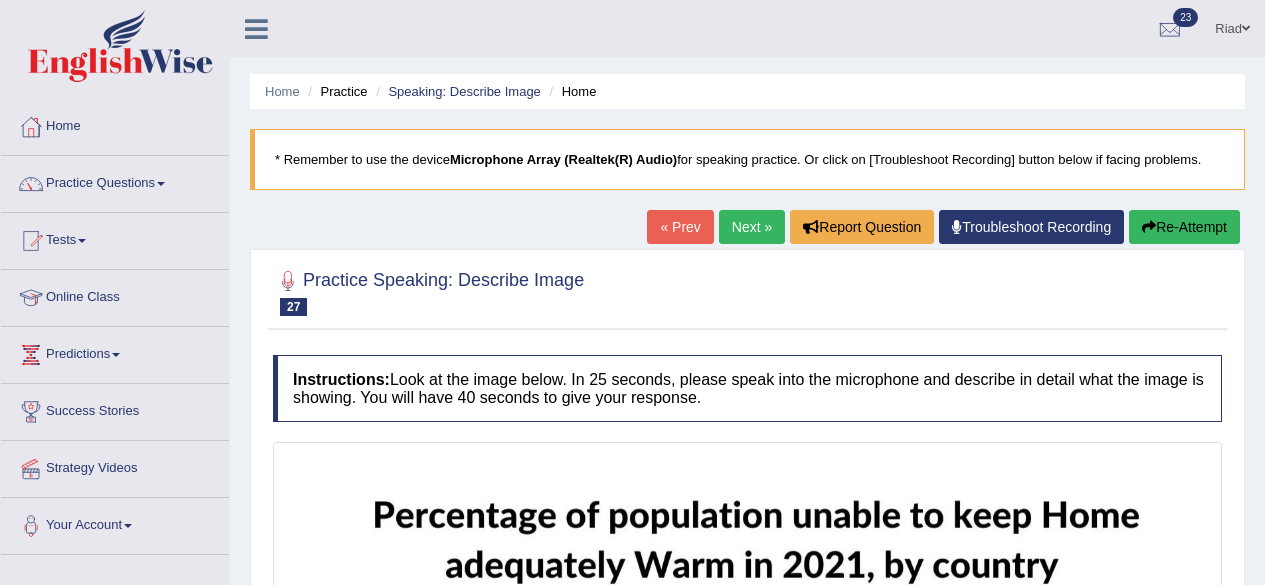 scroll, scrollTop: 0, scrollLeft: 0, axis: both 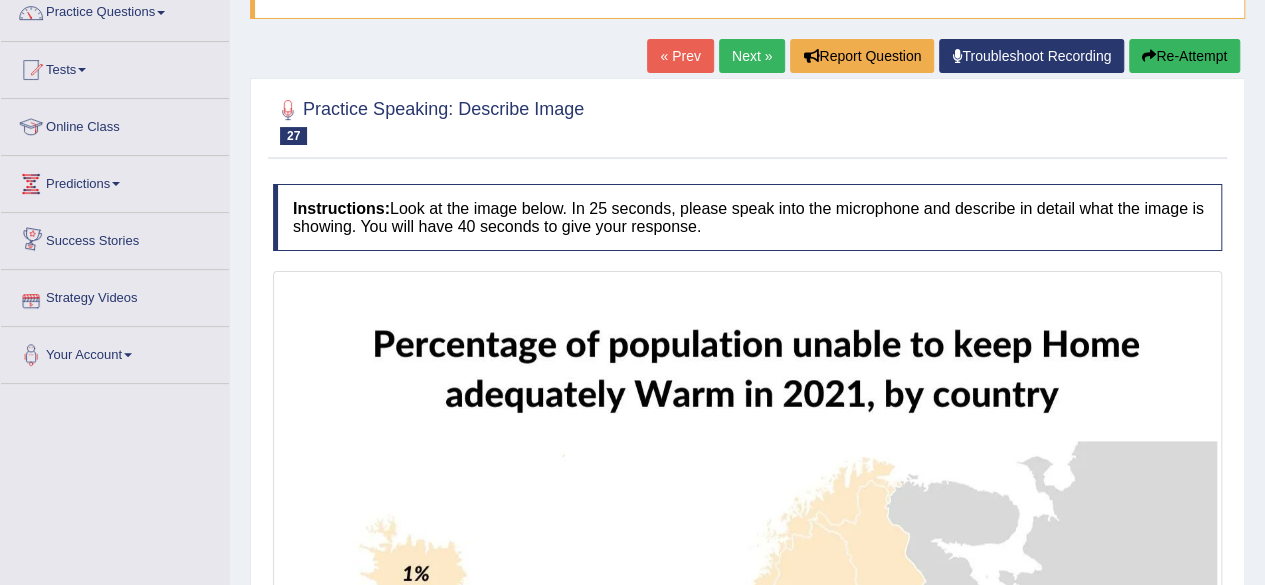 click on "Strategy Videos" at bounding box center [115, 295] 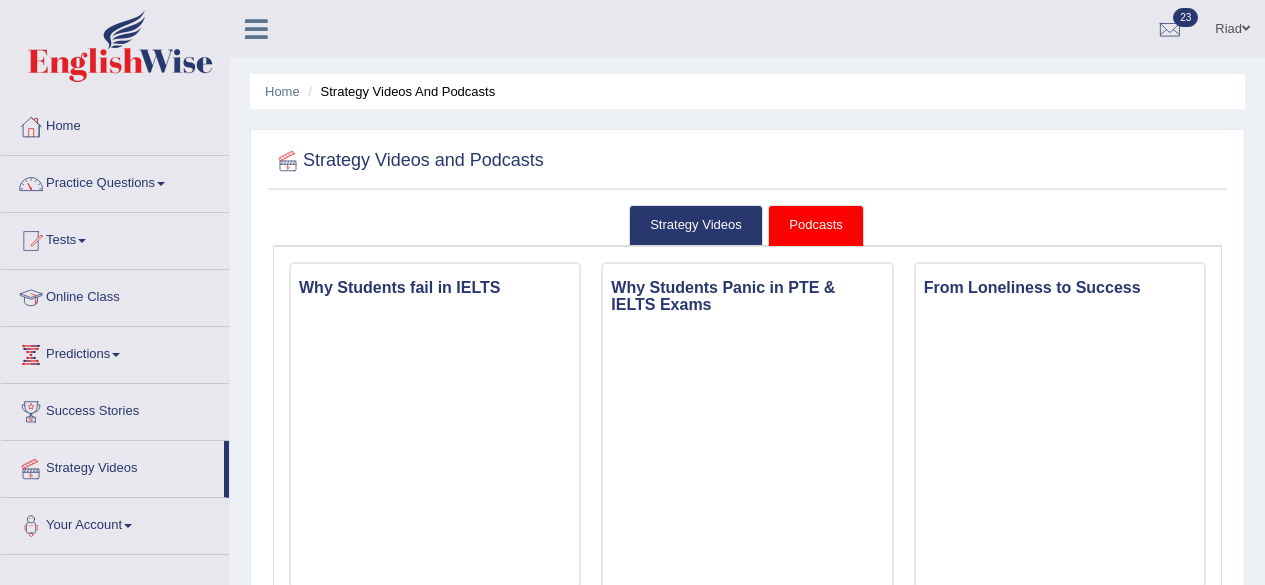 scroll, scrollTop: 0, scrollLeft: 0, axis: both 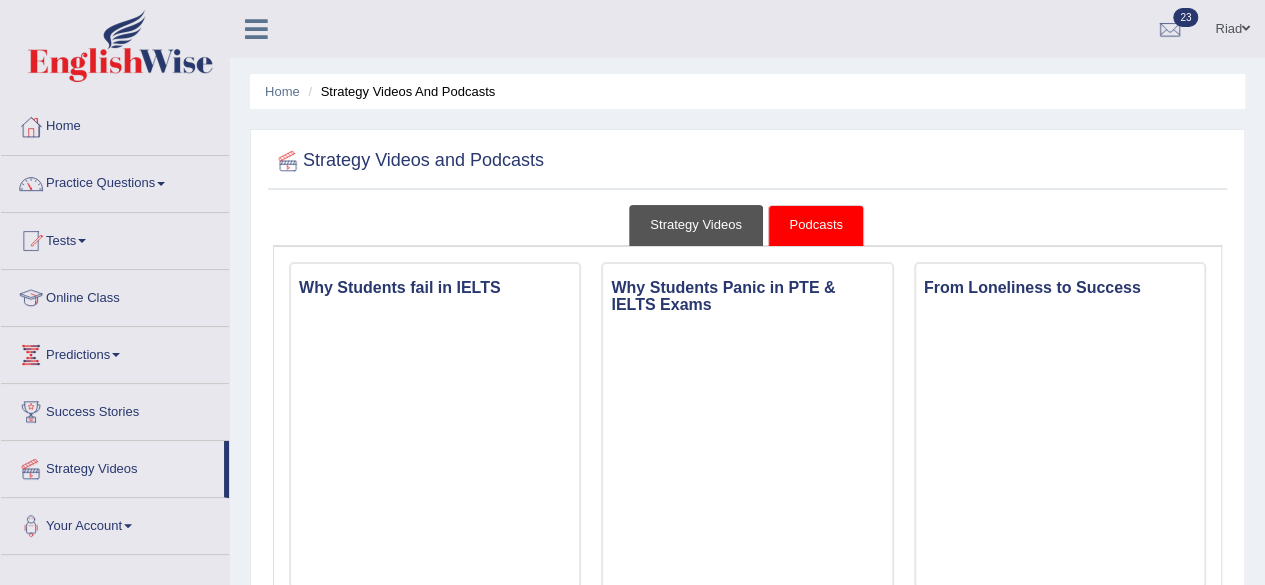 click on "Strategy Videos" at bounding box center (696, 225) 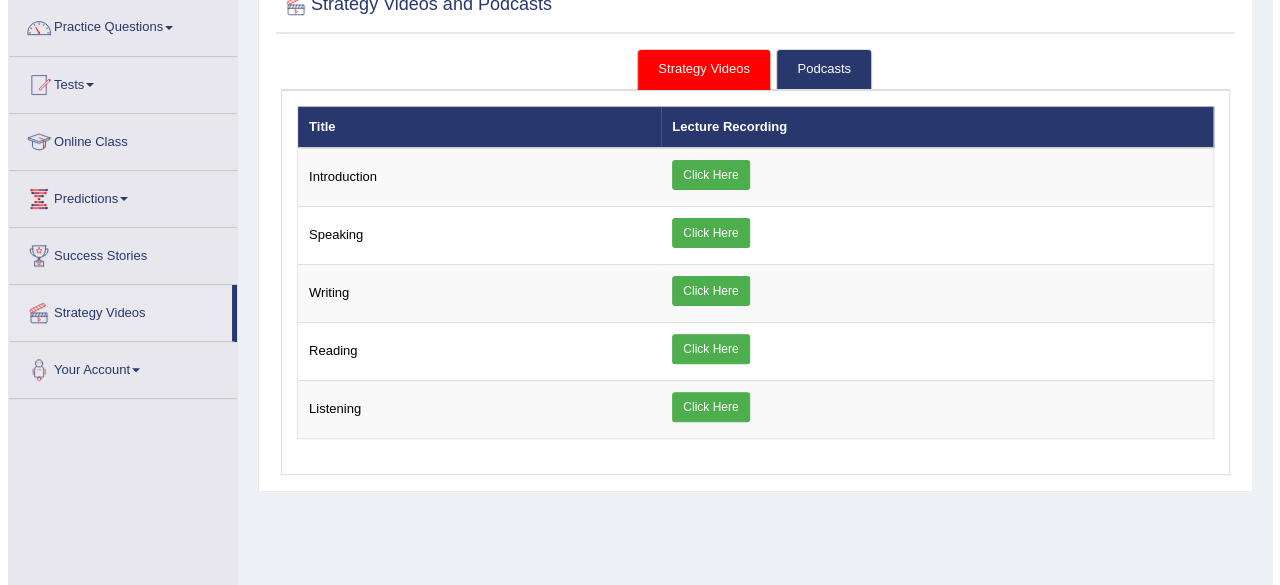 scroll, scrollTop: 157, scrollLeft: 0, axis: vertical 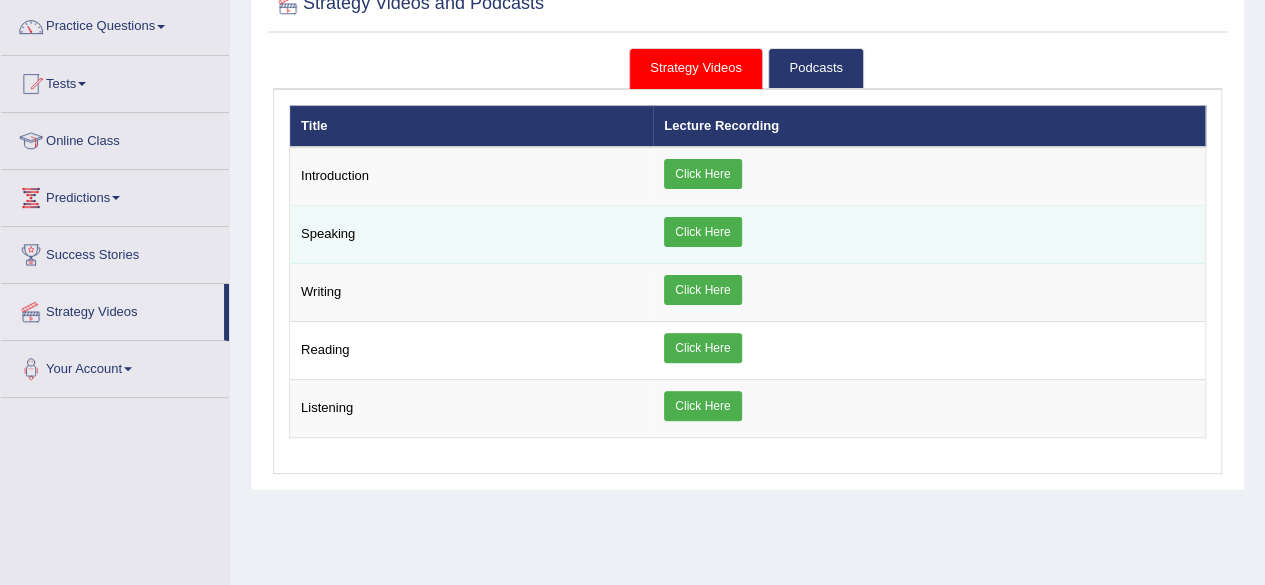 click on "Click Here" at bounding box center (702, 232) 